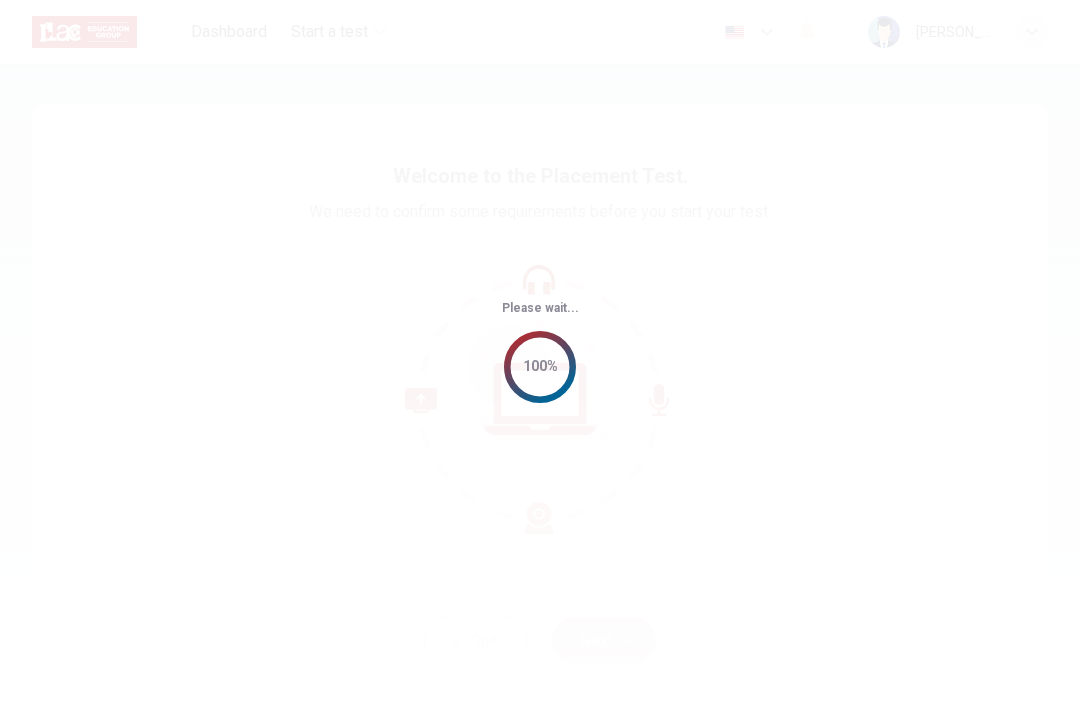 scroll, scrollTop: 0, scrollLeft: 0, axis: both 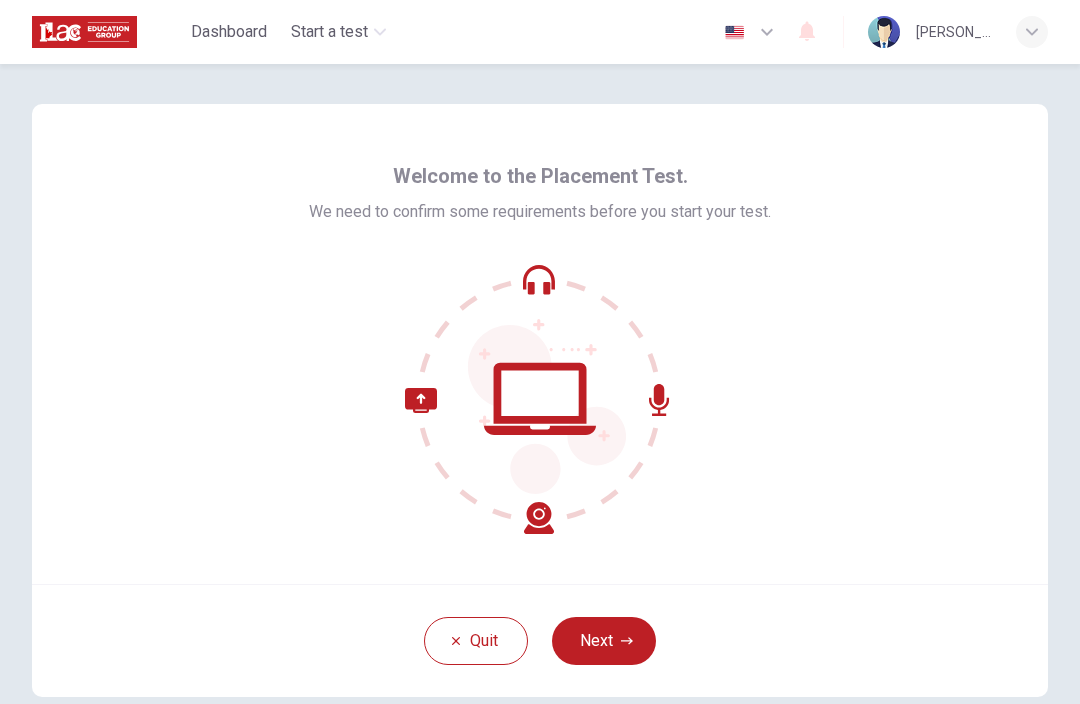 click on "Next" at bounding box center [604, 641] 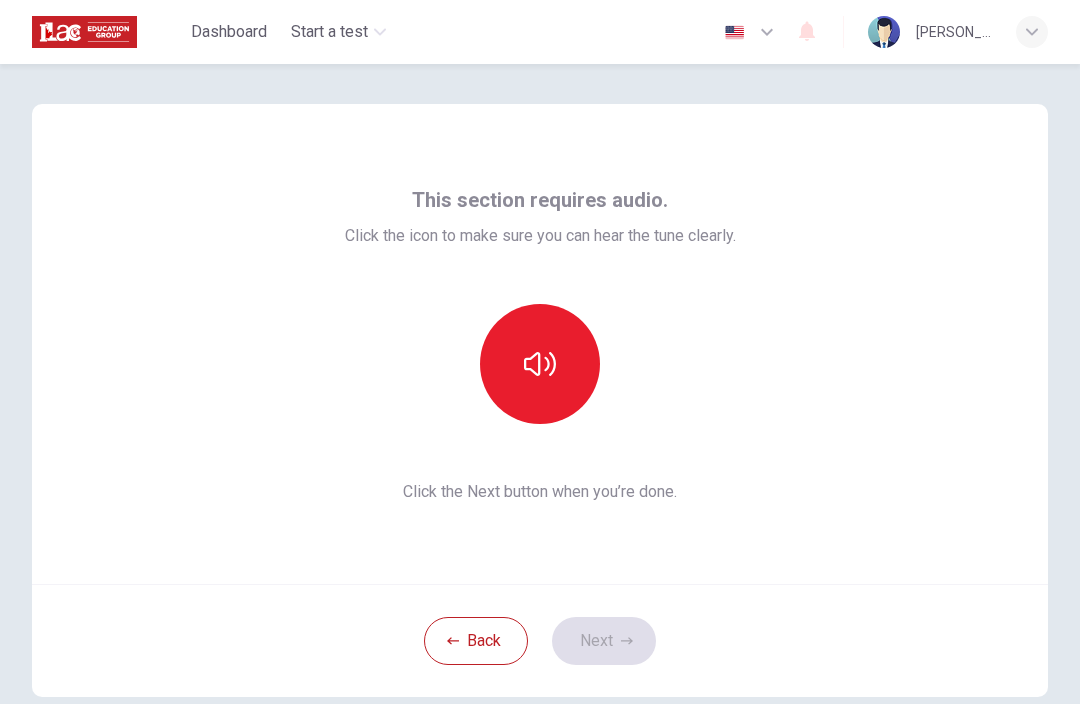 click at bounding box center (540, 364) 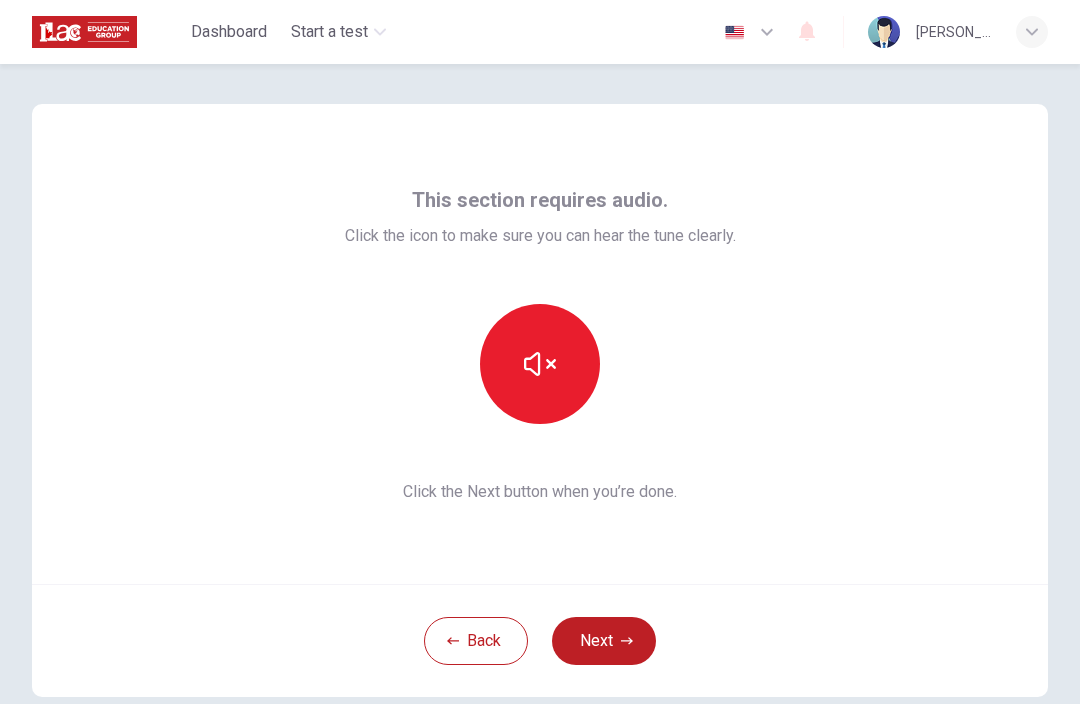 click at bounding box center (540, 364) 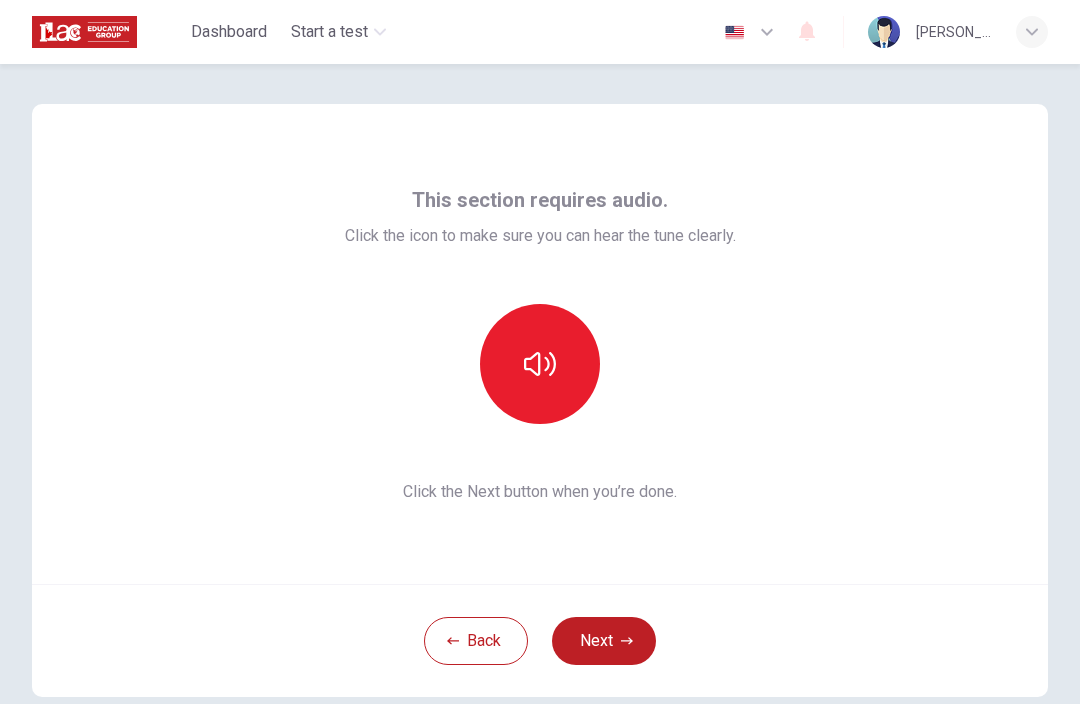 click at bounding box center [540, 364] 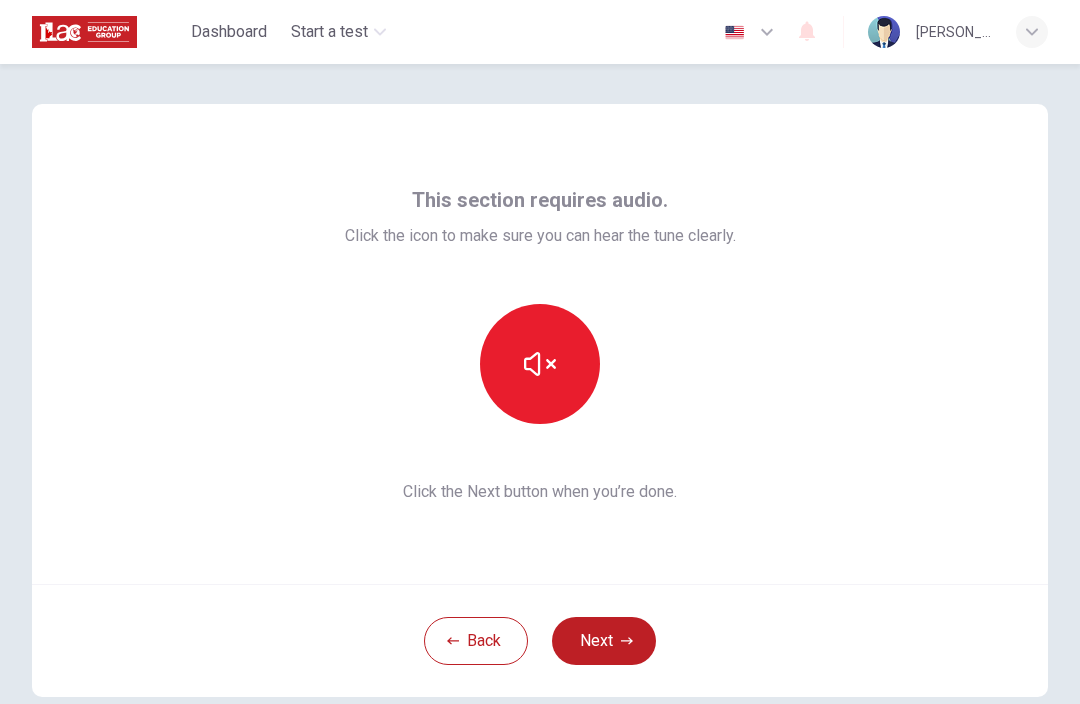 click at bounding box center [540, 364] 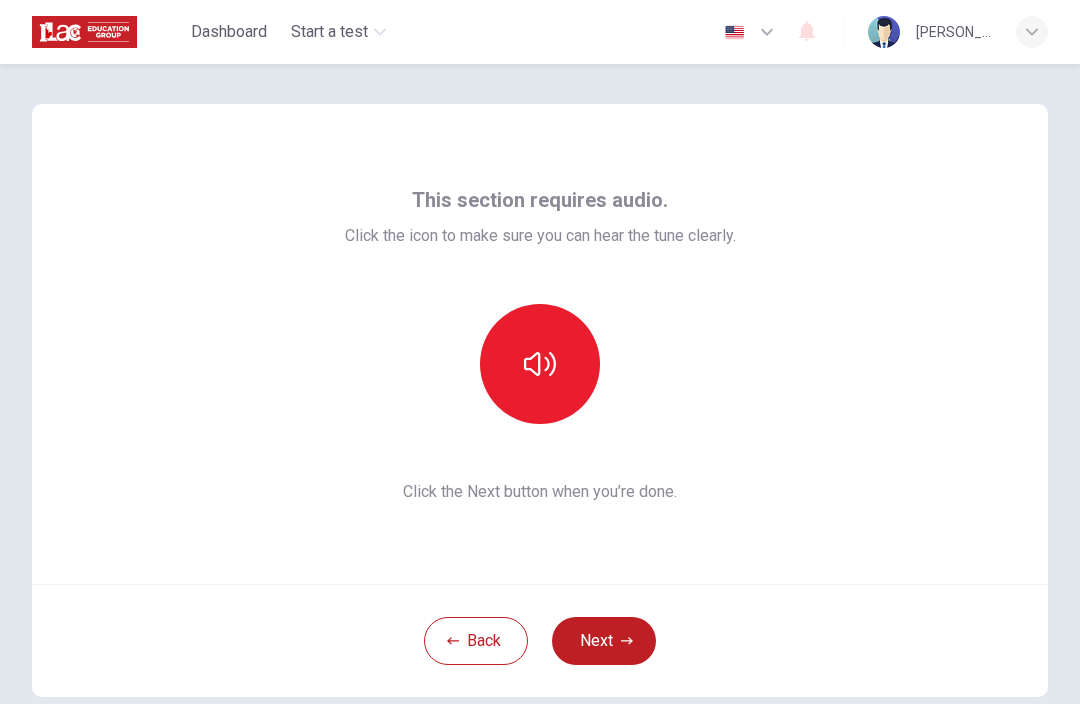 click at bounding box center [540, 364] 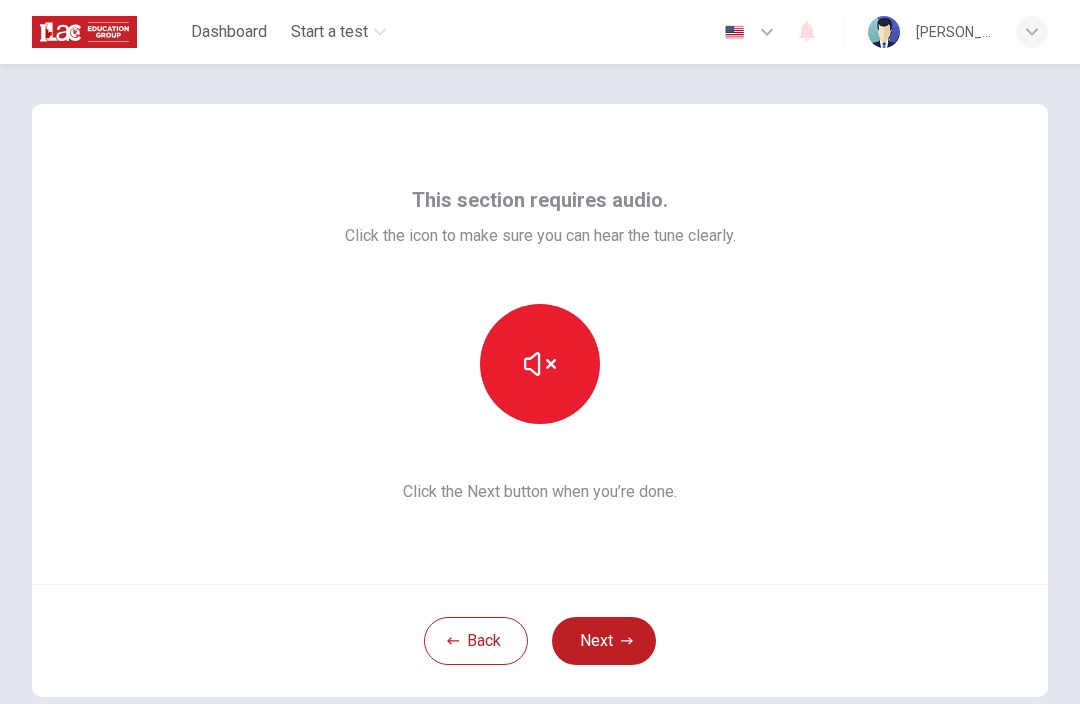 click 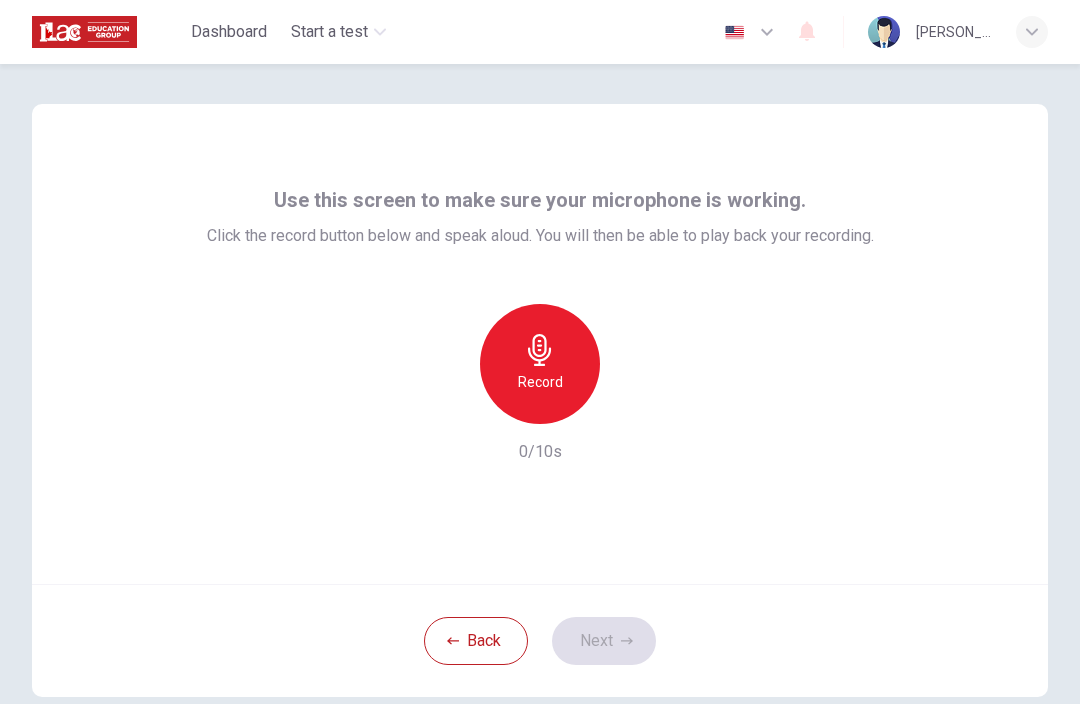 click on "Record" at bounding box center [540, 364] 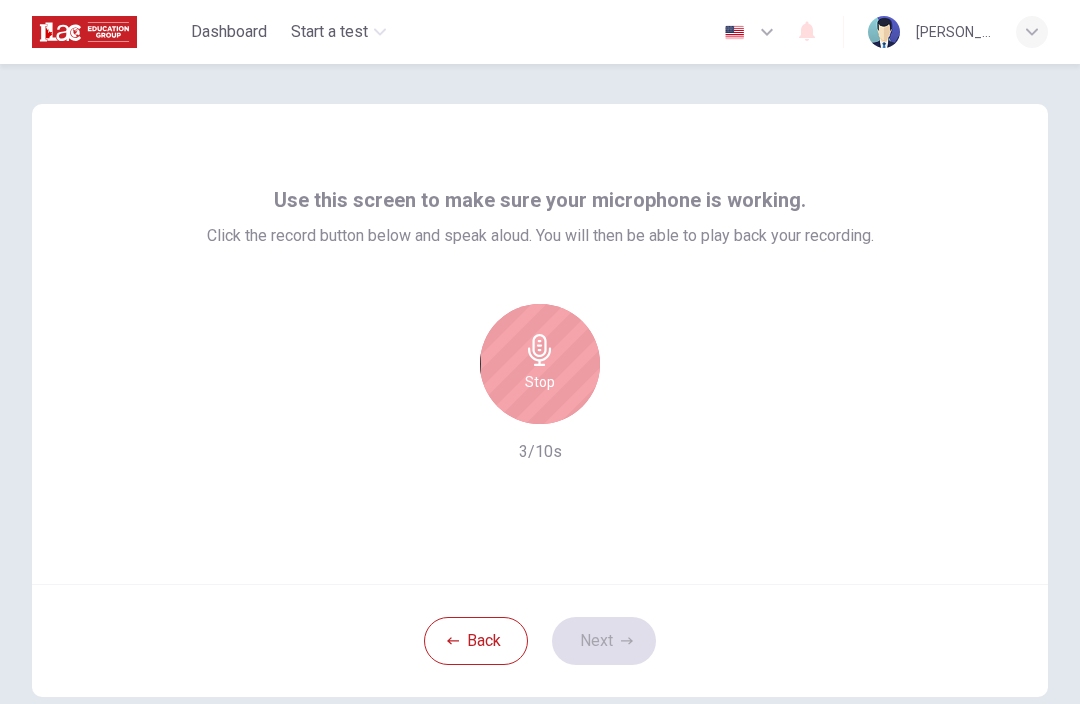 click 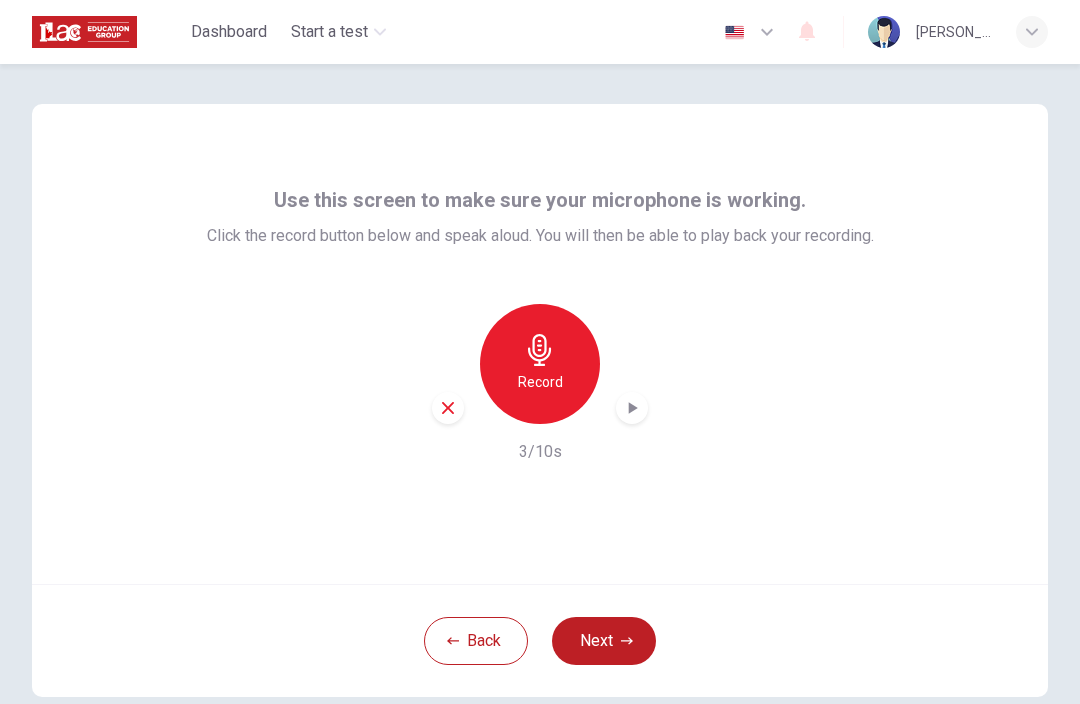 click 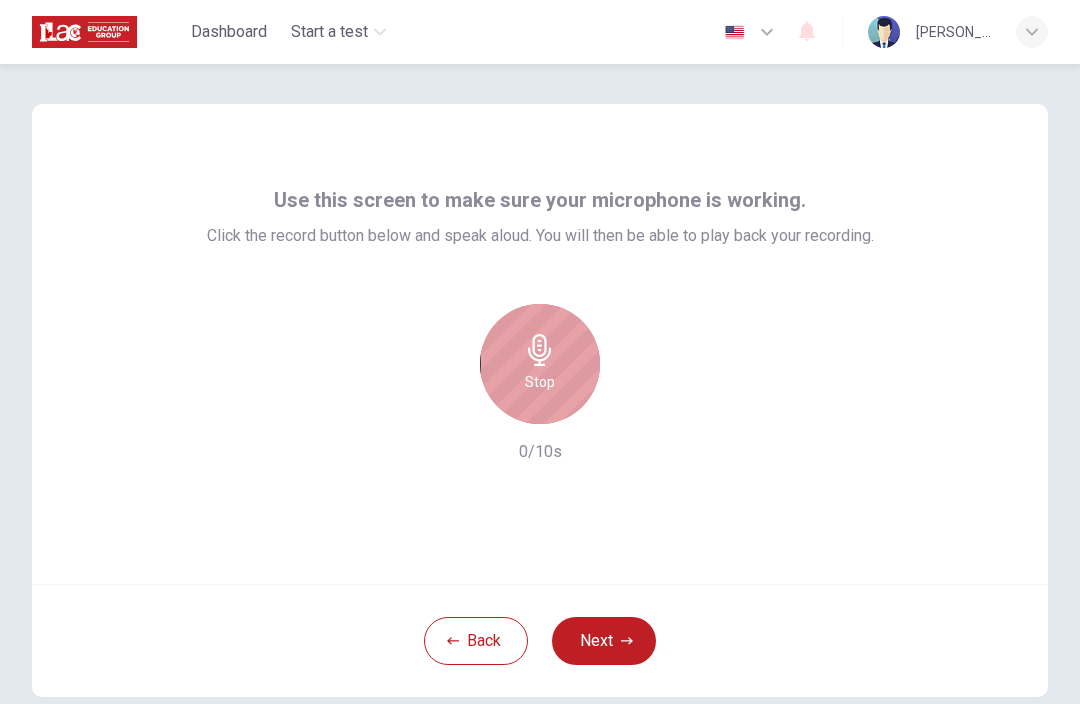 click 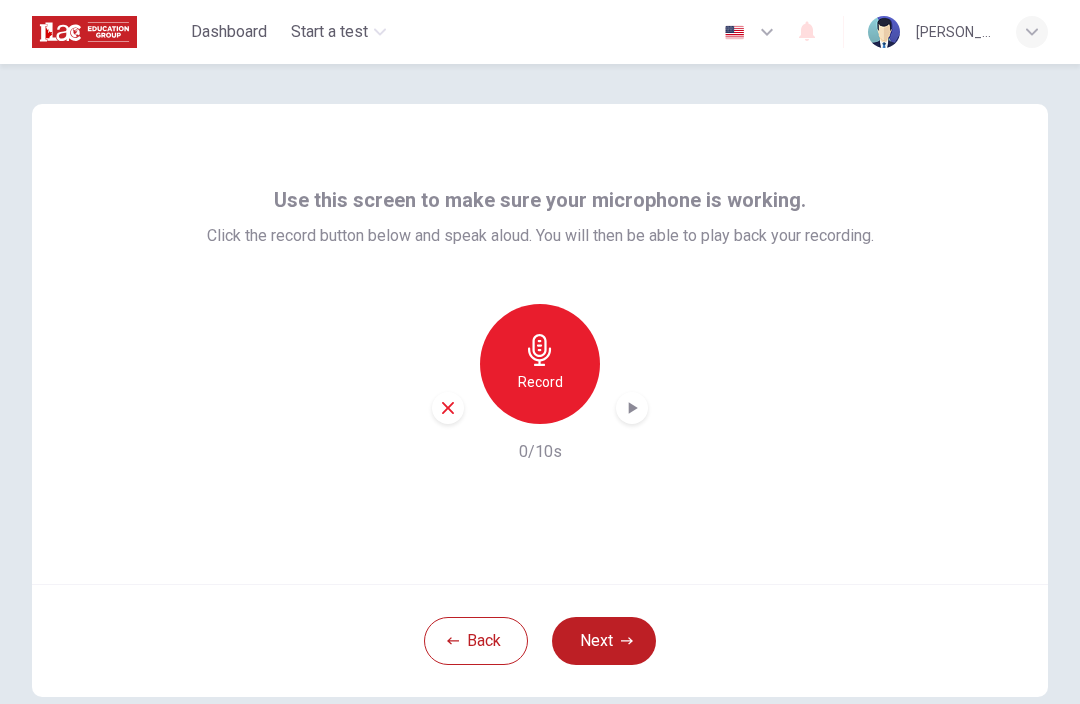 click on "Record" at bounding box center (540, 382) 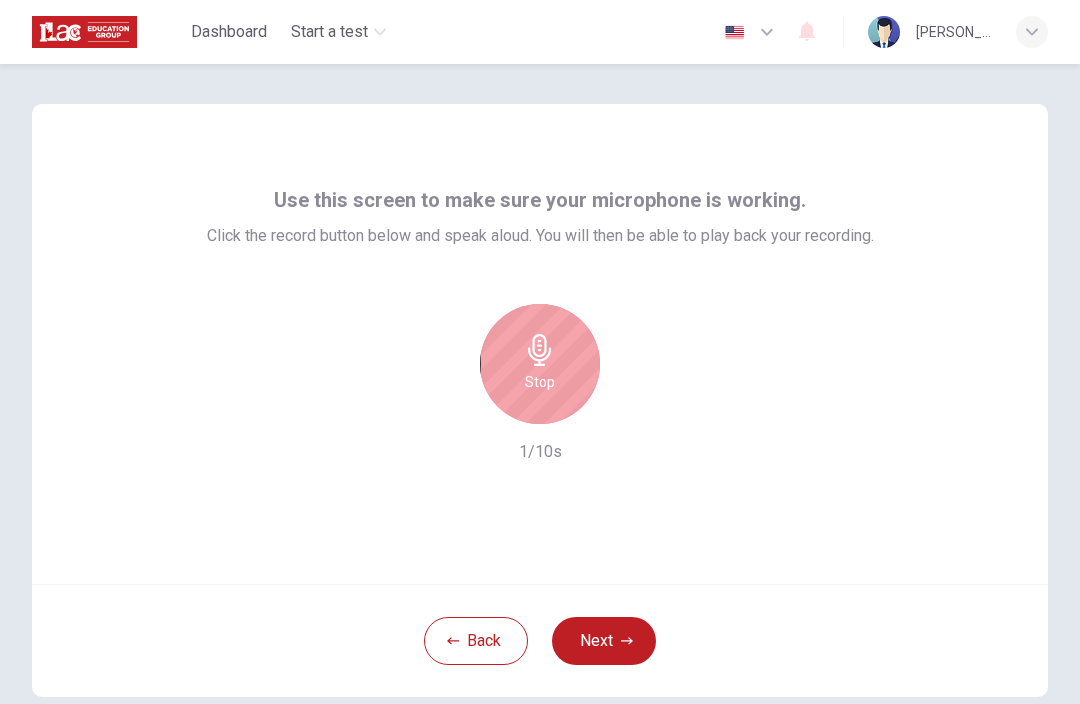 click 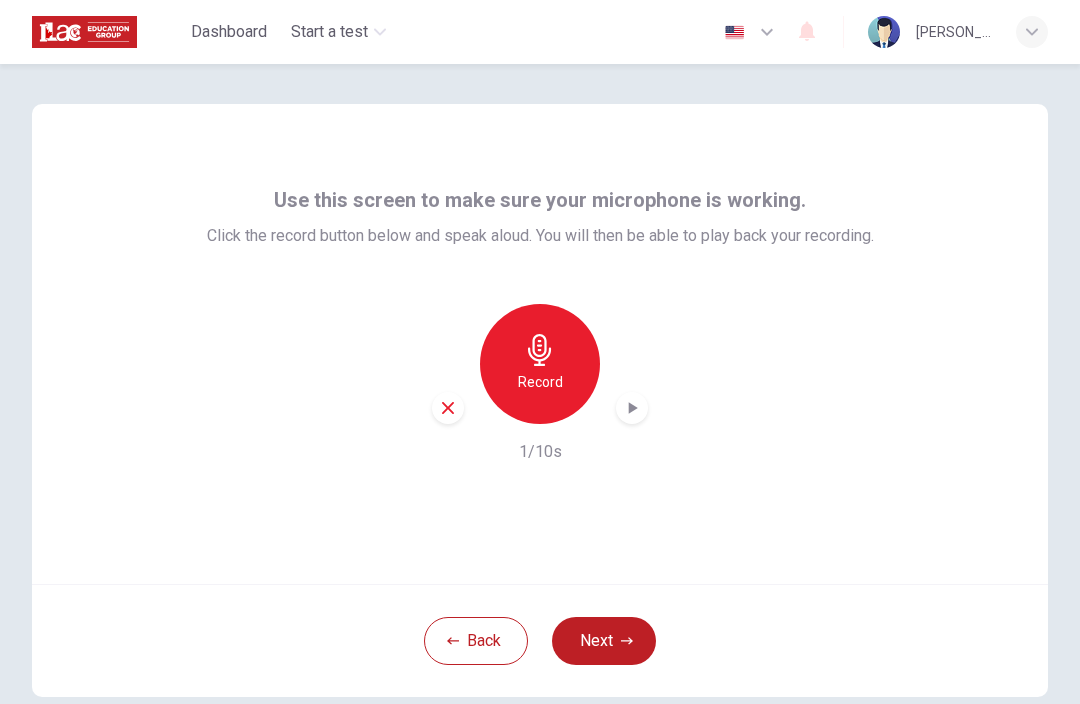 click at bounding box center (632, 408) 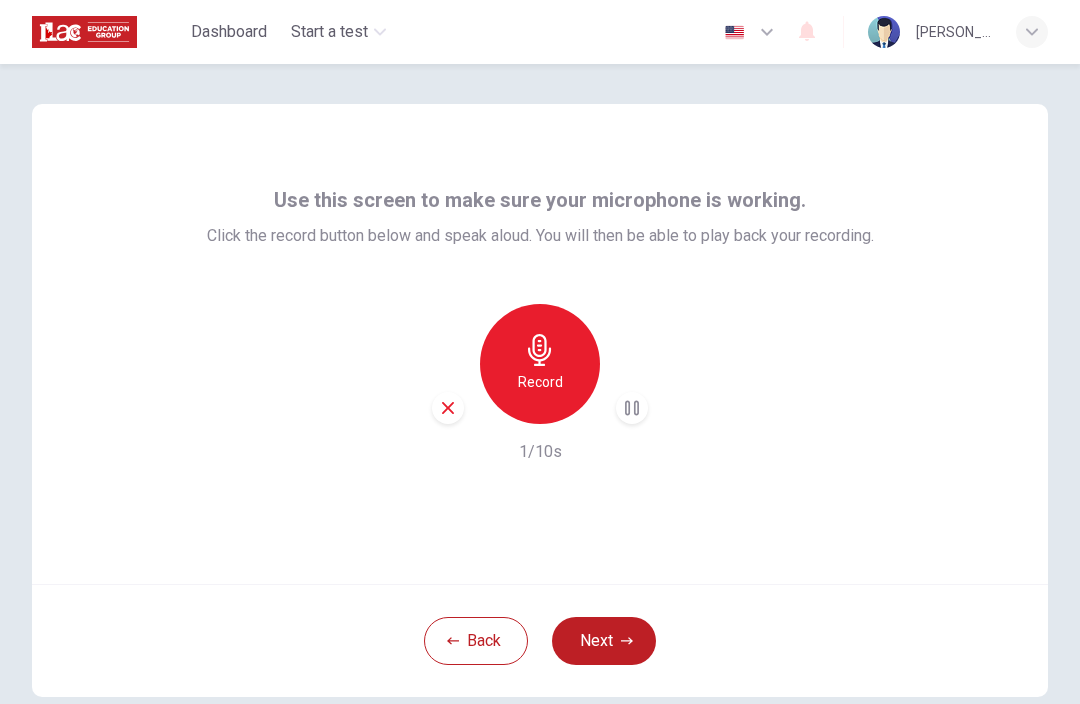 click on "Record" at bounding box center [540, 364] 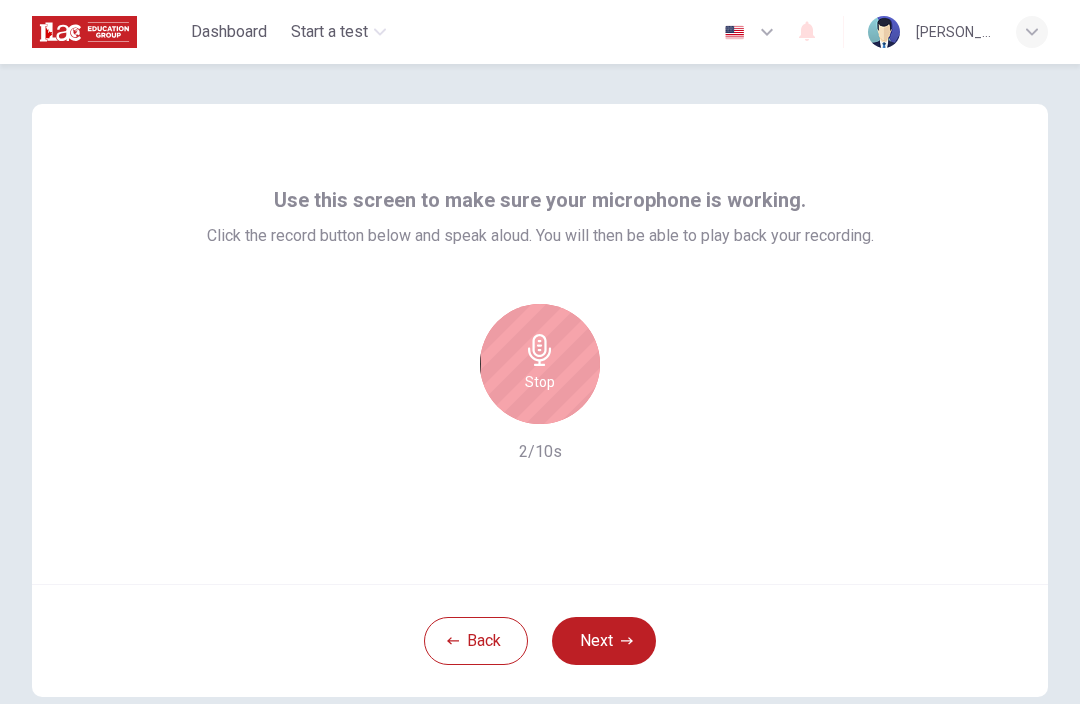 click on "Next" at bounding box center [604, 641] 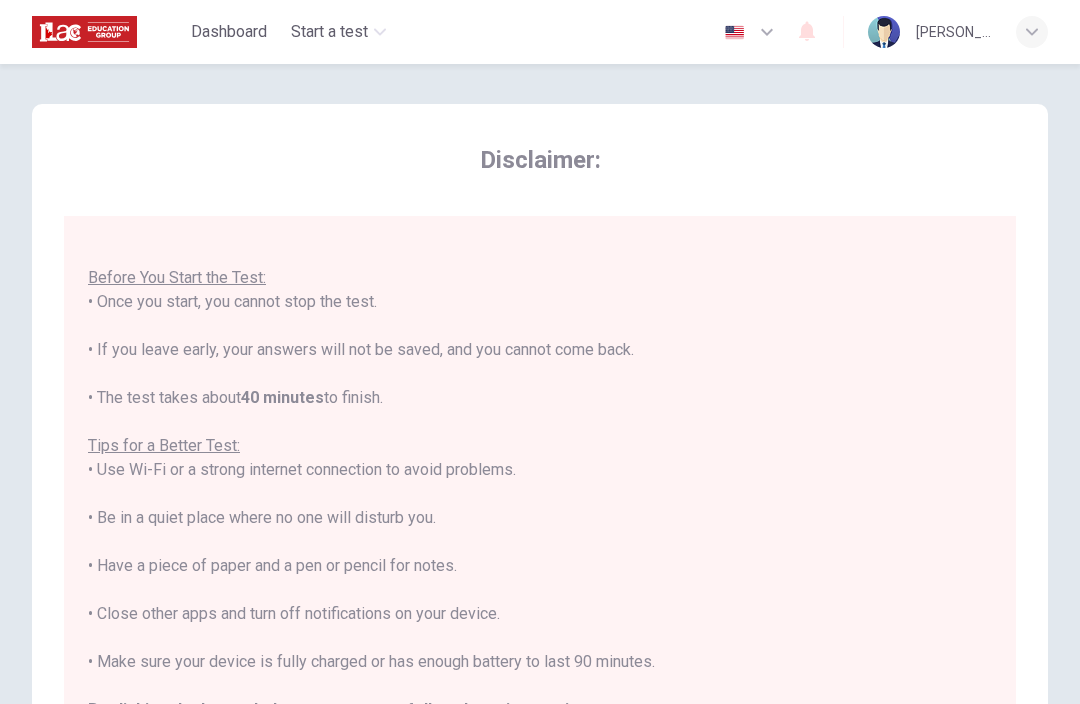 scroll, scrollTop: 21, scrollLeft: 0, axis: vertical 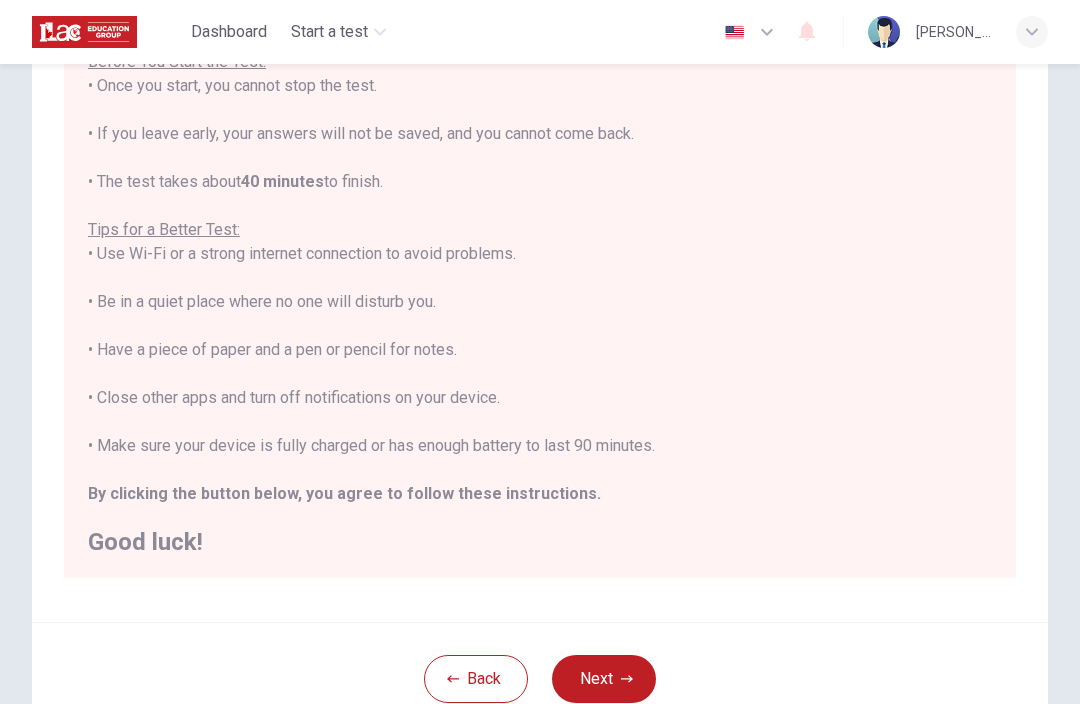 click on "Next" at bounding box center (604, 679) 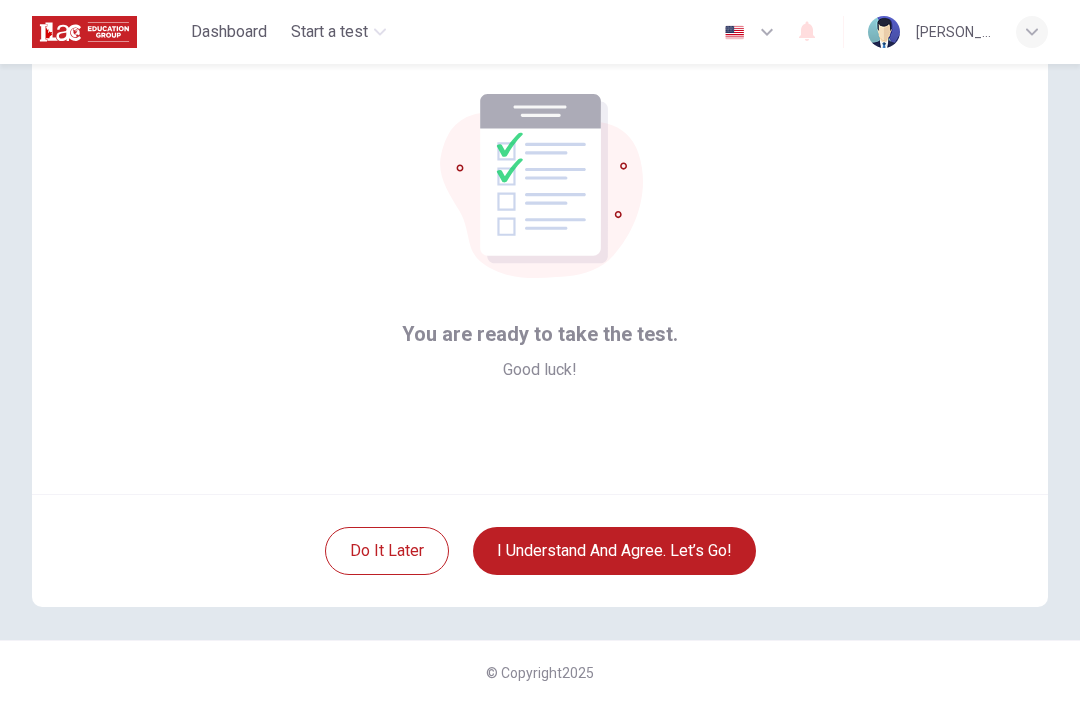 scroll, scrollTop: 90, scrollLeft: 0, axis: vertical 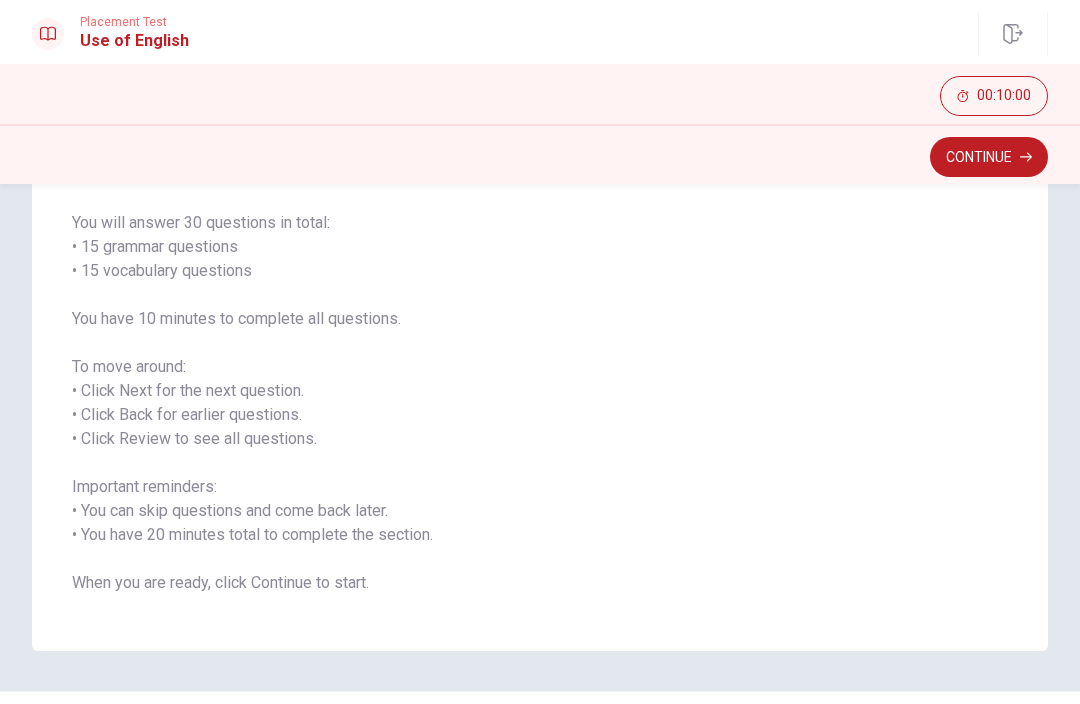 click on "Continue" at bounding box center (989, 157) 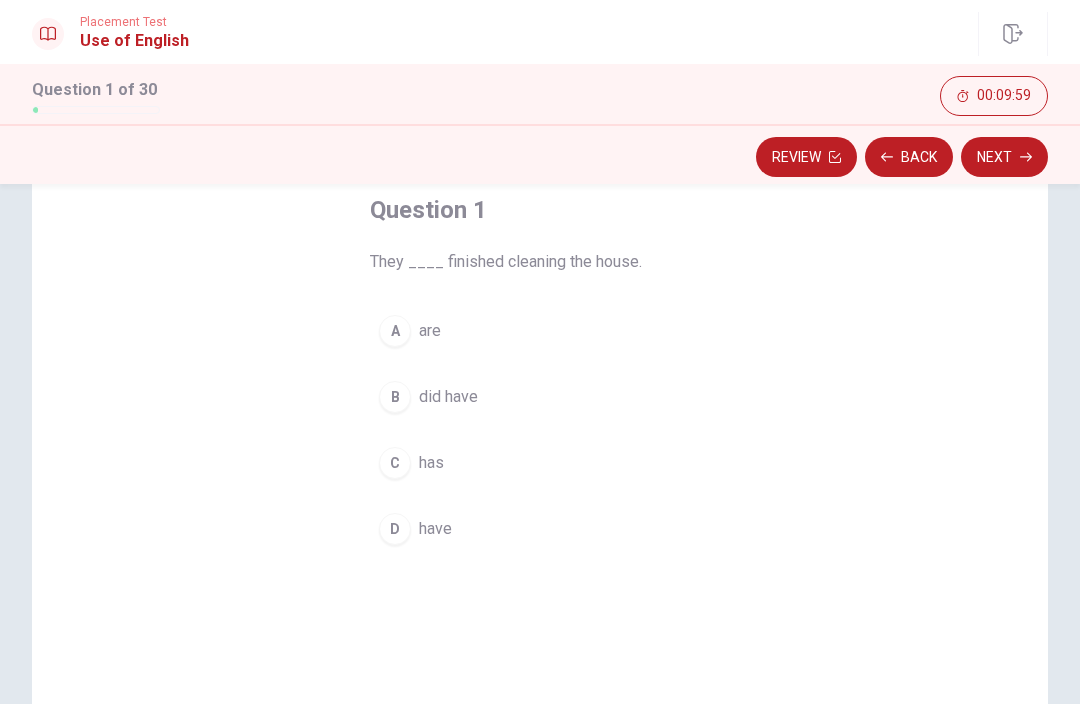 scroll, scrollTop: 104, scrollLeft: 0, axis: vertical 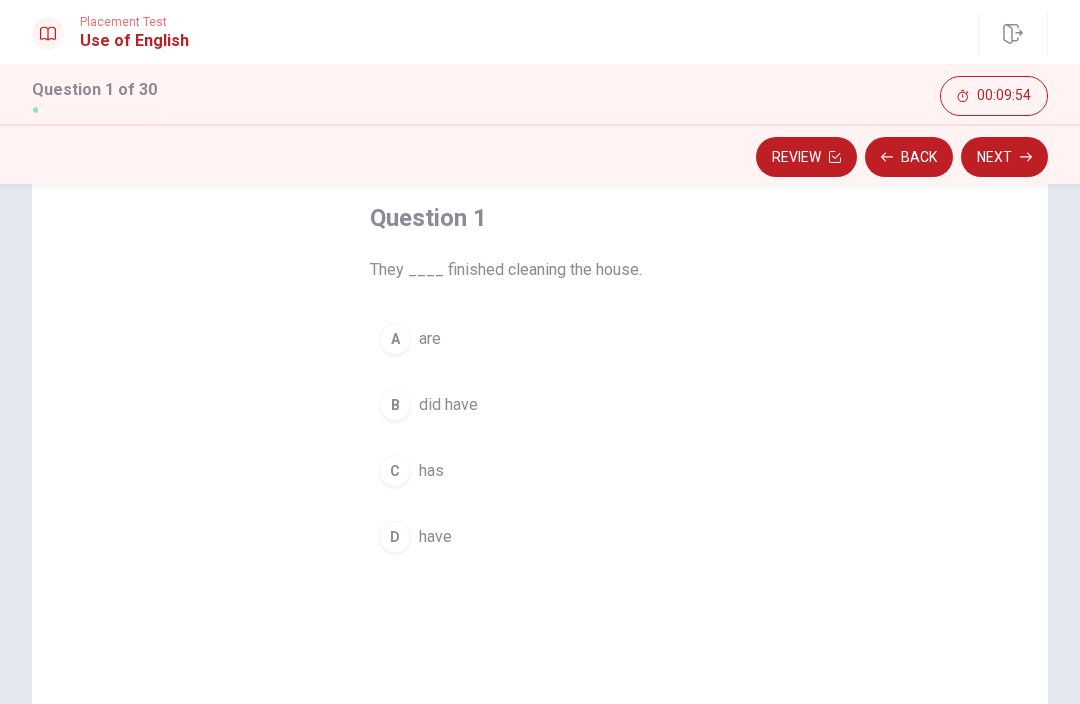 click on "did have" at bounding box center (448, 405) 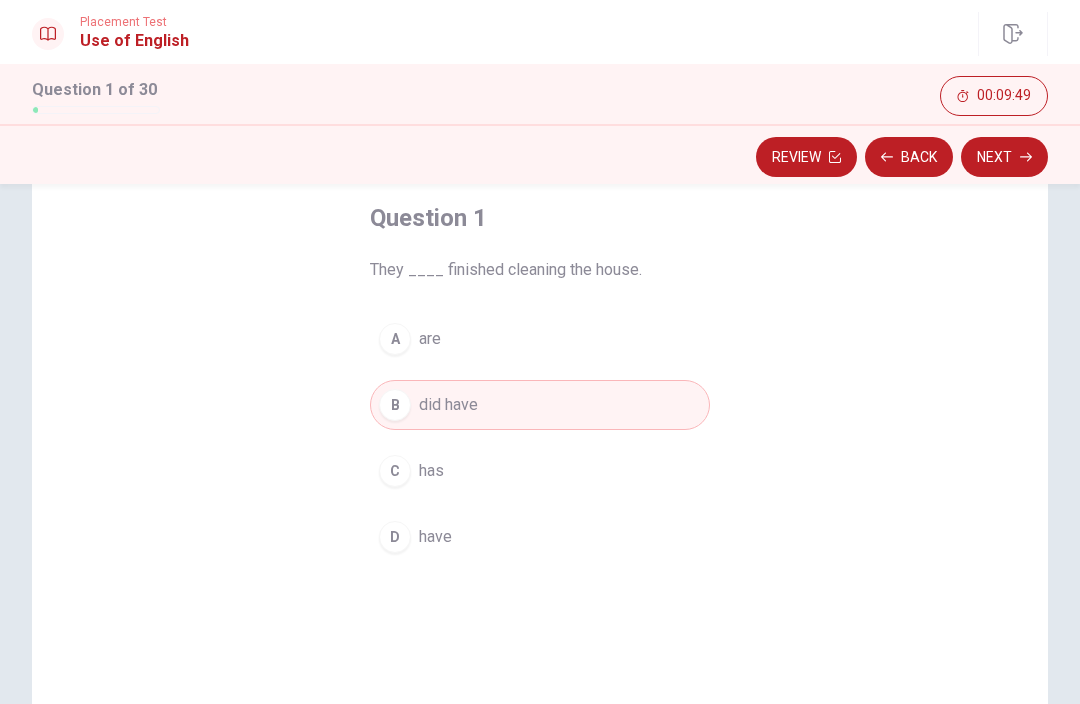 click on "has" at bounding box center [431, 471] 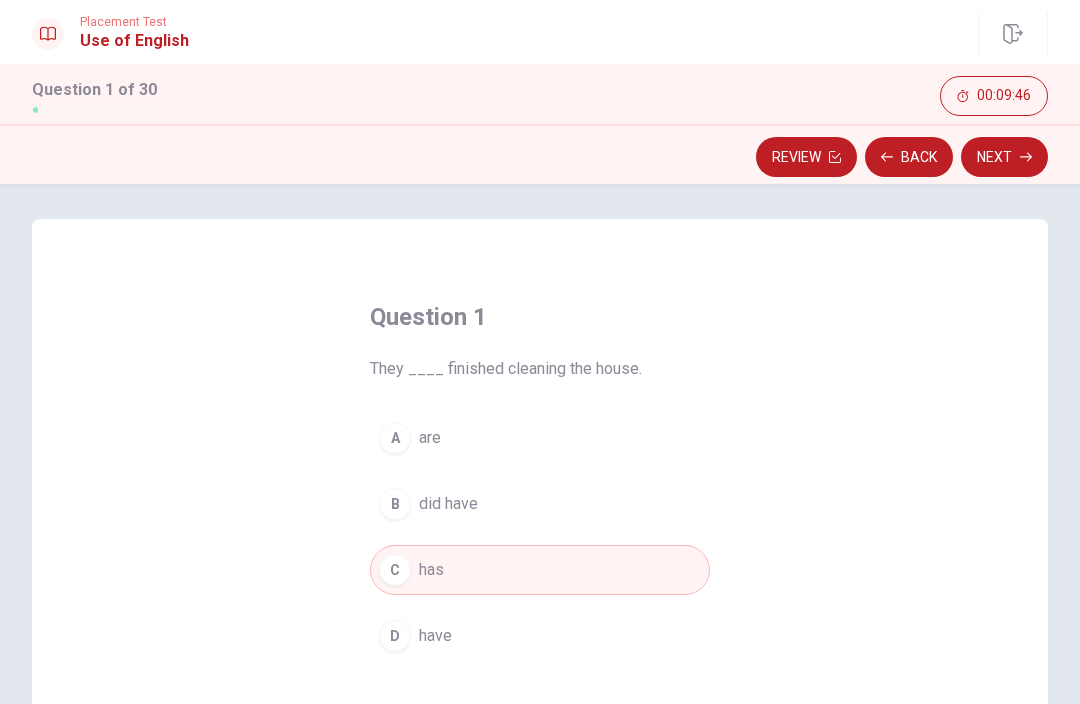 scroll, scrollTop: 12, scrollLeft: 0, axis: vertical 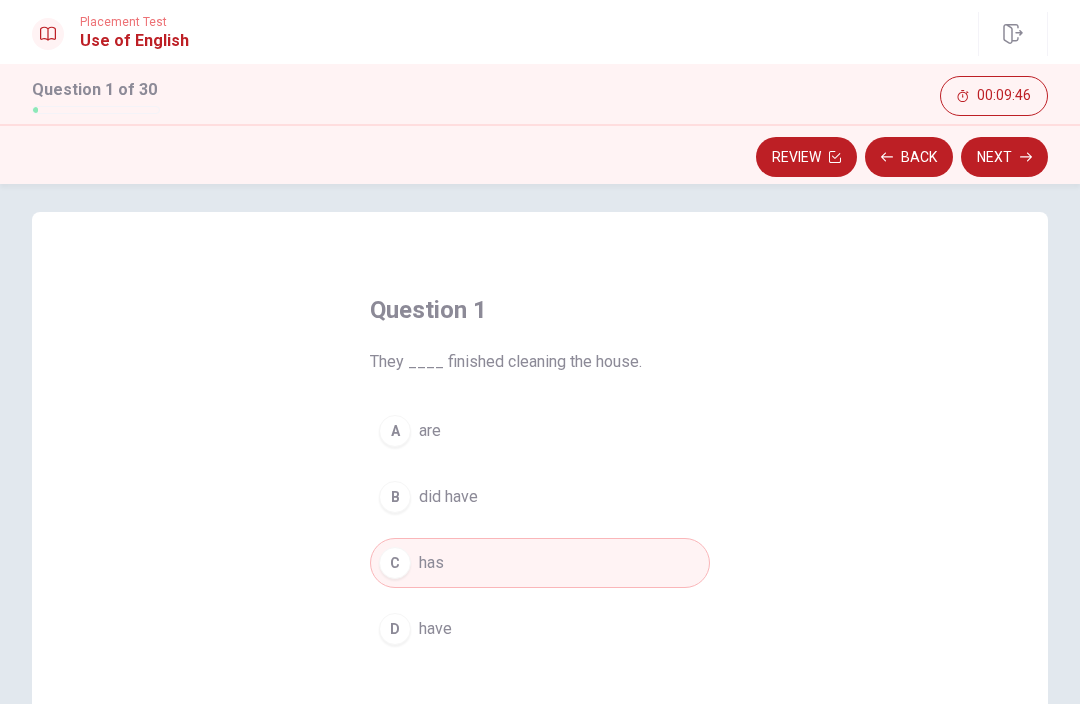 click on "D have" at bounding box center [540, 629] 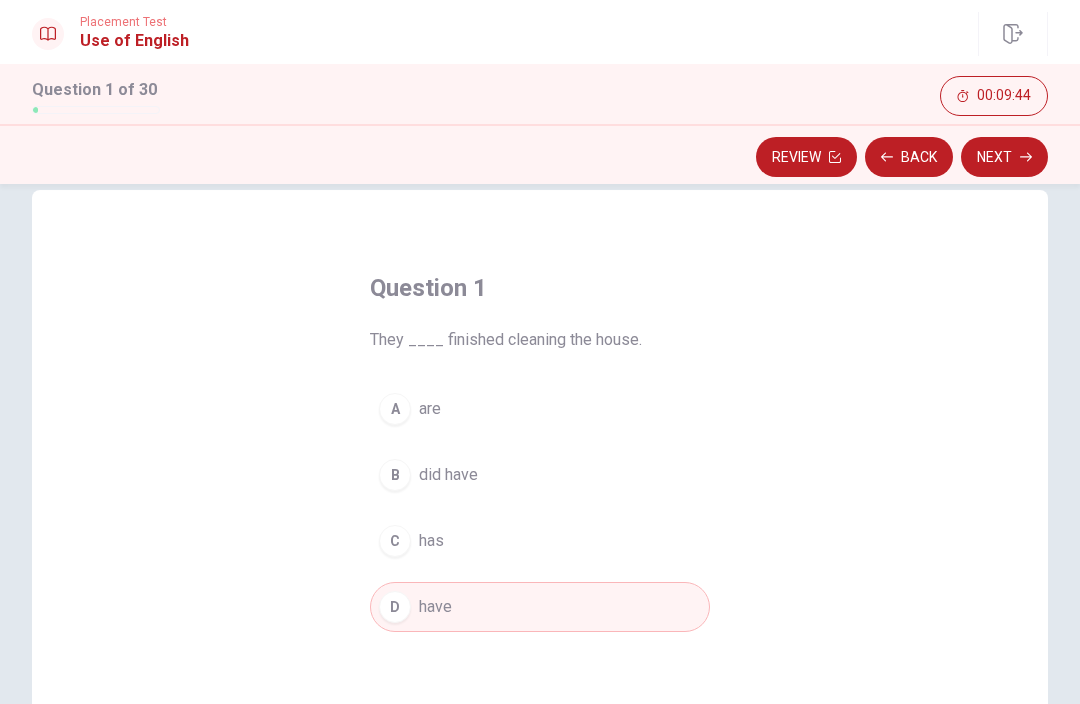 scroll, scrollTop: 35, scrollLeft: 0, axis: vertical 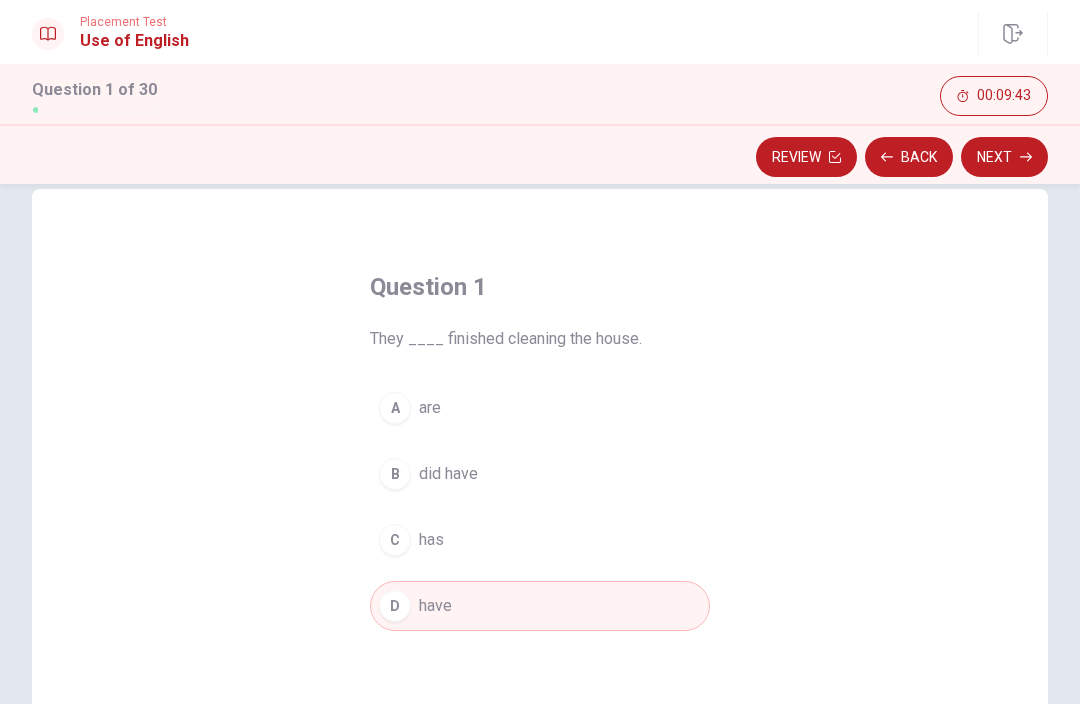 click on "Next" at bounding box center (1004, 157) 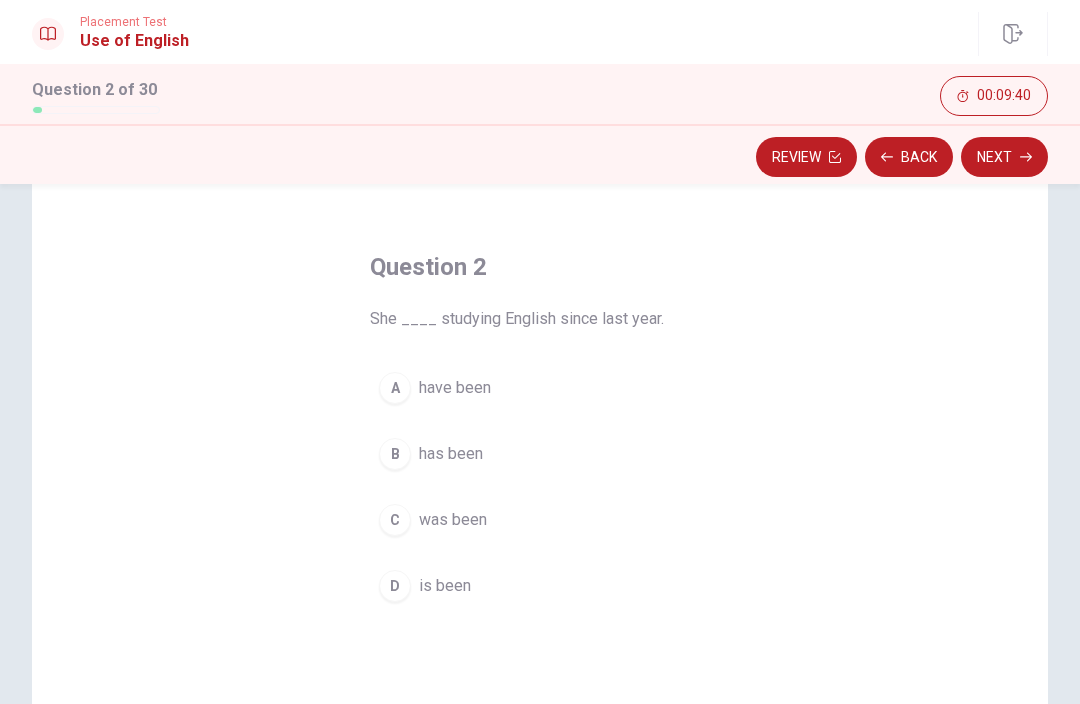 scroll, scrollTop: 57, scrollLeft: 0, axis: vertical 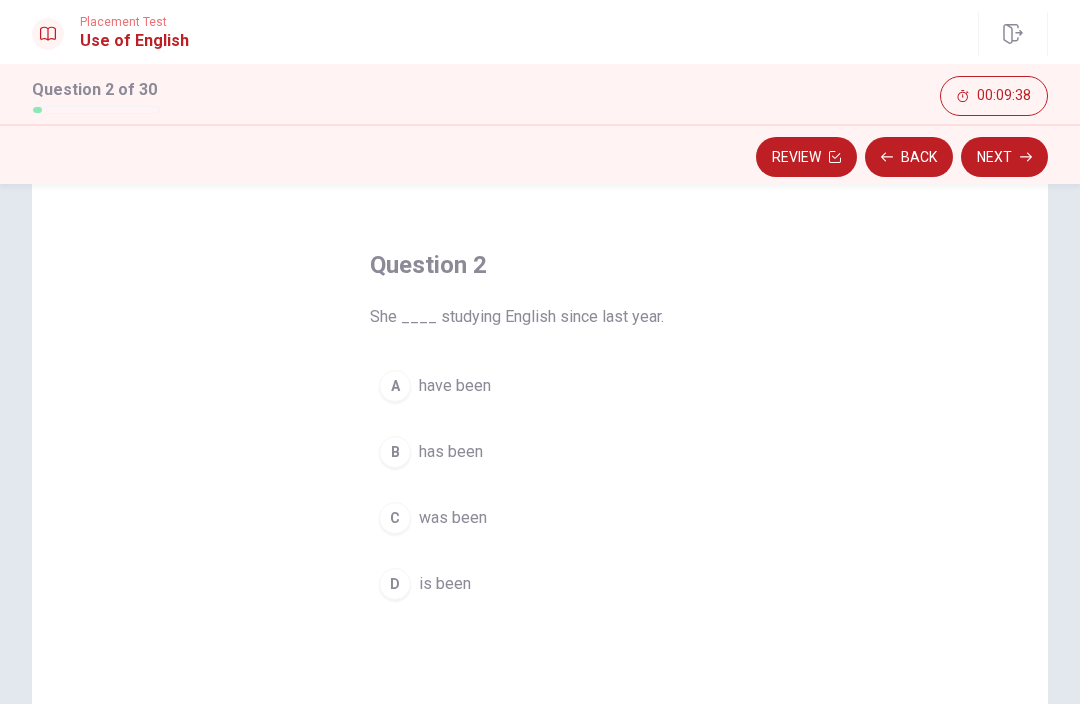 click on "has been" at bounding box center [451, 452] 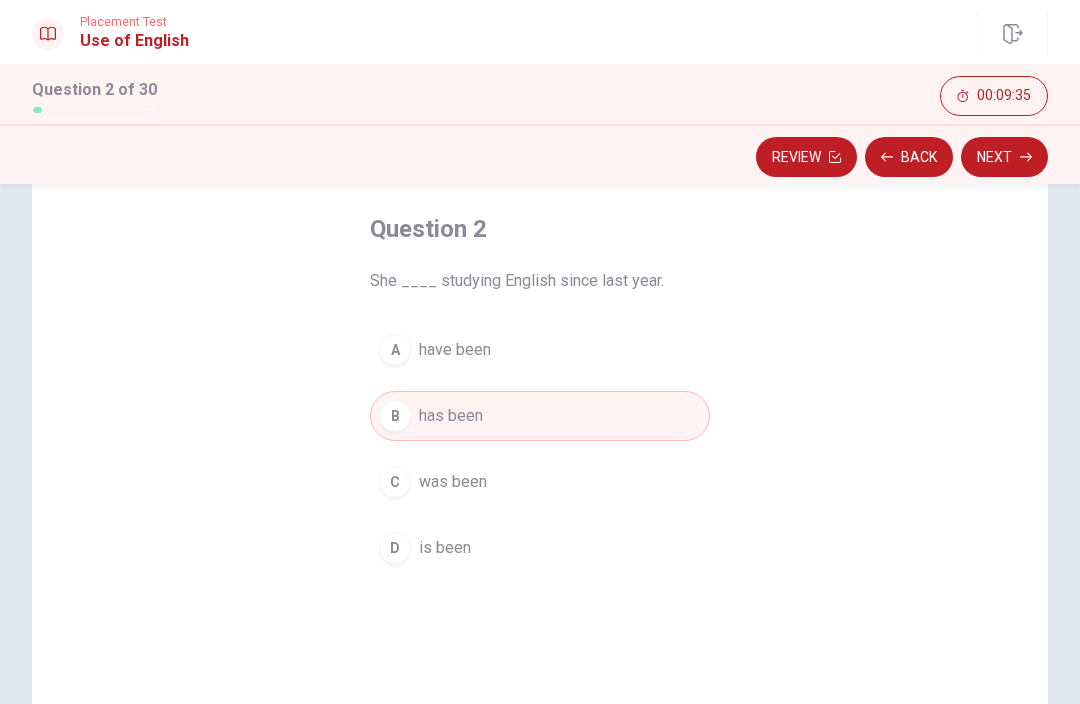 scroll, scrollTop: 94, scrollLeft: 0, axis: vertical 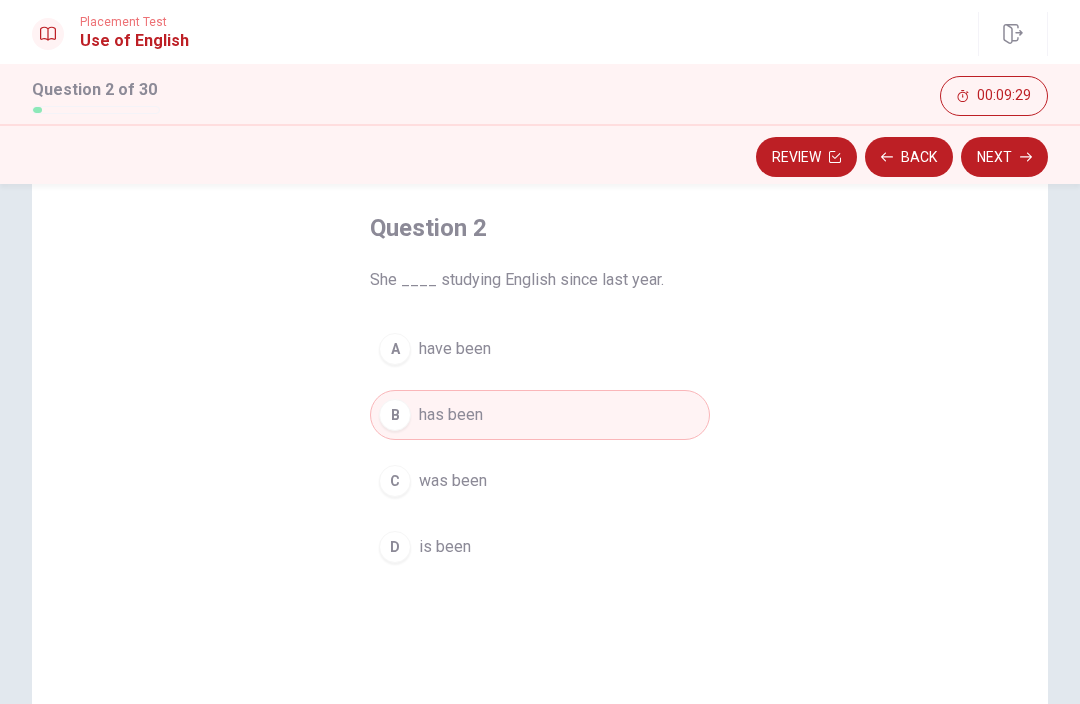 click on "Next" at bounding box center [1004, 157] 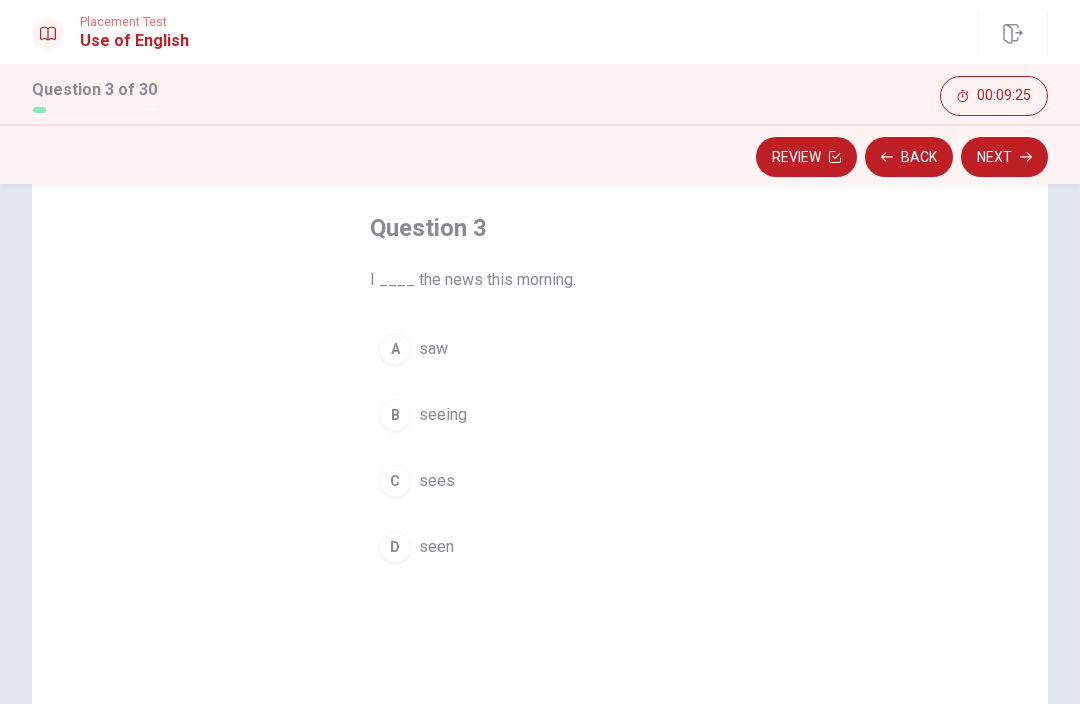 click on "A saw" at bounding box center [540, 349] 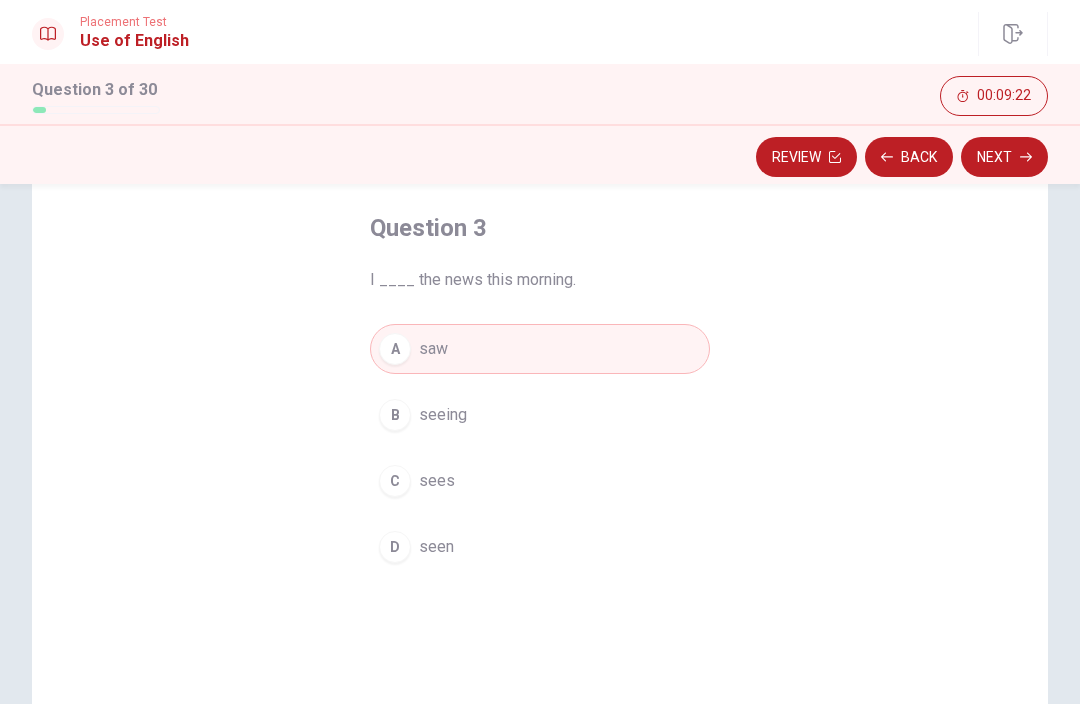 click on "Next" at bounding box center [1004, 157] 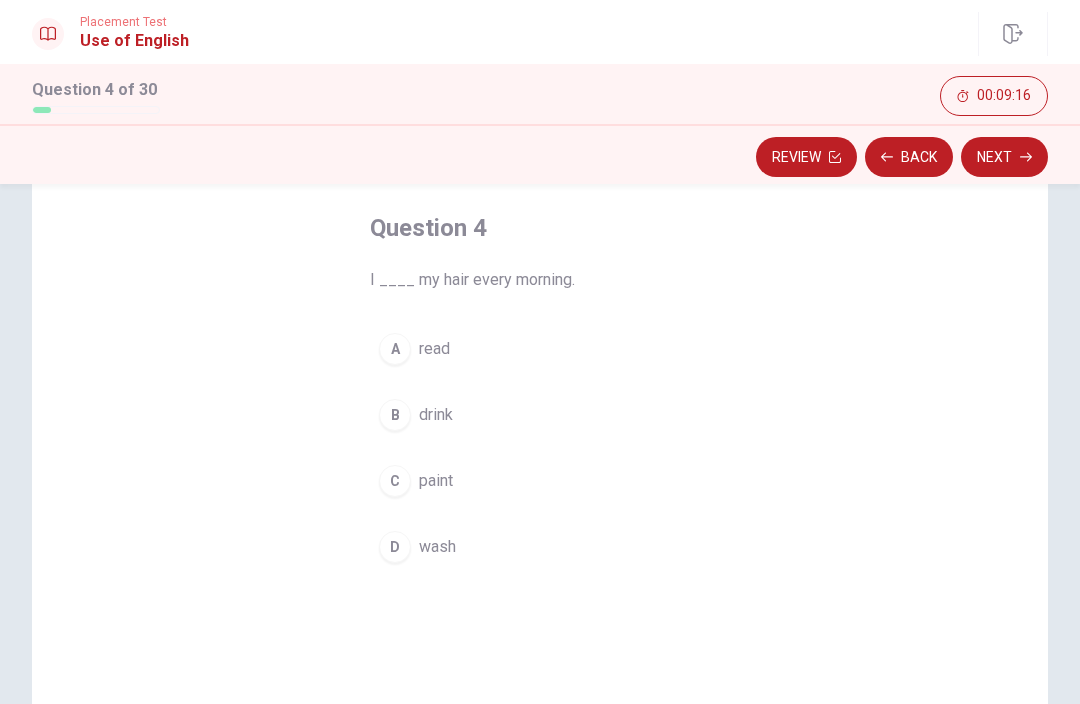 click on "wash" at bounding box center (437, 547) 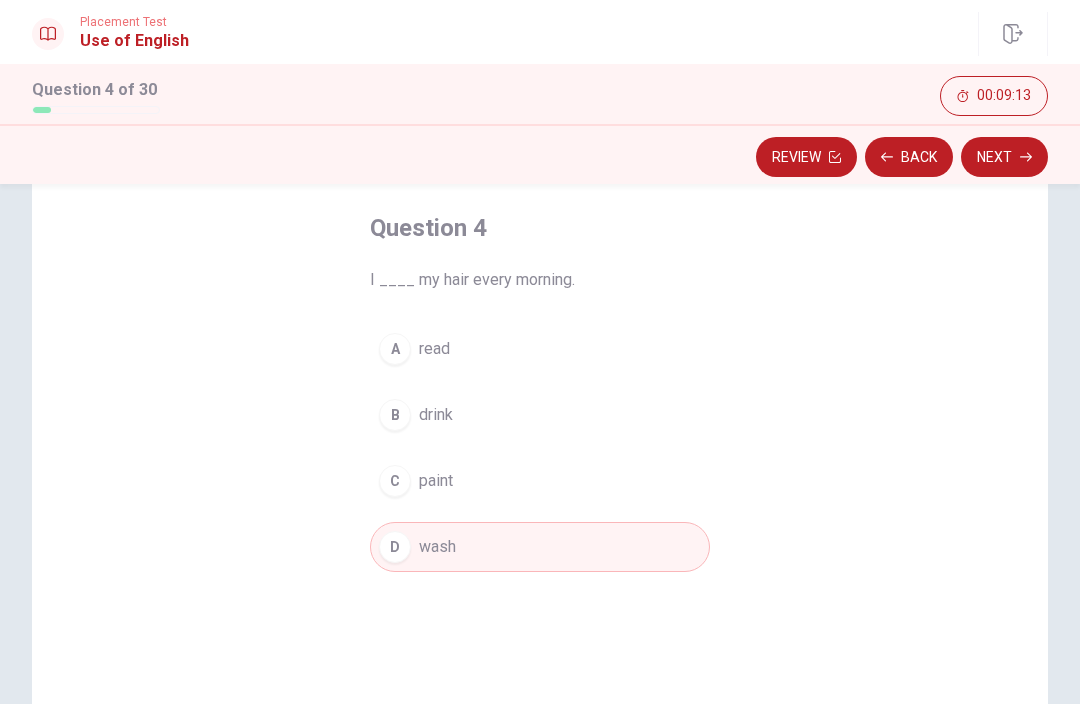 click on "Next" at bounding box center [1004, 157] 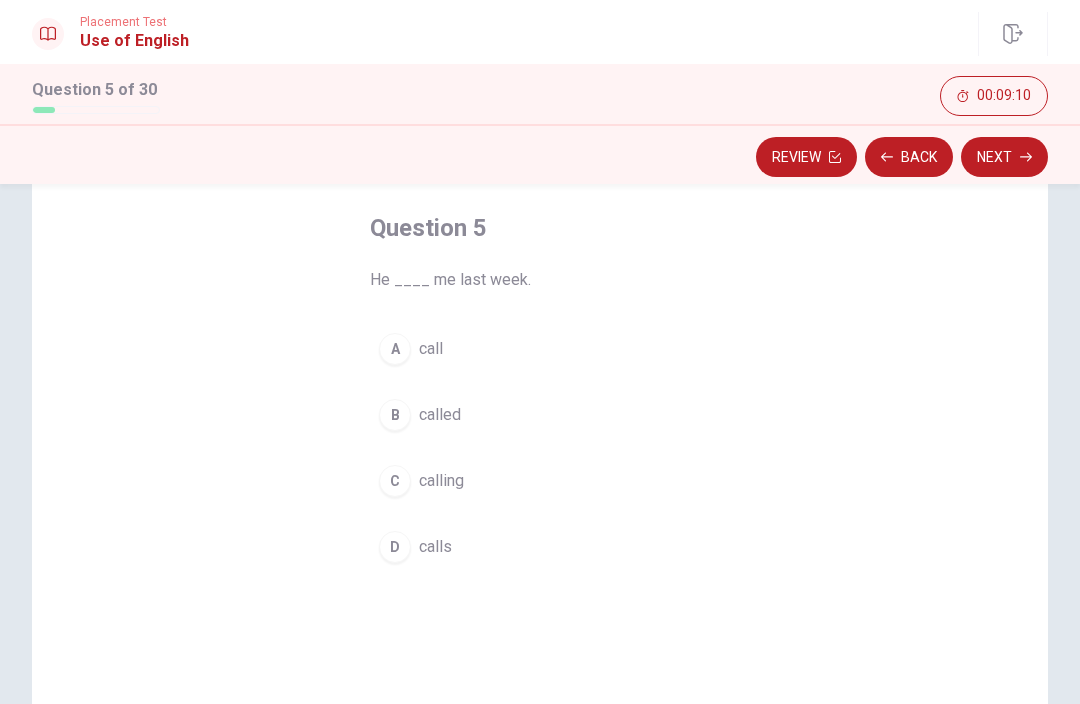 click on "called" at bounding box center [440, 415] 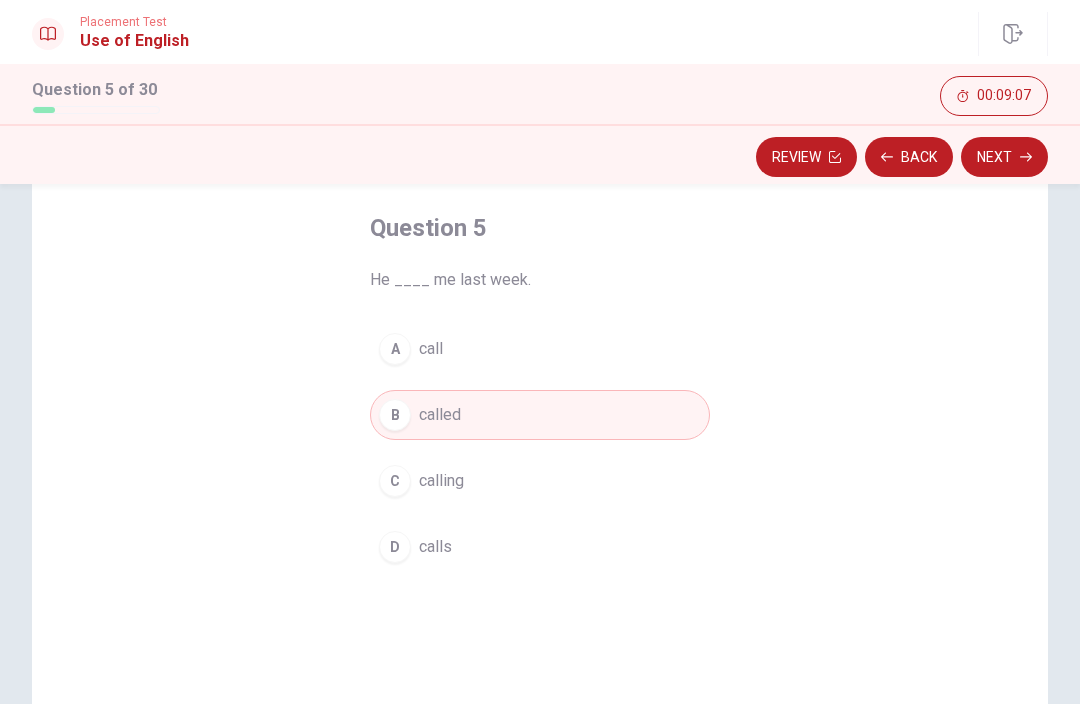 click on "Next" at bounding box center (1004, 157) 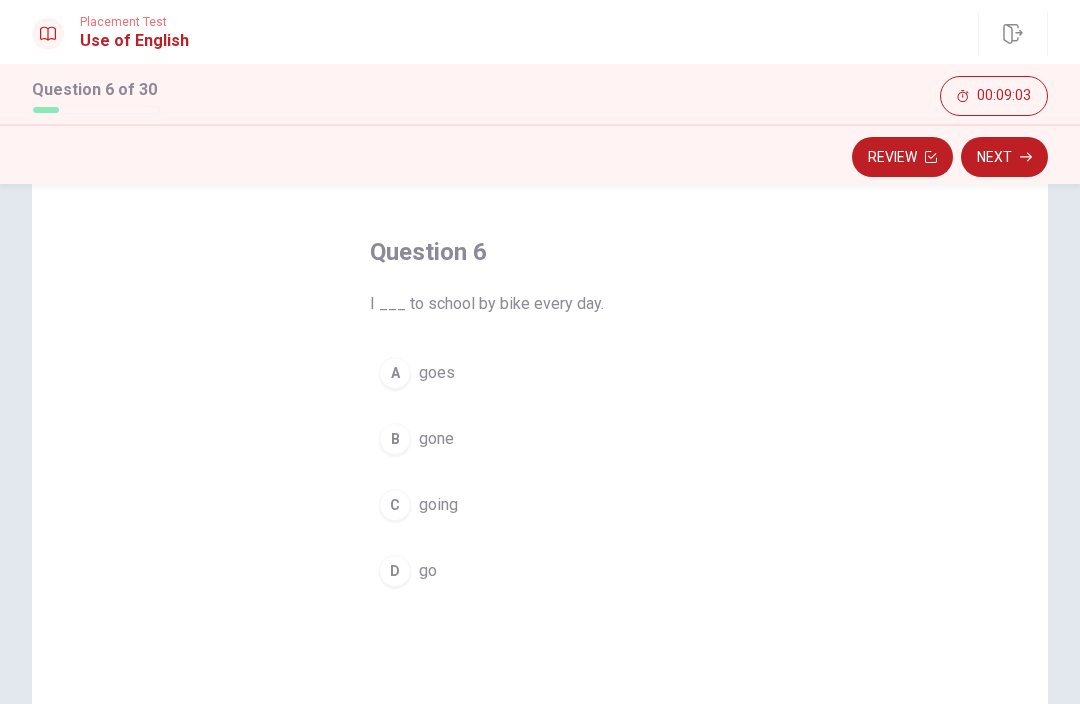 scroll, scrollTop: 75, scrollLeft: 0, axis: vertical 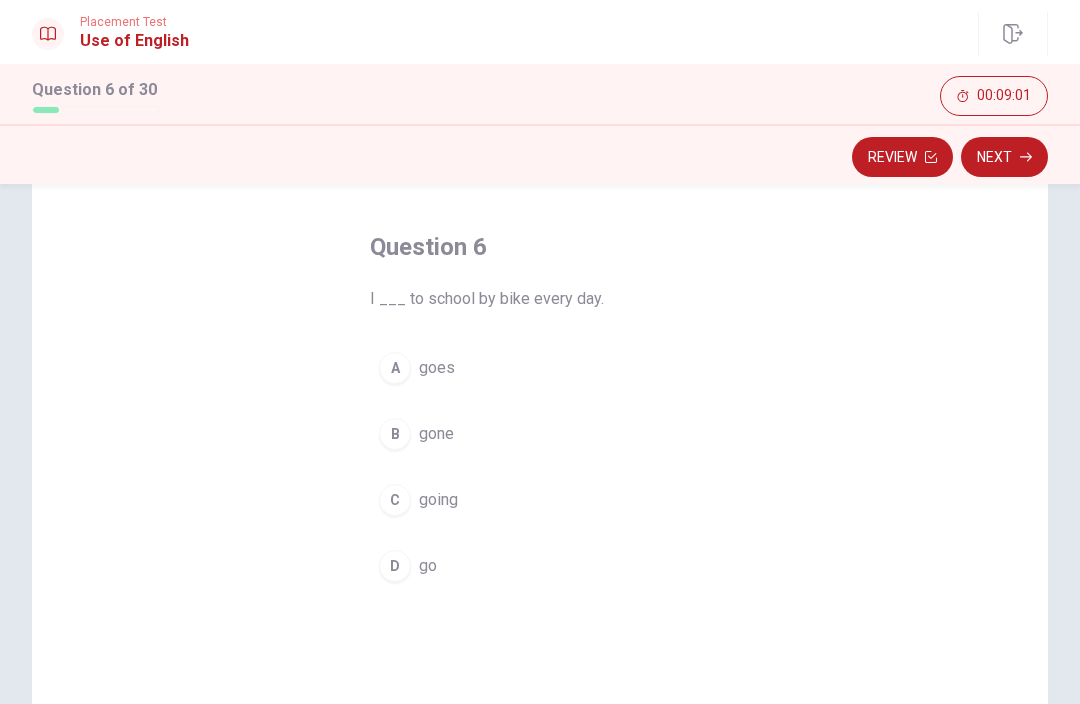 click on "D go" at bounding box center (540, 566) 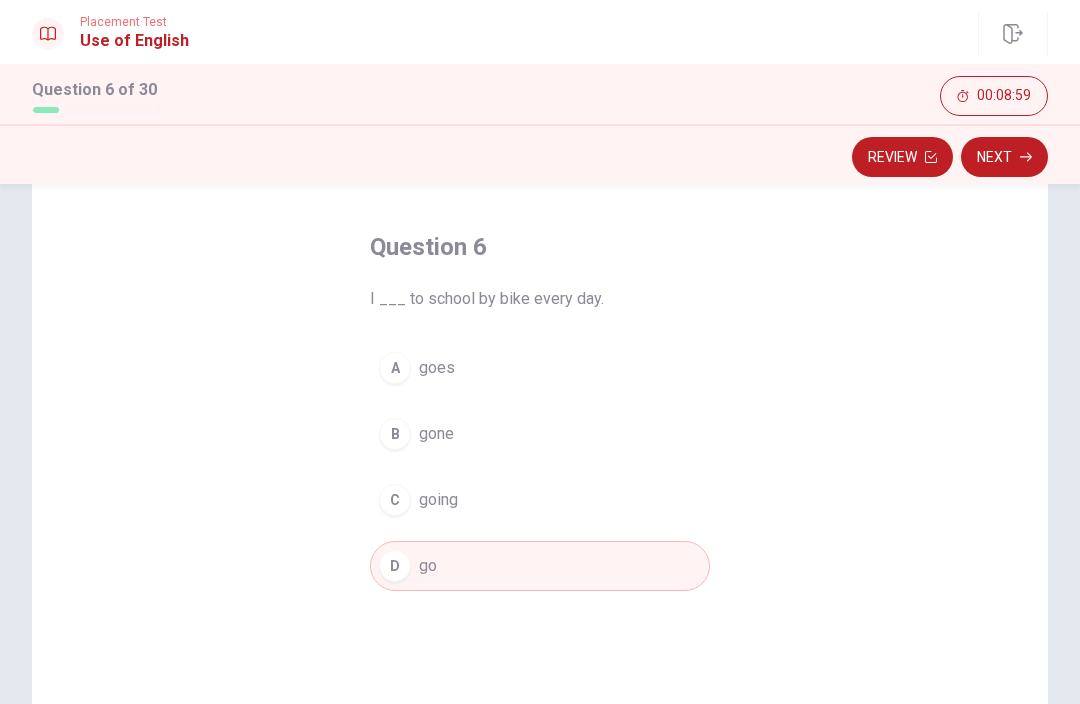click on "Next" at bounding box center [1004, 157] 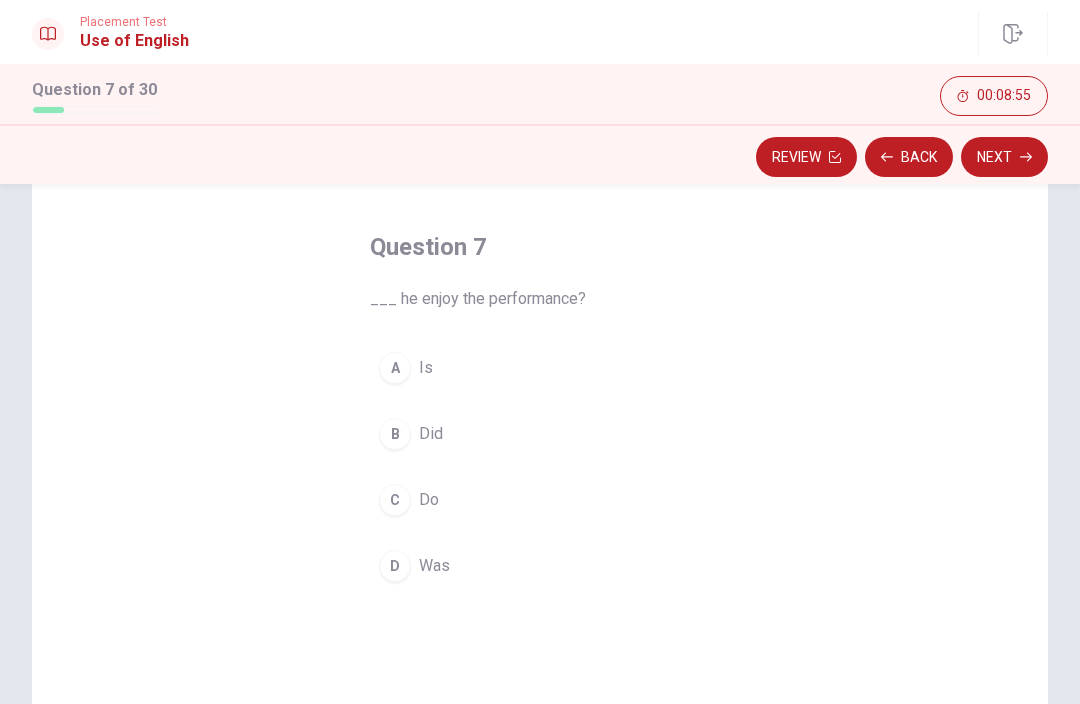 click on "Did" at bounding box center (431, 434) 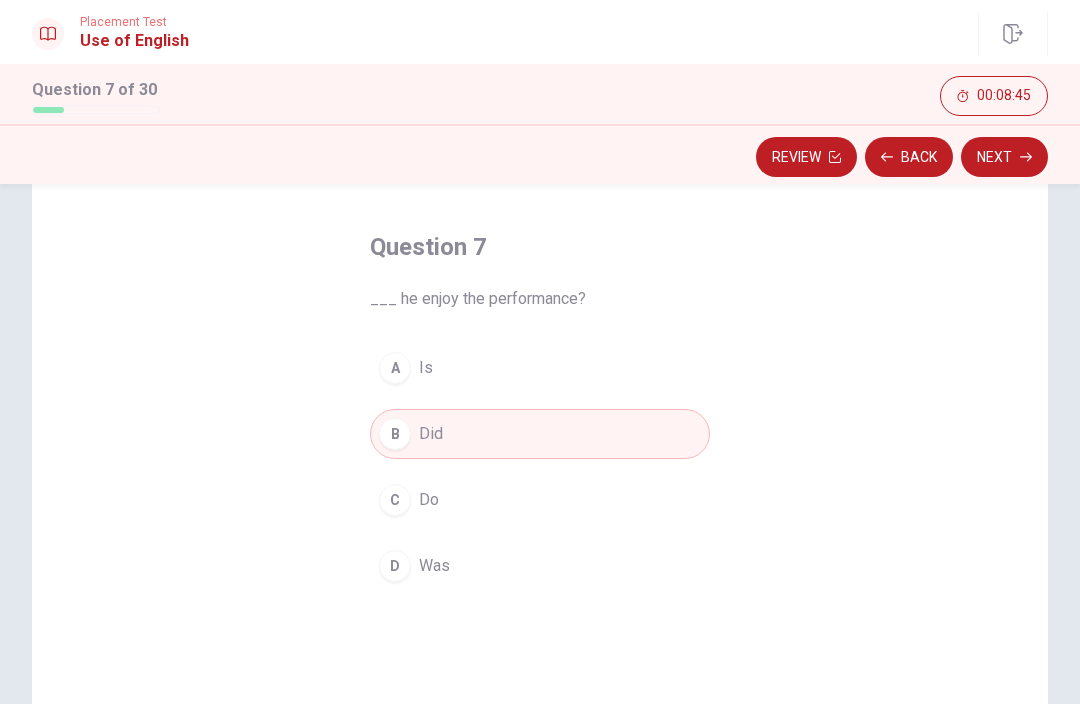 click on "Next" at bounding box center (1004, 157) 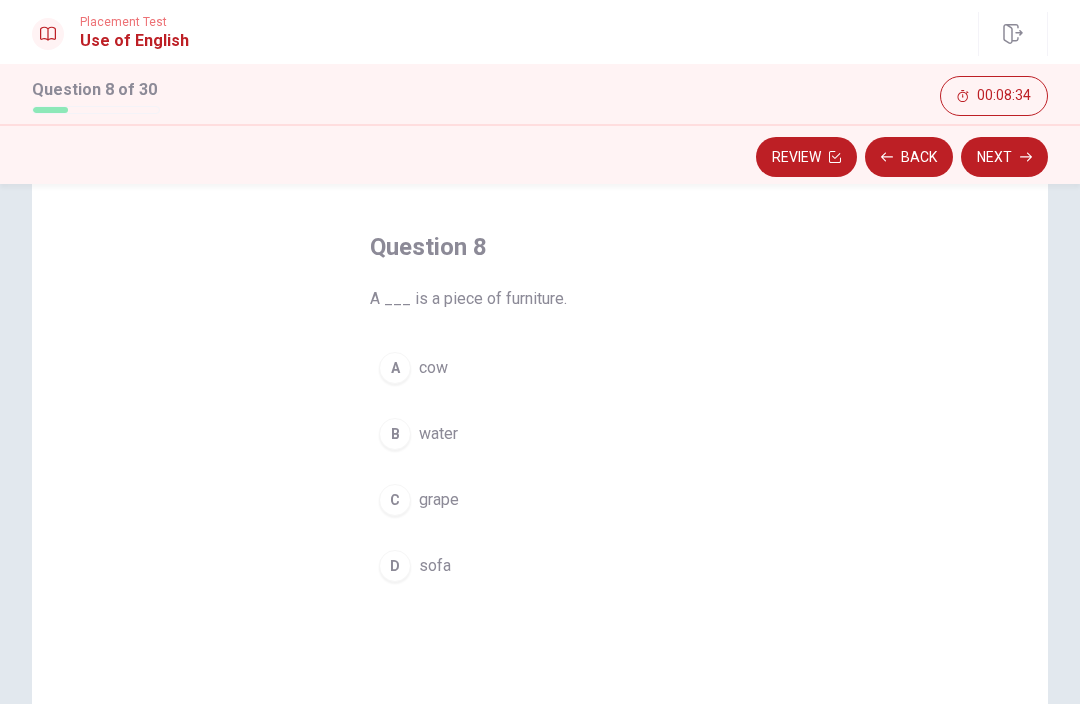 click on "cow" at bounding box center [433, 368] 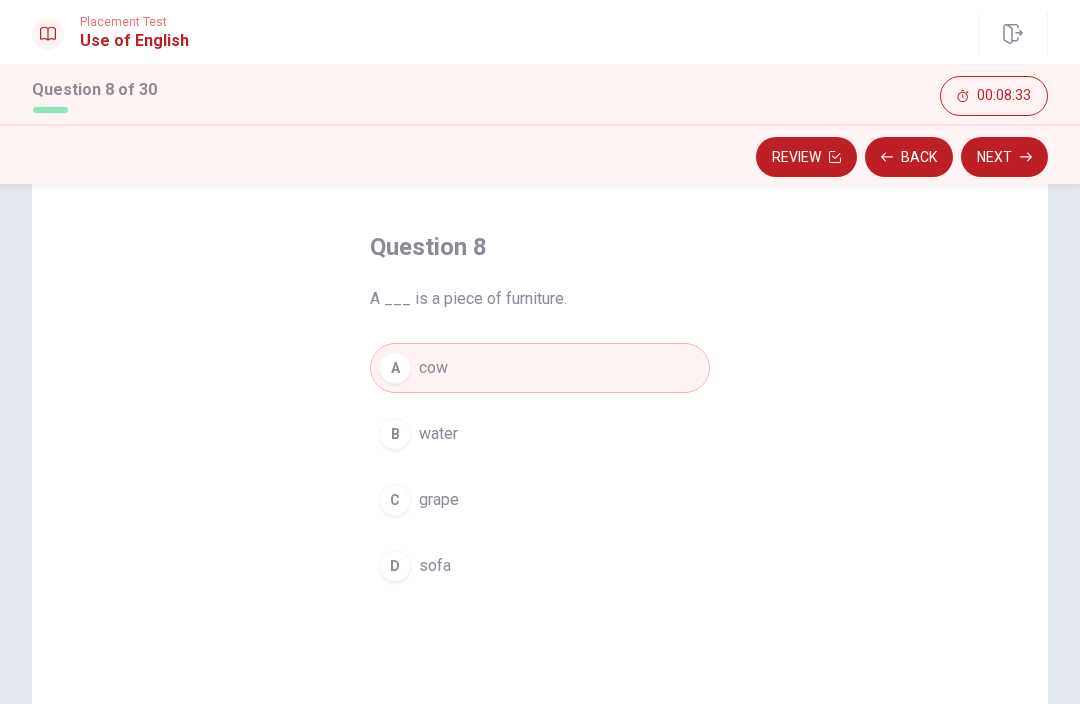 scroll, scrollTop: 86, scrollLeft: 0, axis: vertical 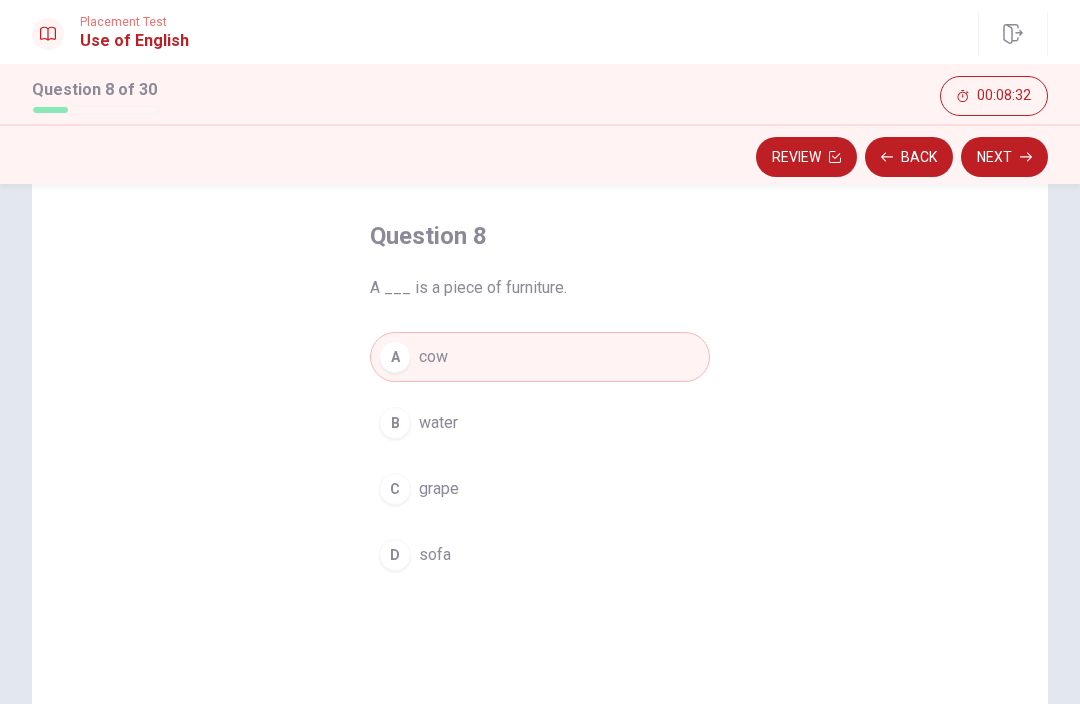 click on "C grape" at bounding box center (540, 489) 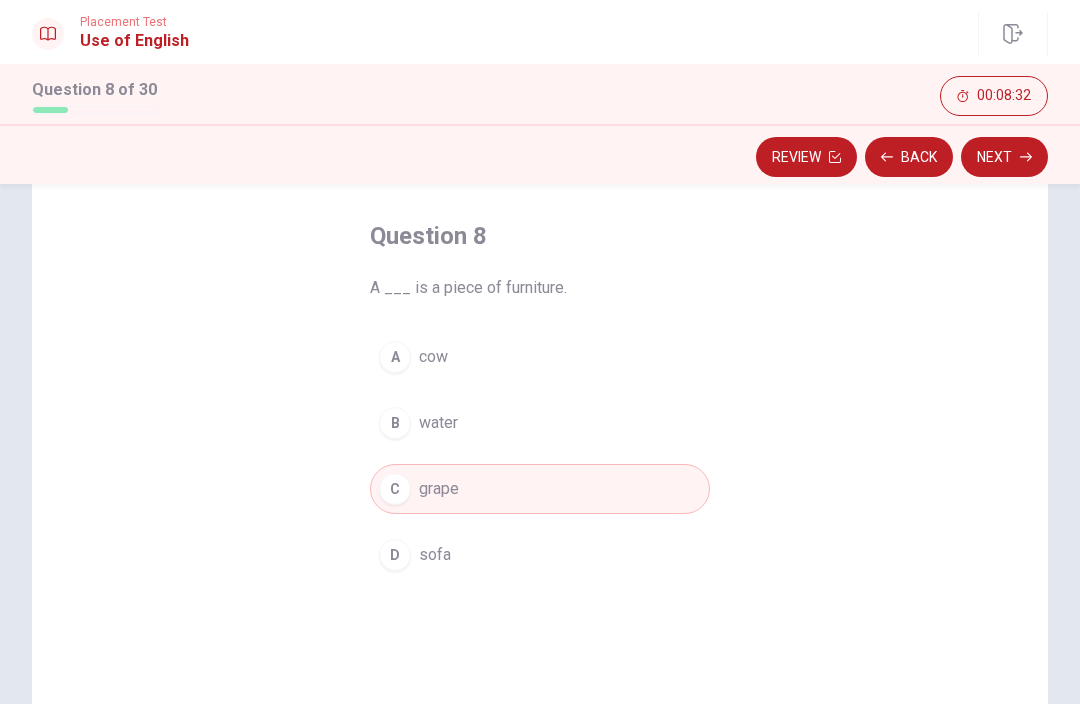 click on "D sofa" at bounding box center [540, 555] 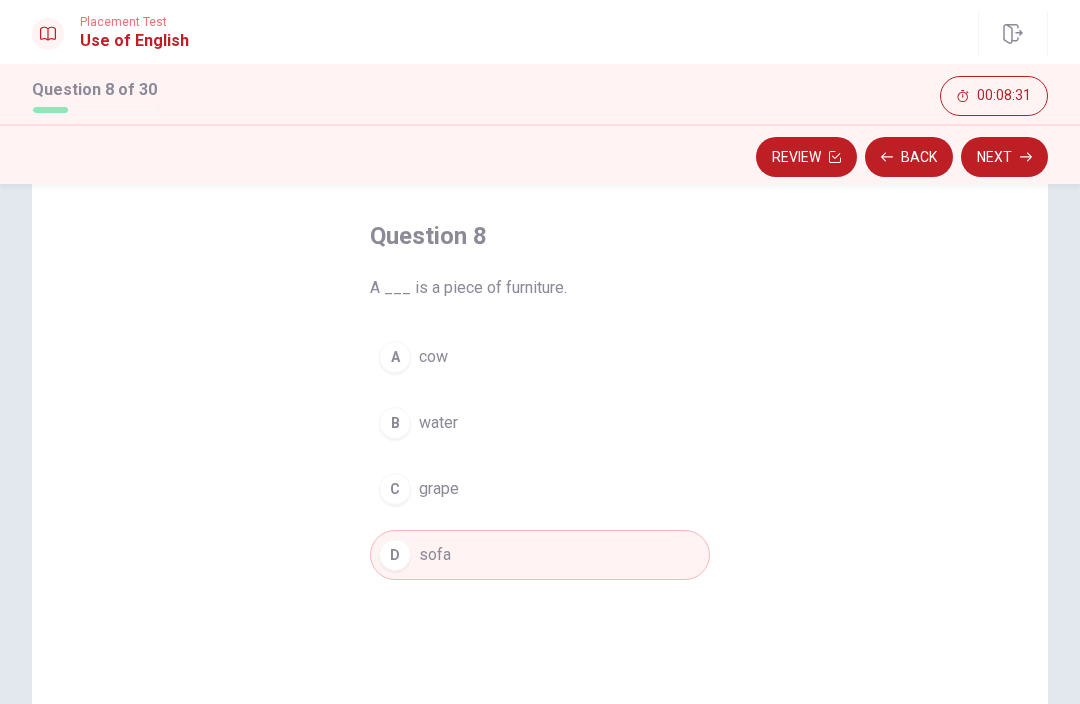 click on "Next" at bounding box center [1004, 157] 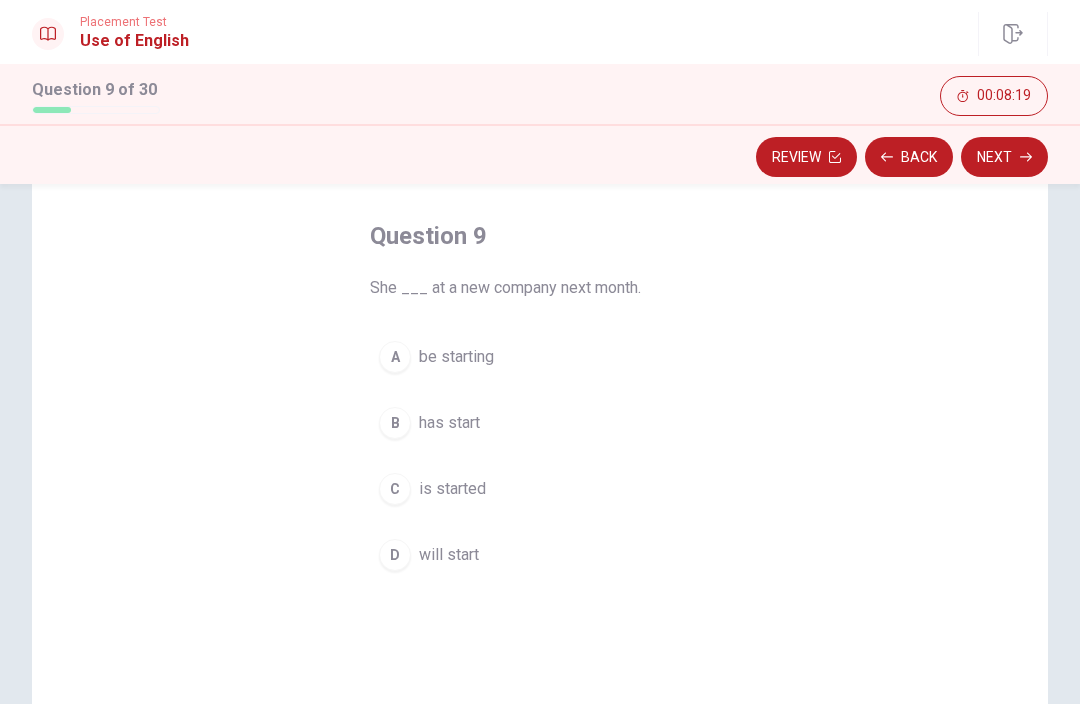 click on "will start" at bounding box center [449, 555] 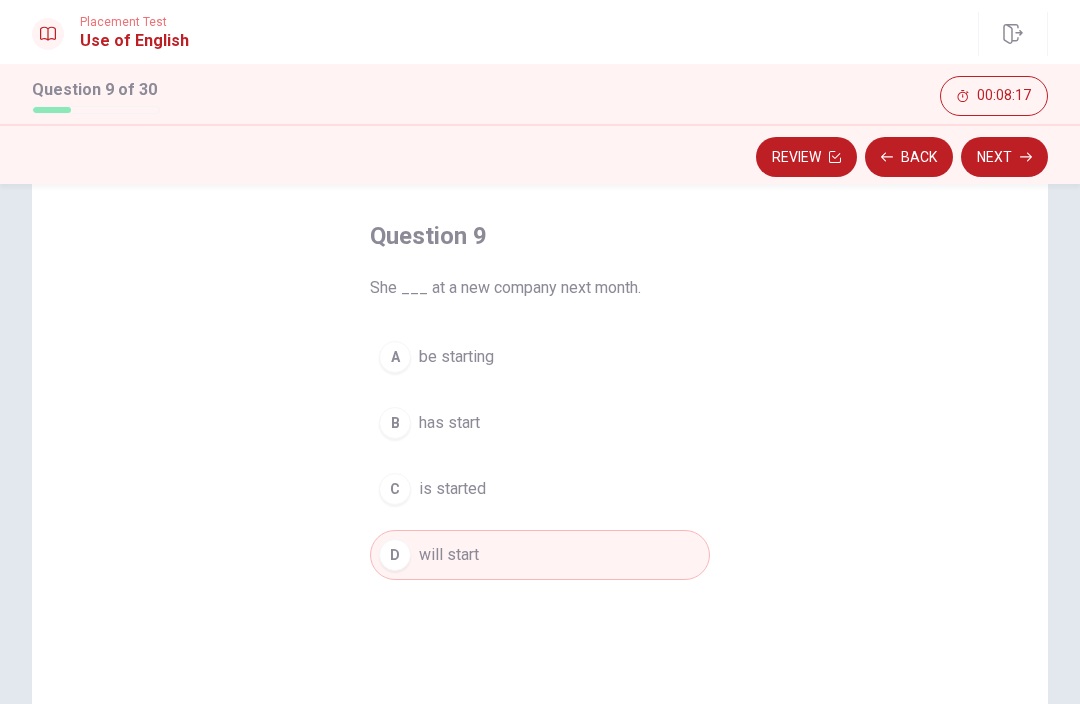 click on "Next" at bounding box center [1004, 157] 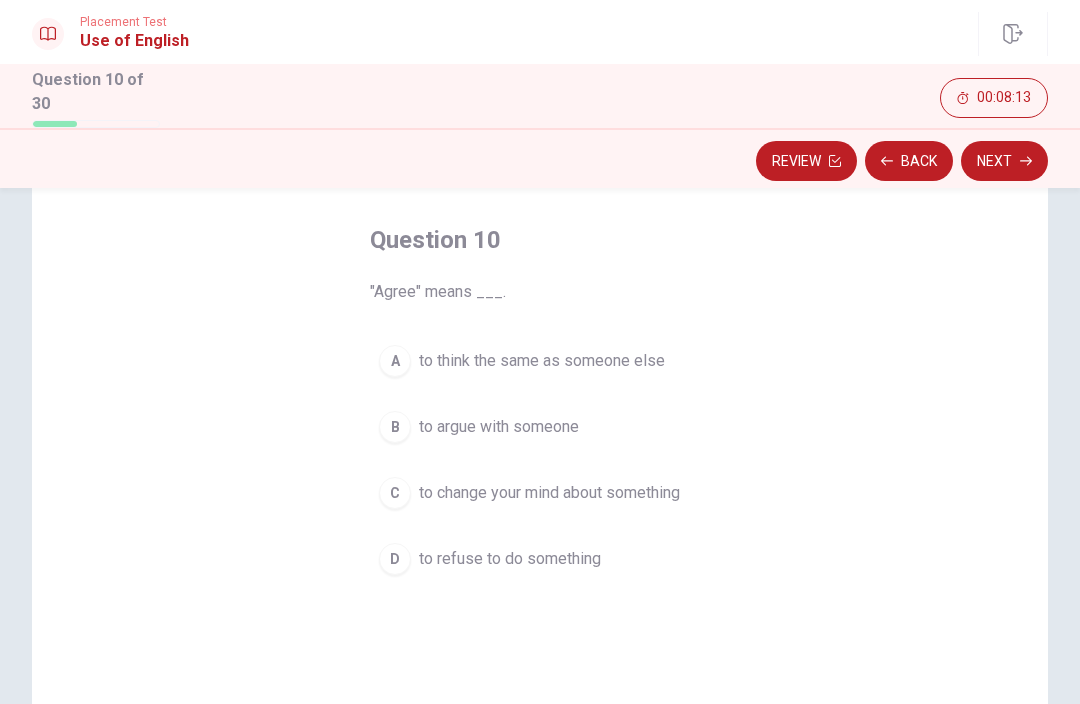 click on "to think the same as someone else" at bounding box center [542, 361] 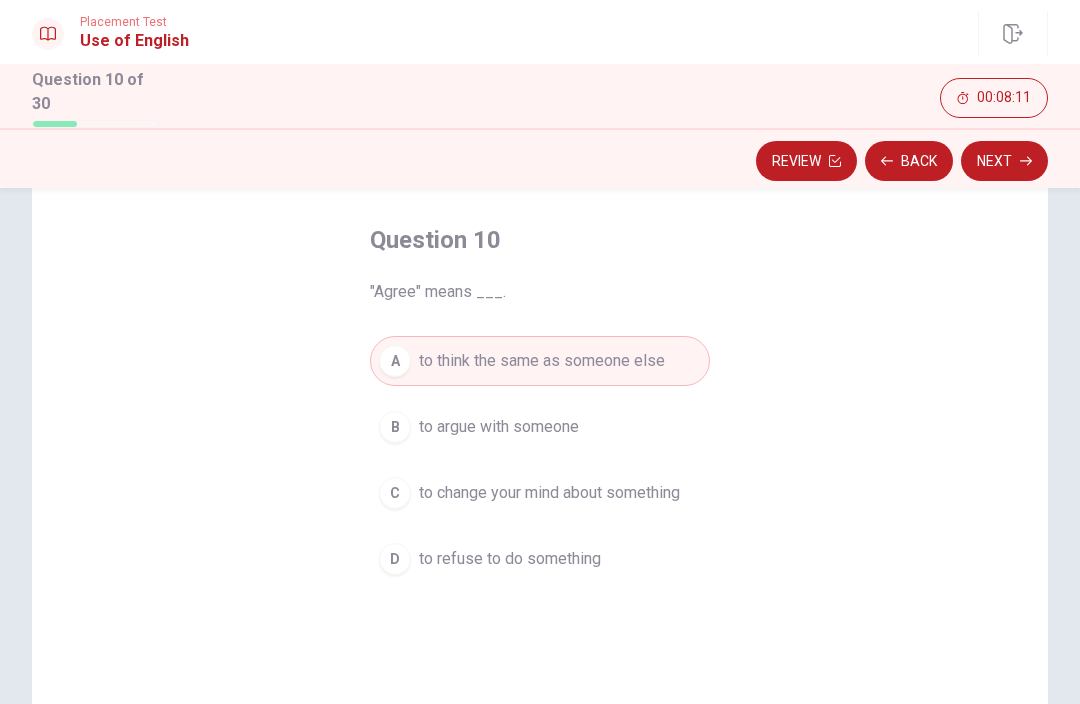 click on "to argue with someone" at bounding box center (499, 427) 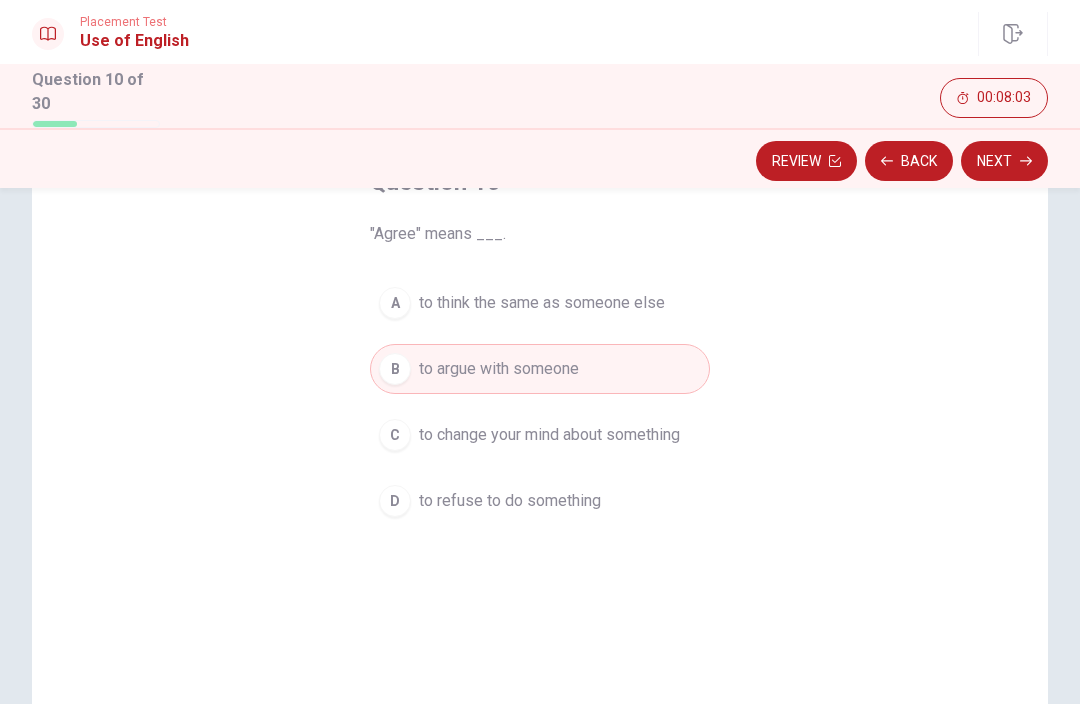 scroll, scrollTop: 148, scrollLeft: 0, axis: vertical 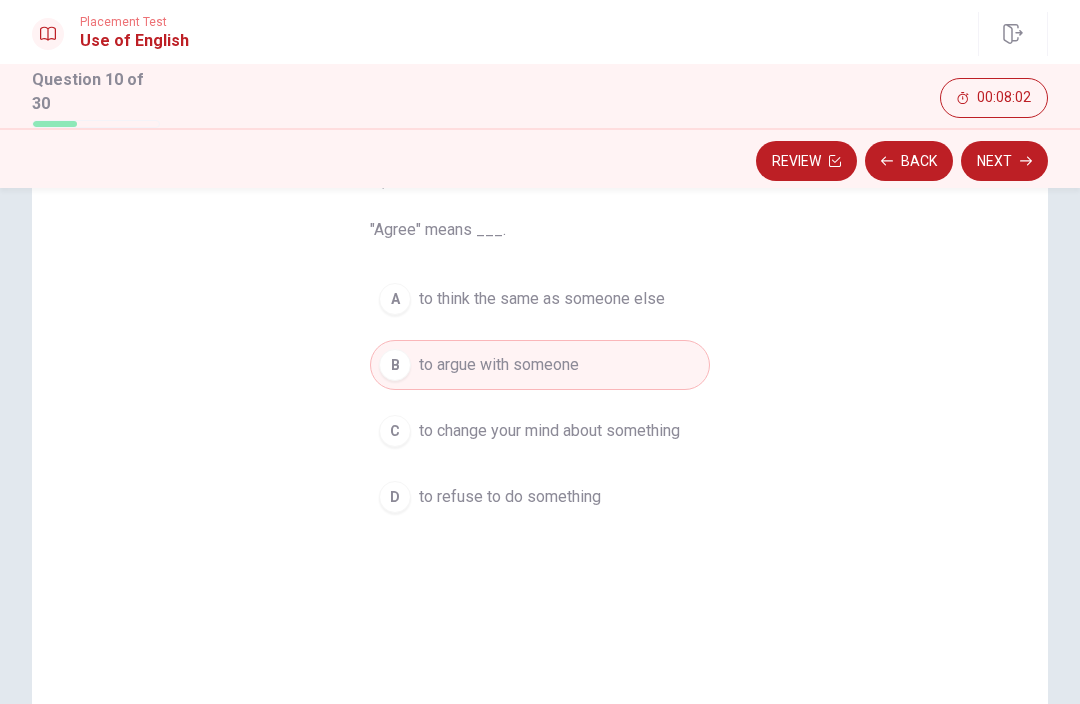 click on "to change your mind about something" at bounding box center [549, 431] 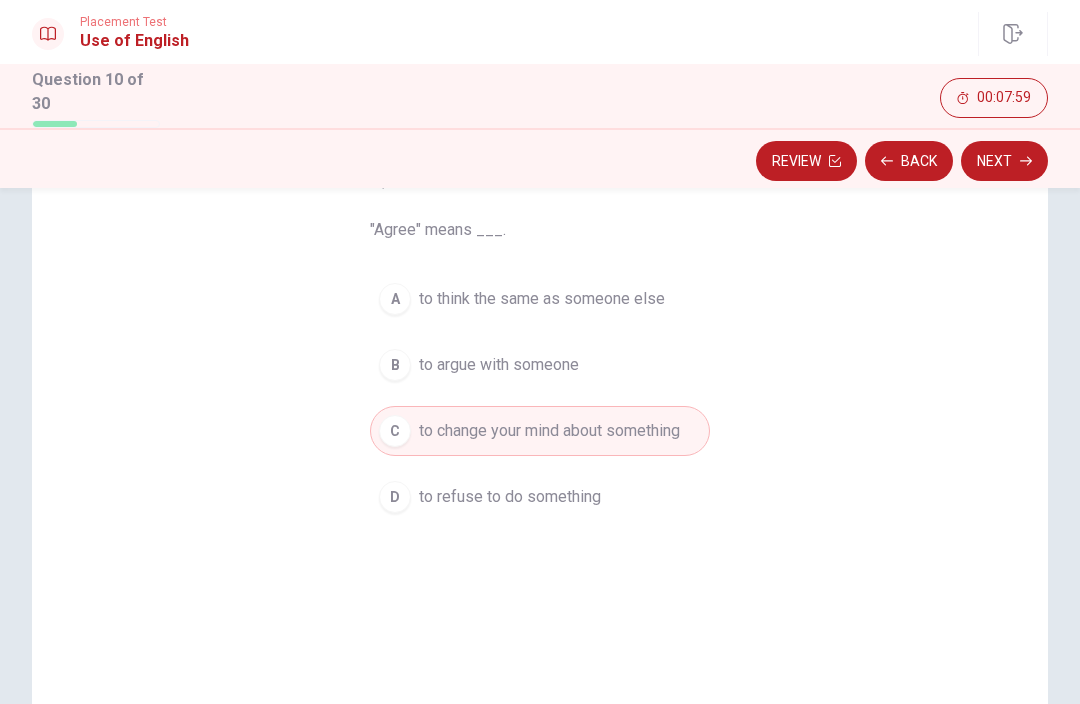 click on "to refuse to do something" at bounding box center [510, 497] 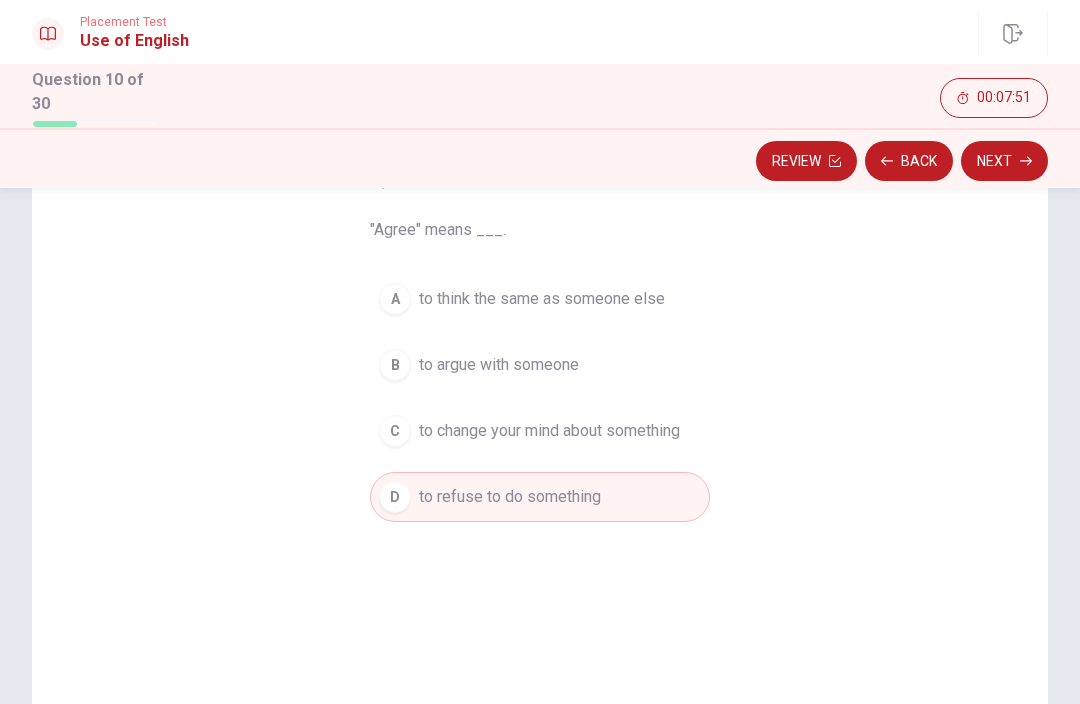 click on "to think the same as someone else" at bounding box center (542, 299) 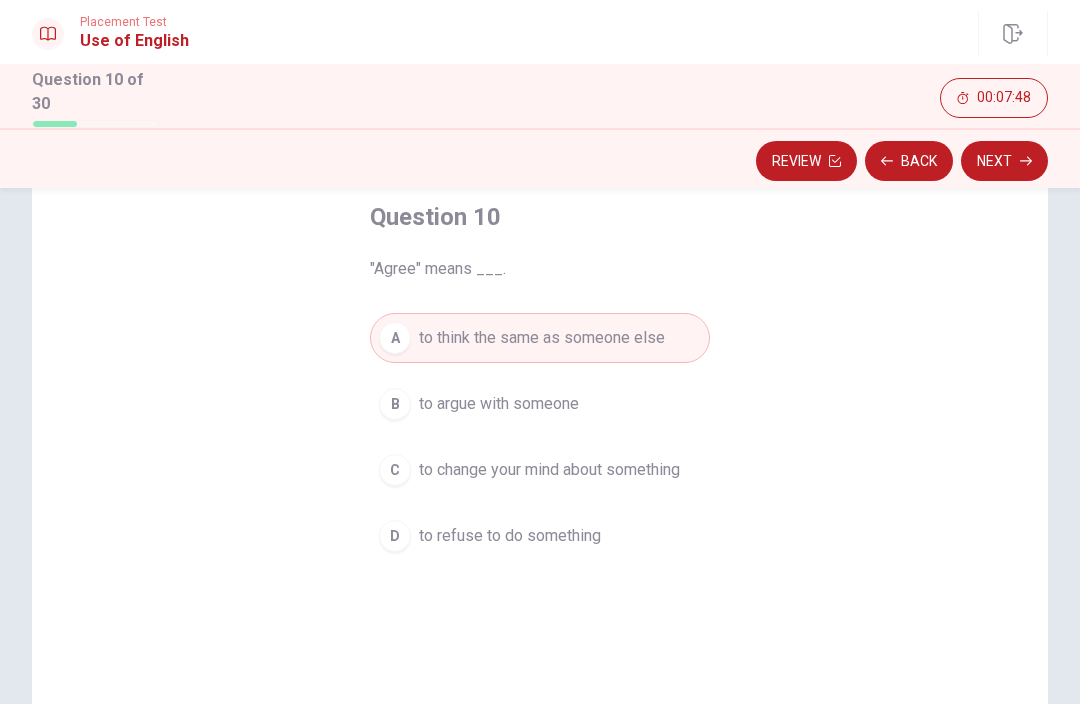 scroll, scrollTop: 108, scrollLeft: 0, axis: vertical 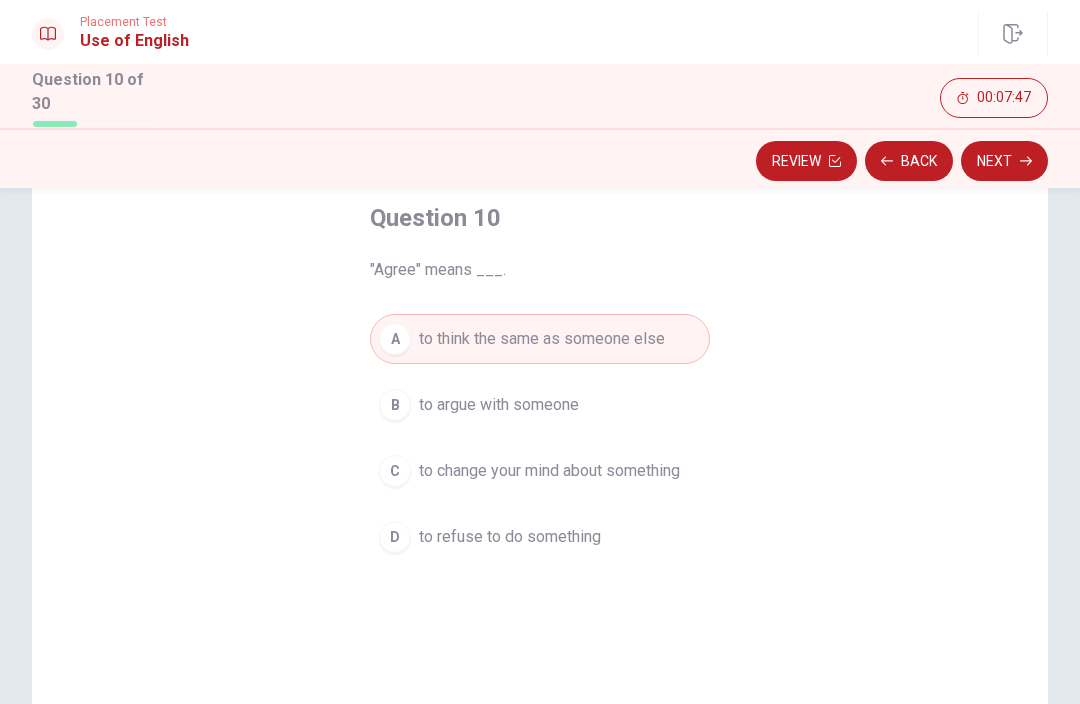 click on "Next" at bounding box center [1004, 161] 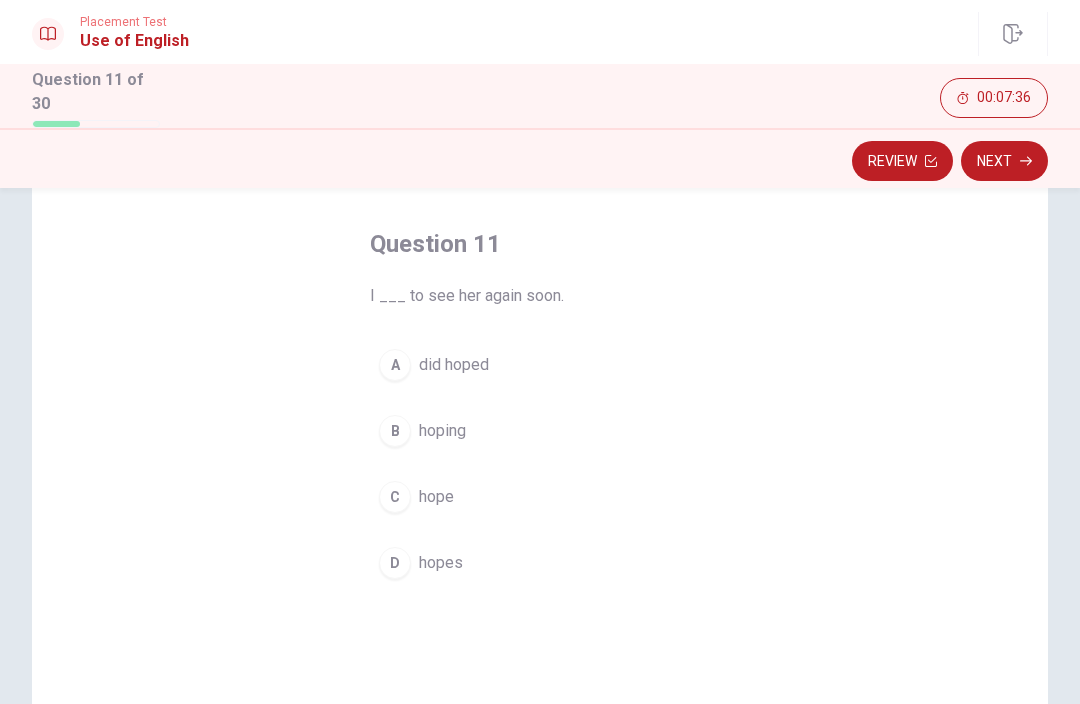 scroll, scrollTop: 81, scrollLeft: 0, axis: vertical 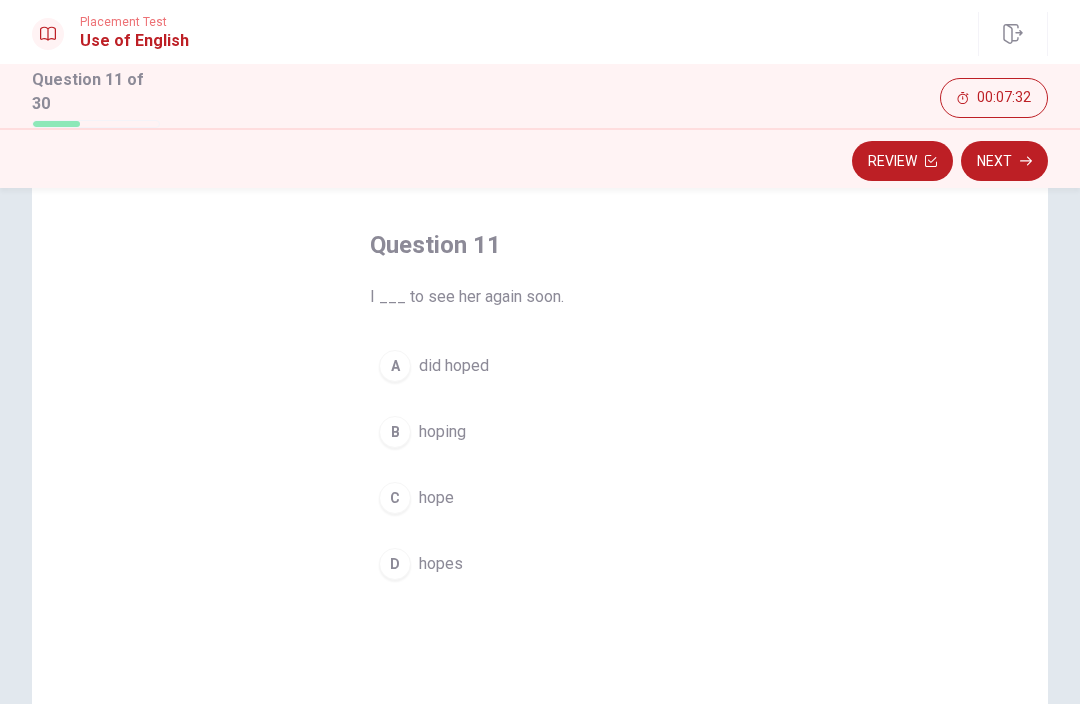 click on "hope" at bounding box center (436, 498) 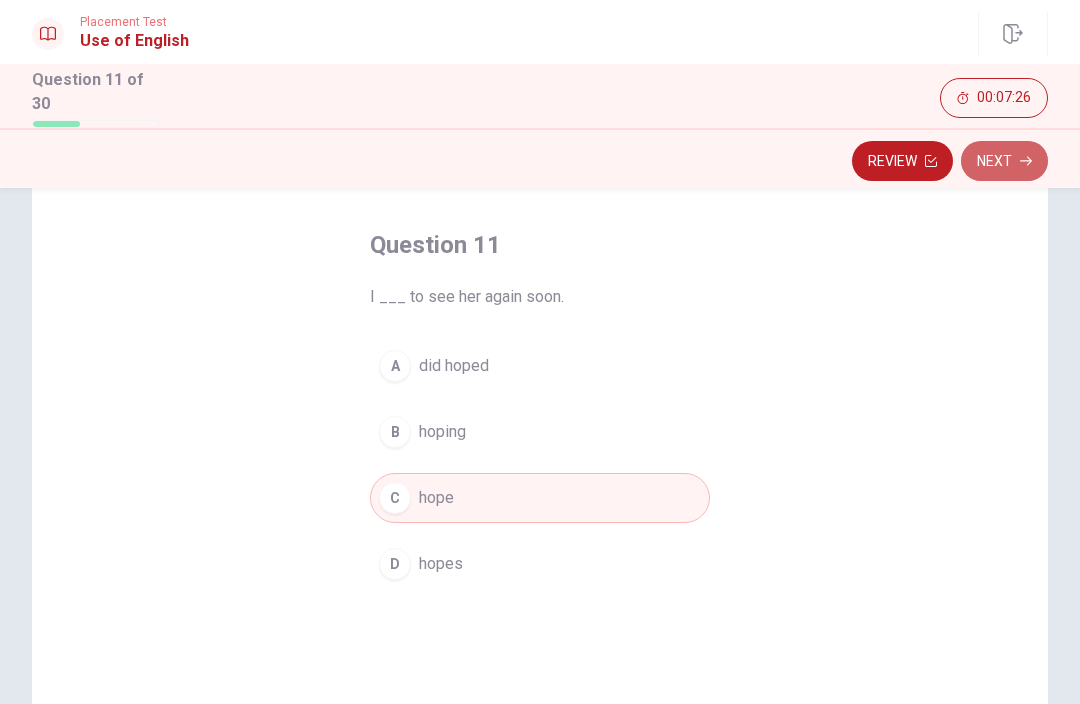 click on "Next" at bounding box center [1004, 161] 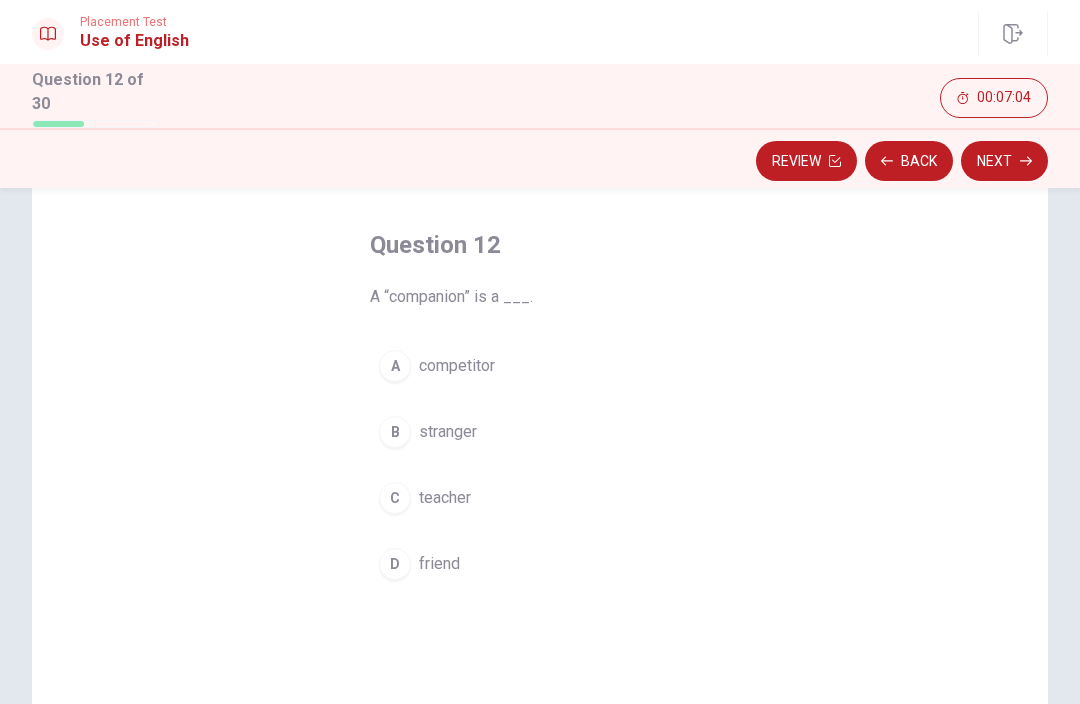 click on "C teacher" at bounding box center (540, 498) 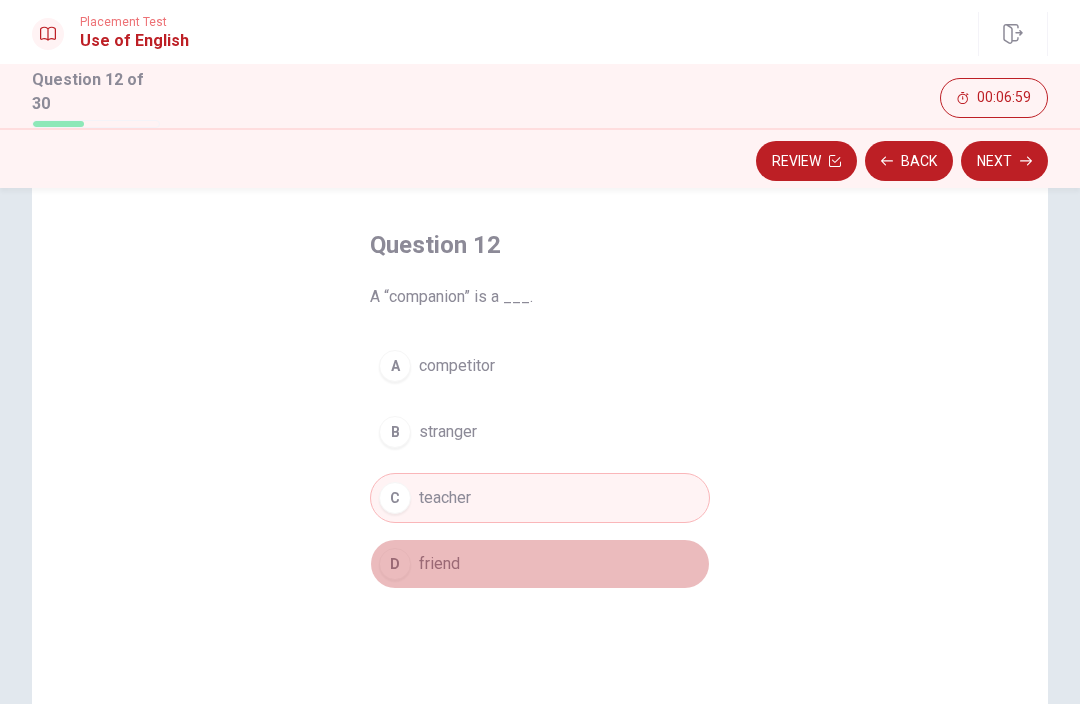 click on "C teacher" at bounding box center [540, 498] 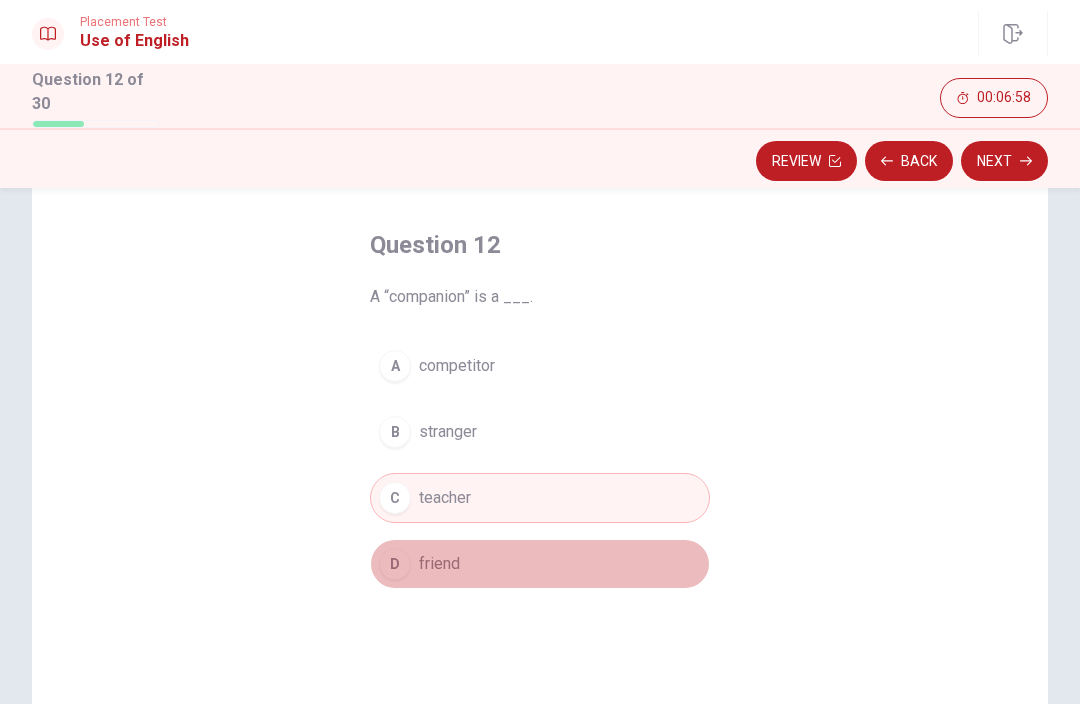 click on "D friend" at bounding box center [540, 564] 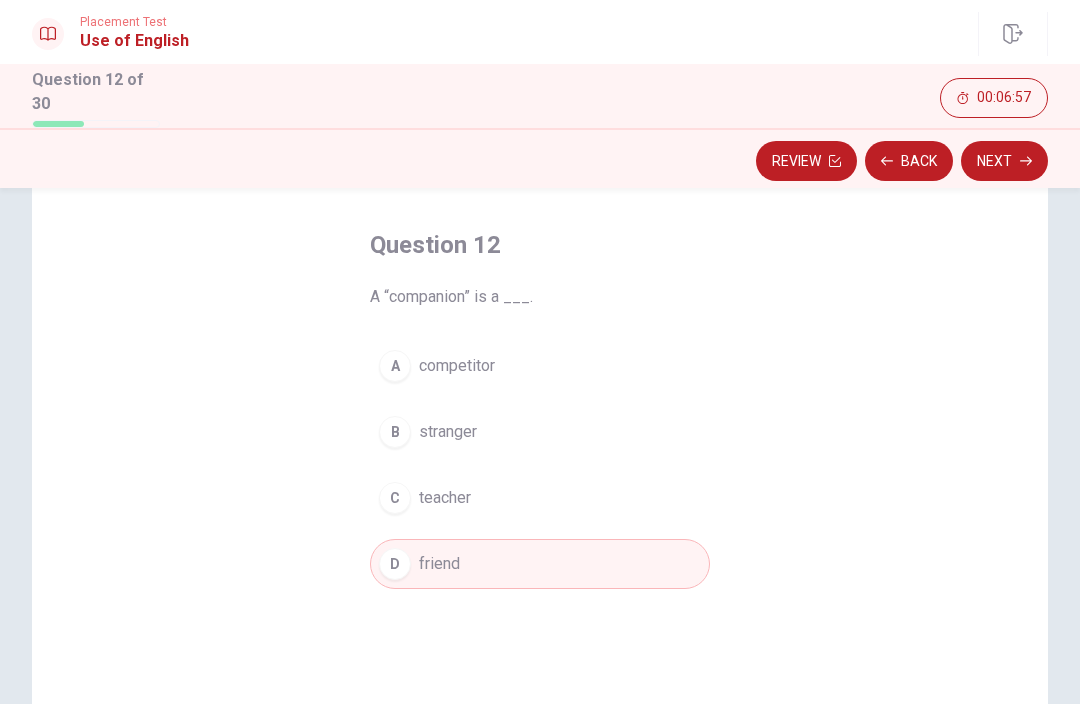 click on "C teacher" at bounding box center (540, 498) 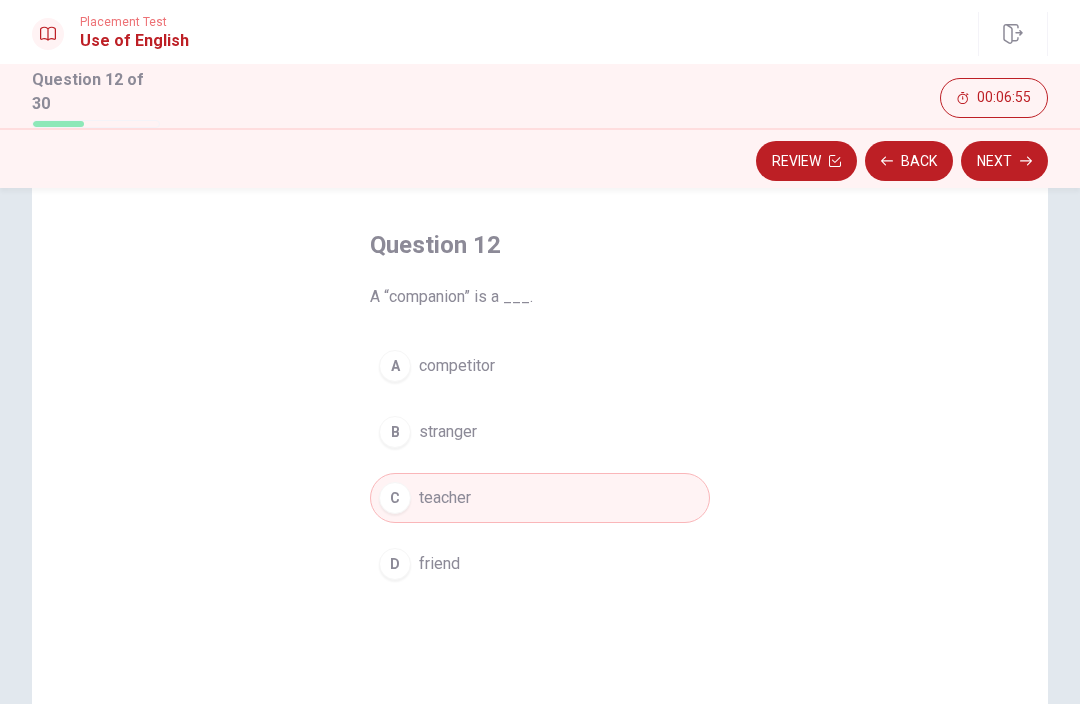 click on "friend" at bounding box center (439, 564) 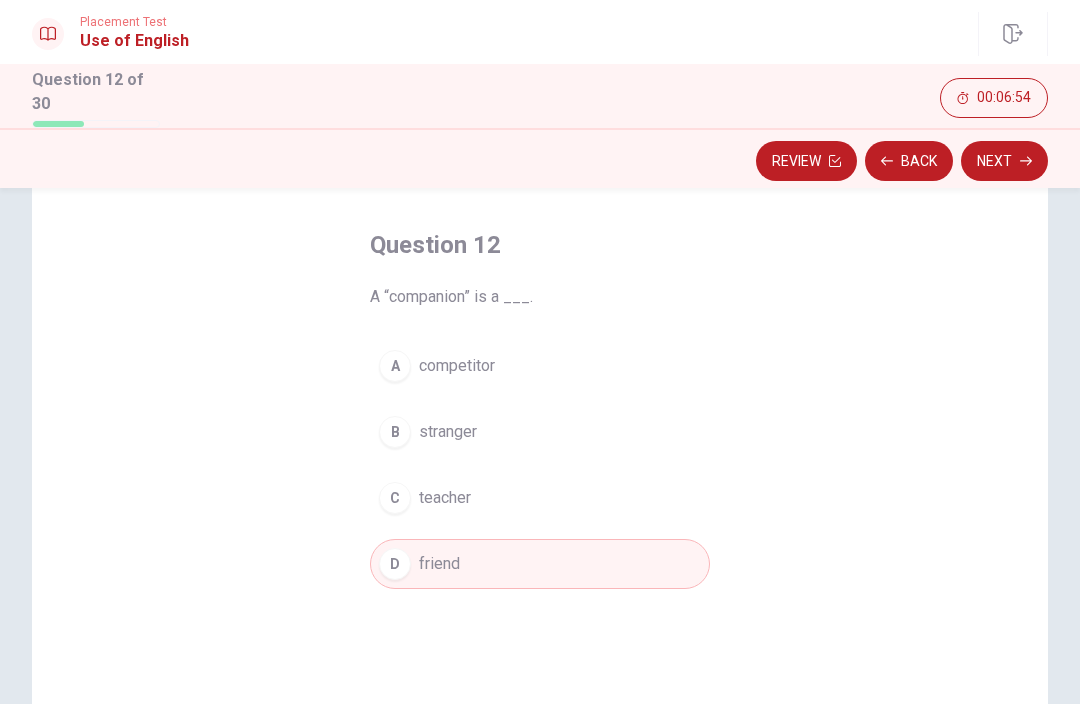 click on "C teacher" at bounding box center [540, 498] 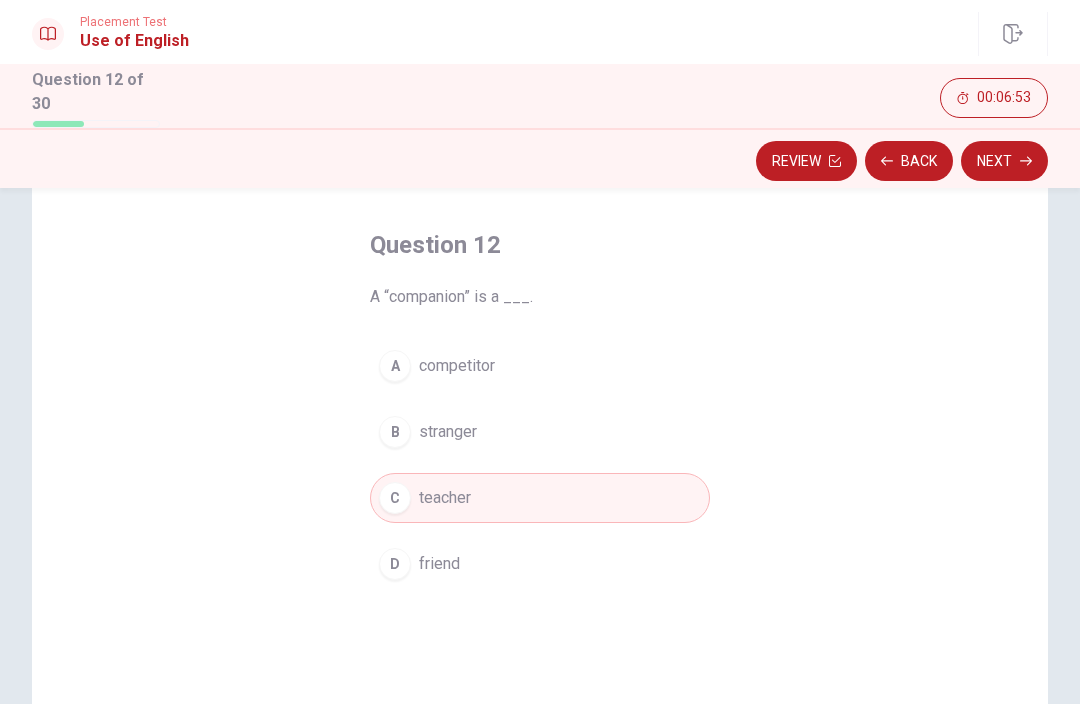 click on "friend" at bounding box center (439, 564) 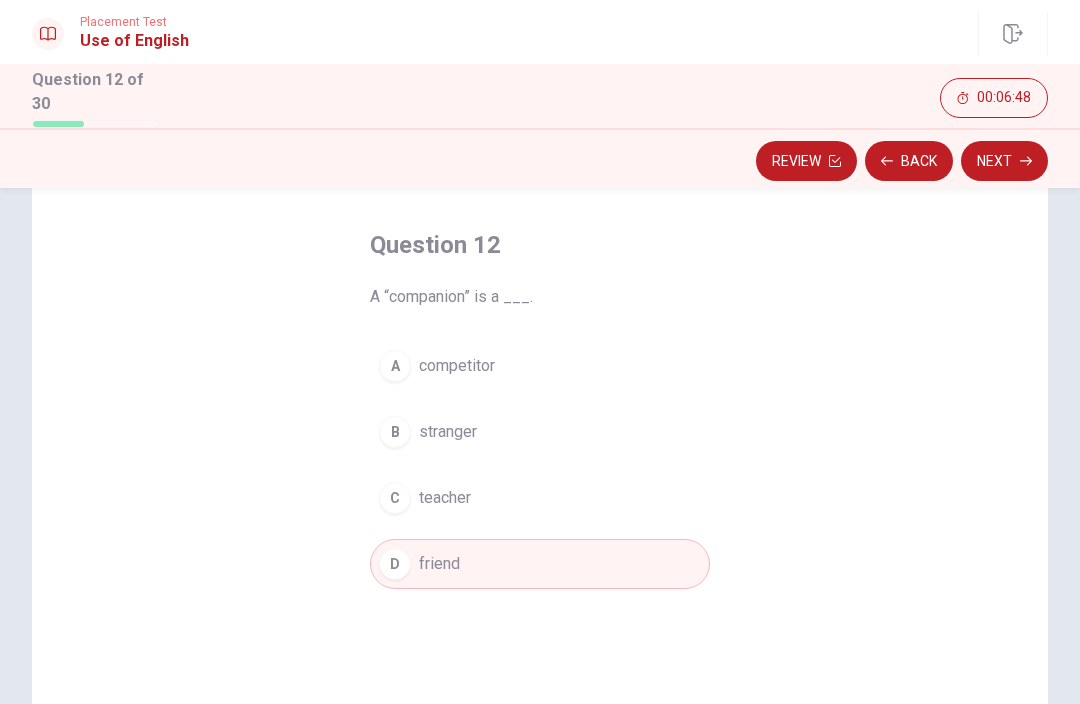 click on "Next" at bounding box center [1004, 161] 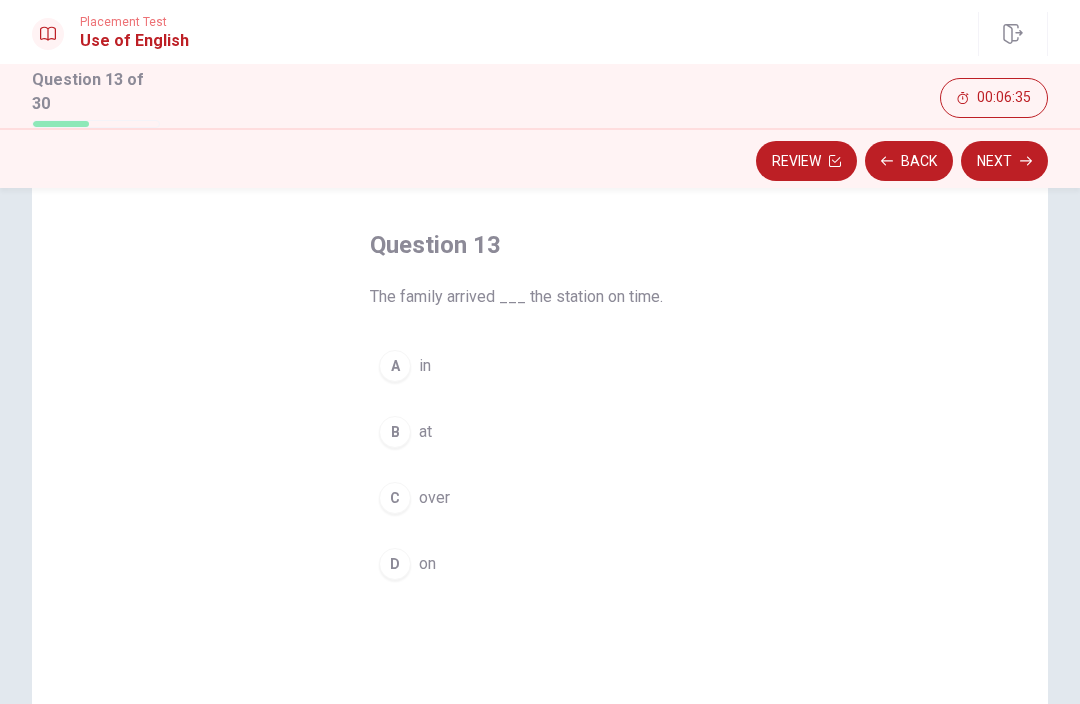 click on "B" at bounding box center (395, 432) 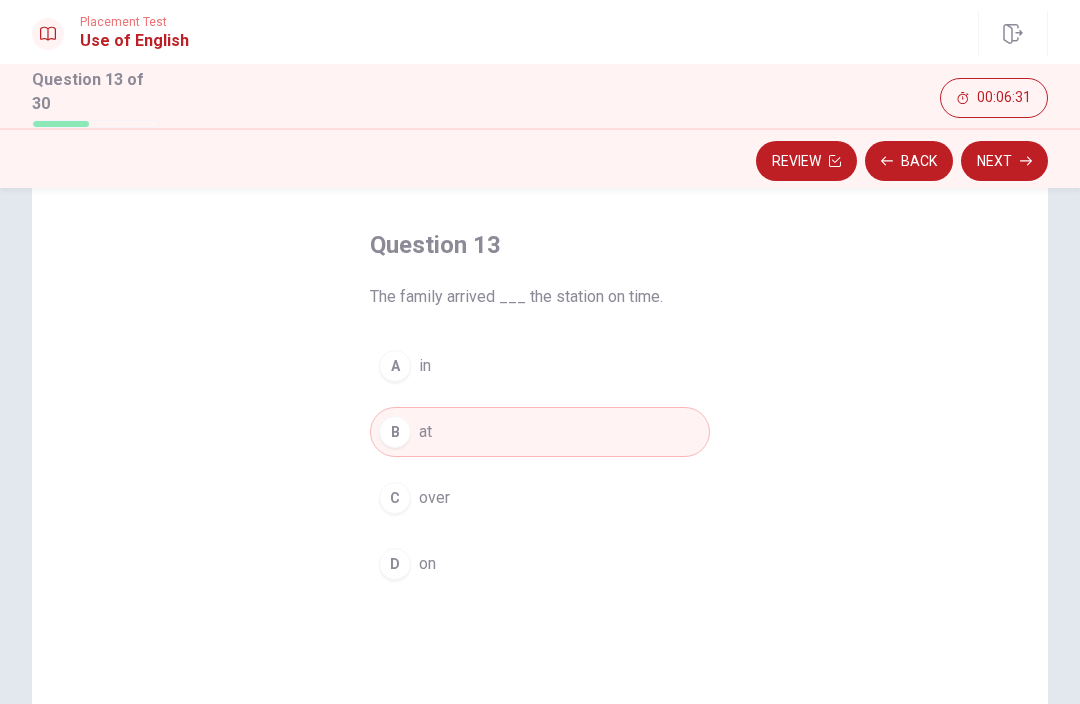 click on "Next" at bounding box center (1004, 161) 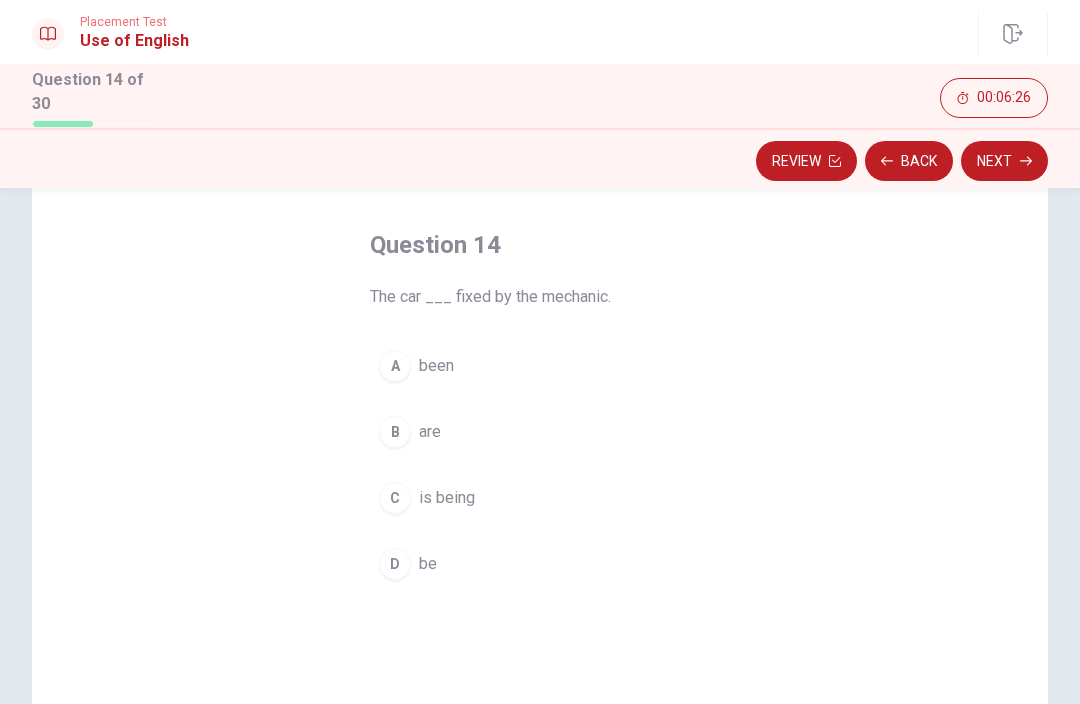 click on "are" at bounding box center (430, 432) 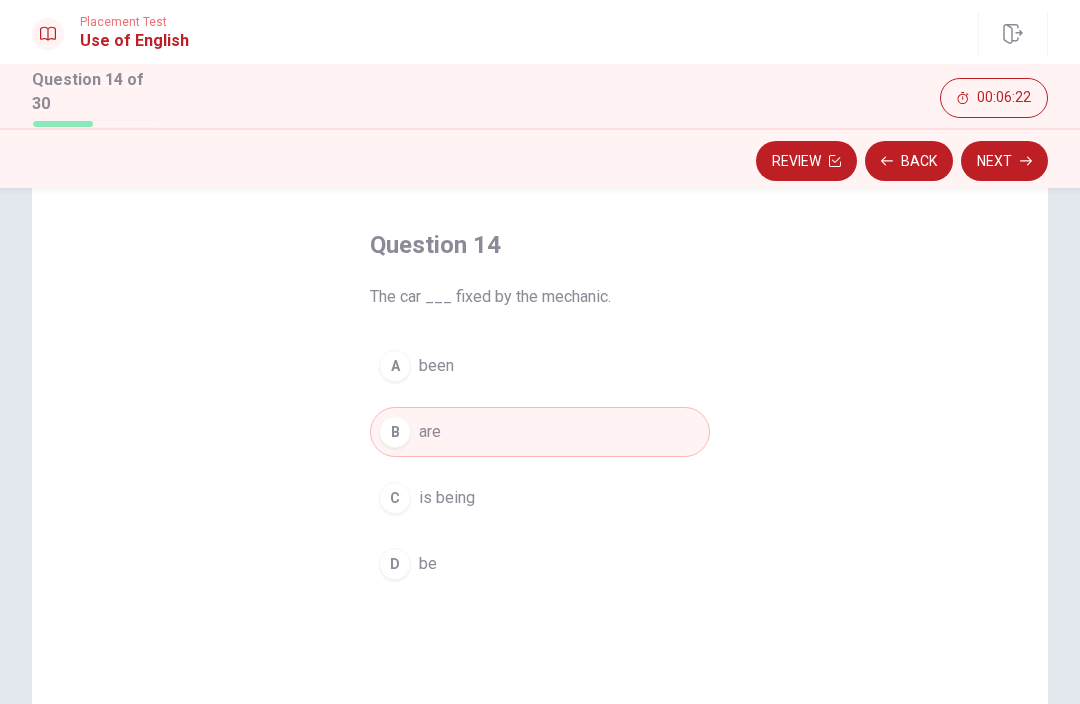 click on "C is being" at bounding box center (540, 498) 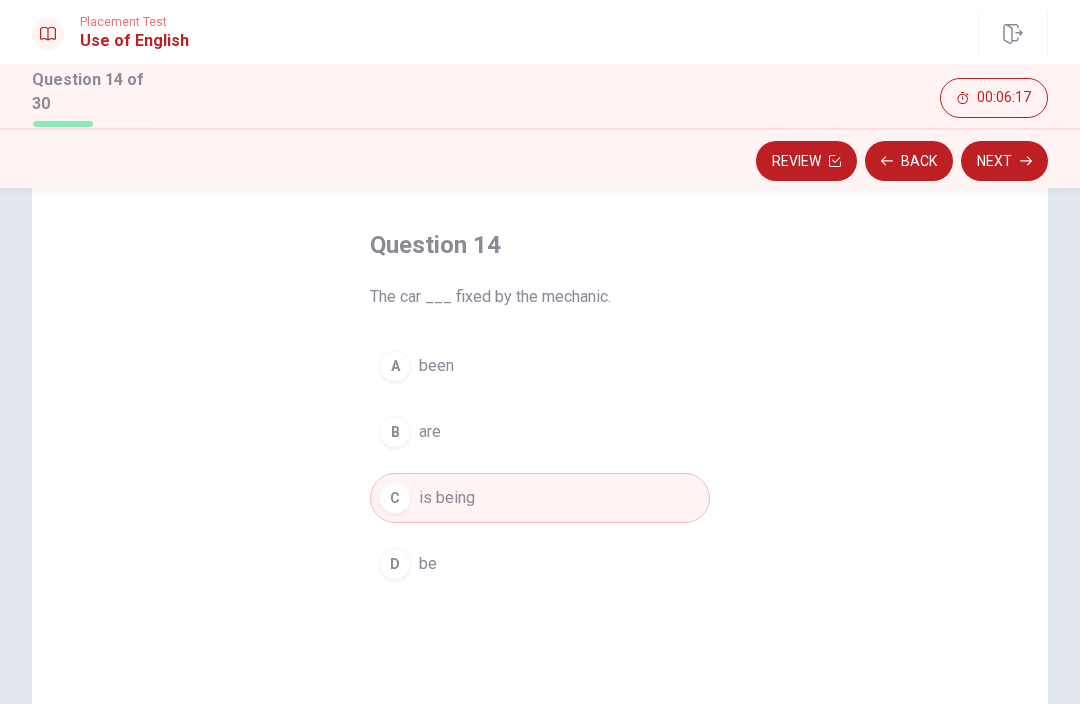 click on "B are" at bounding box center (540, 432) 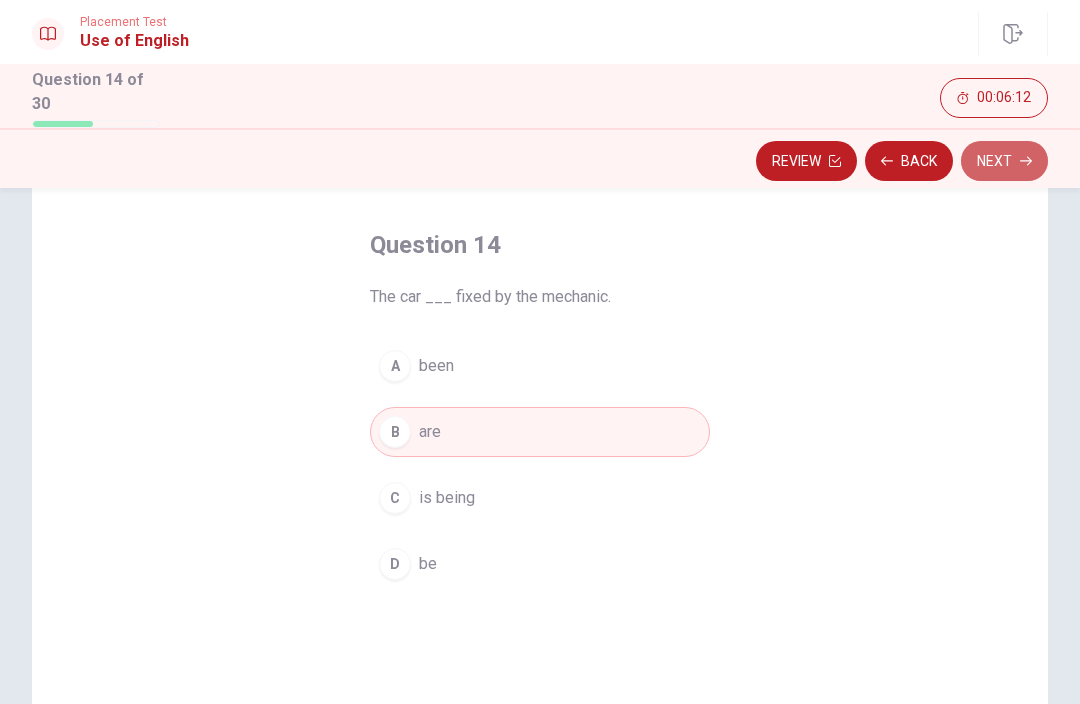 click on "Next" at bounding box center [1004, 161] 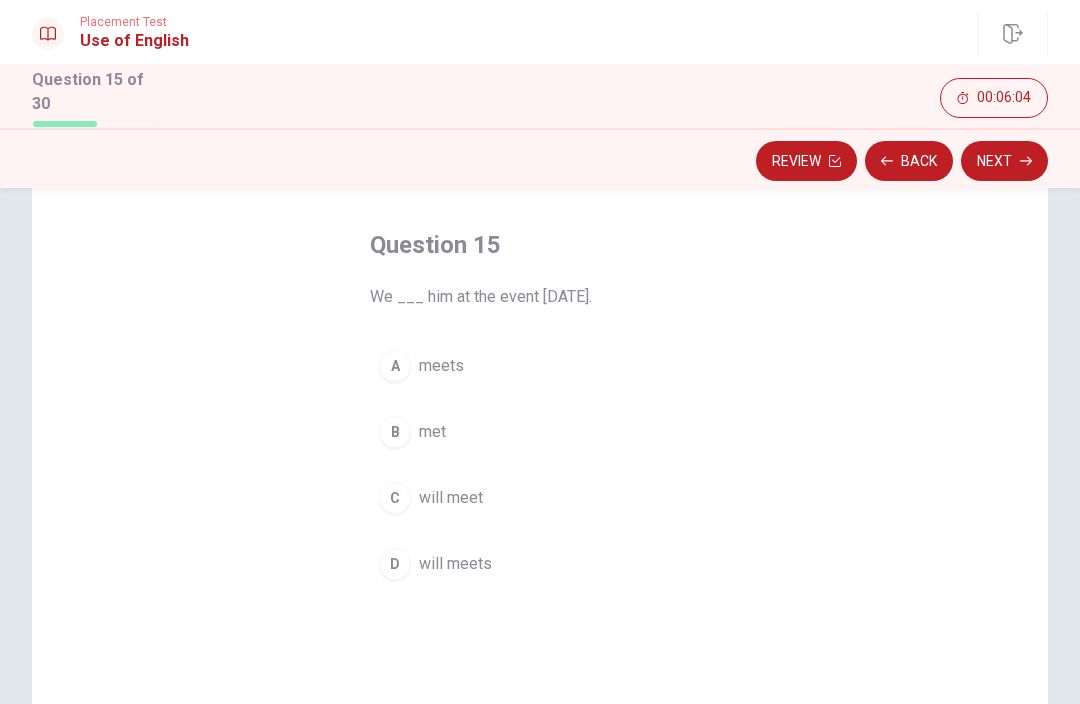 click on "will meet" at bounding box center [451, 498] 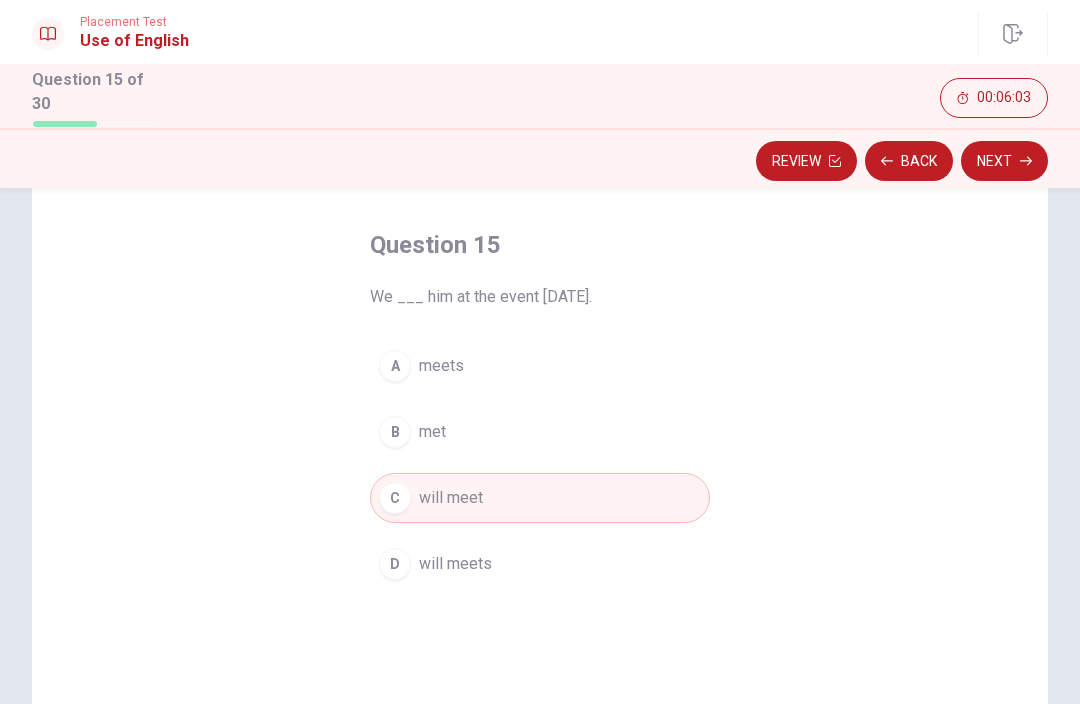 click on "Next" at bounding box center (1004, 161) 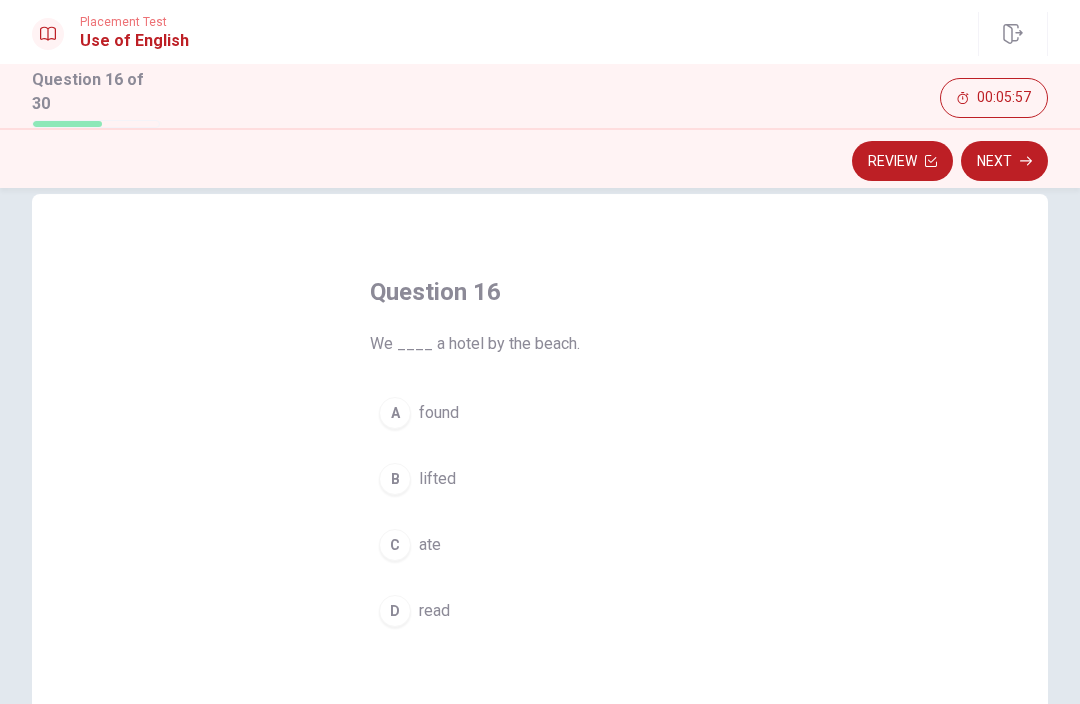 scroll, scrollTop: 108, scrollLeft: 0, axis: vertical 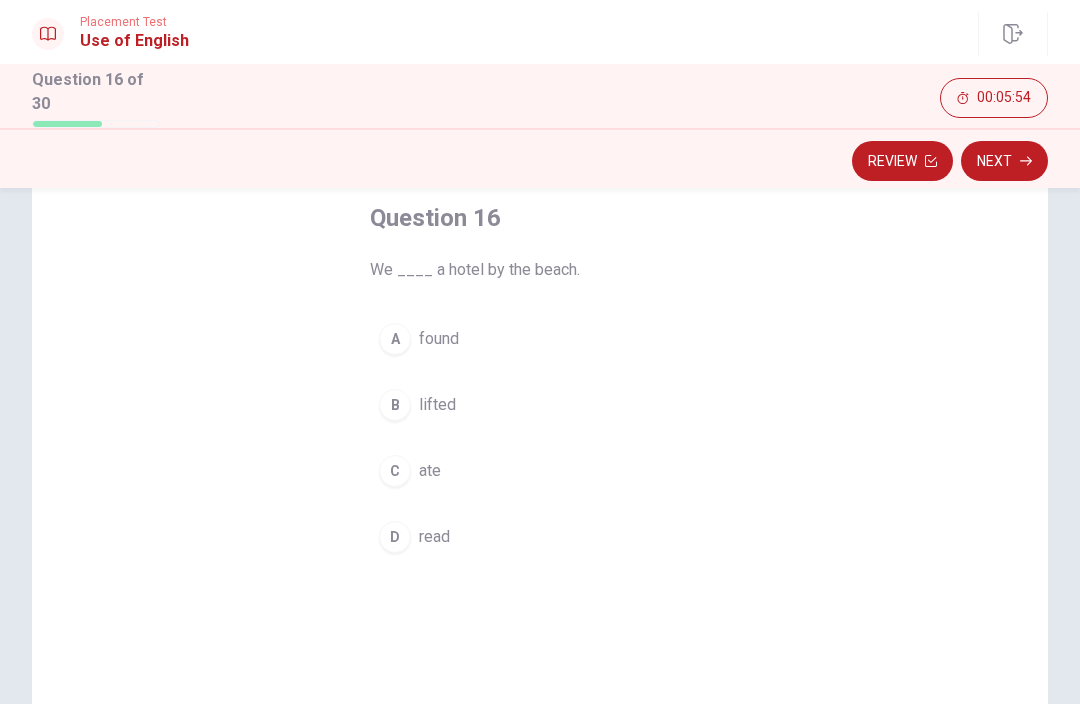 click on "found" at bounding box center [439, 339] 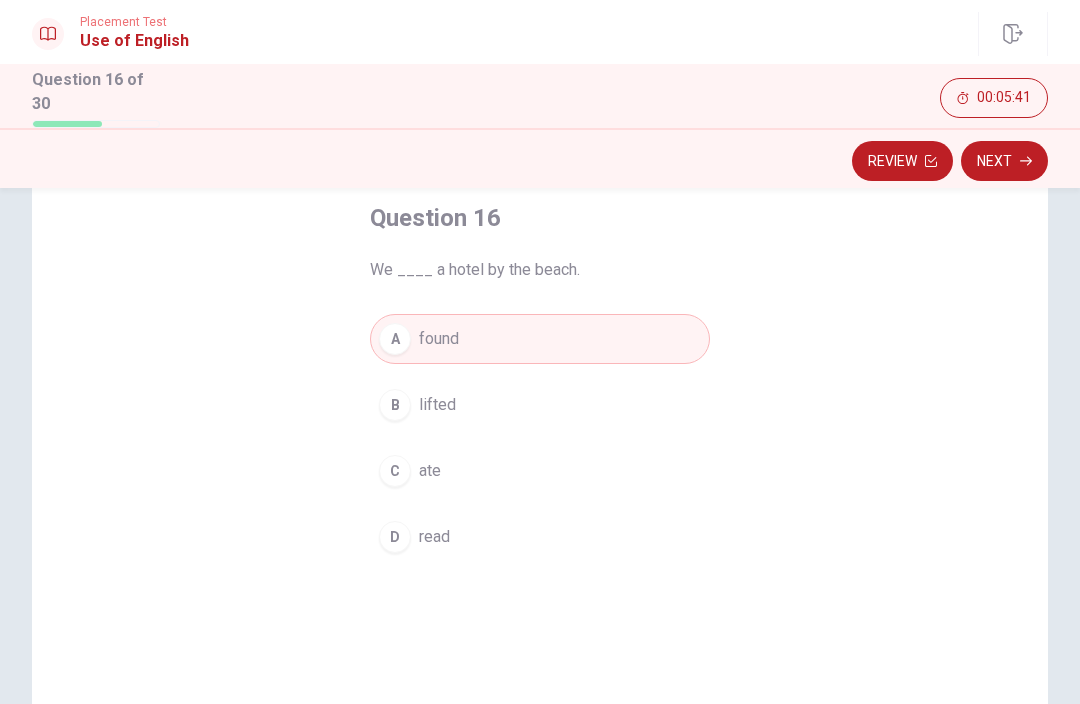 click 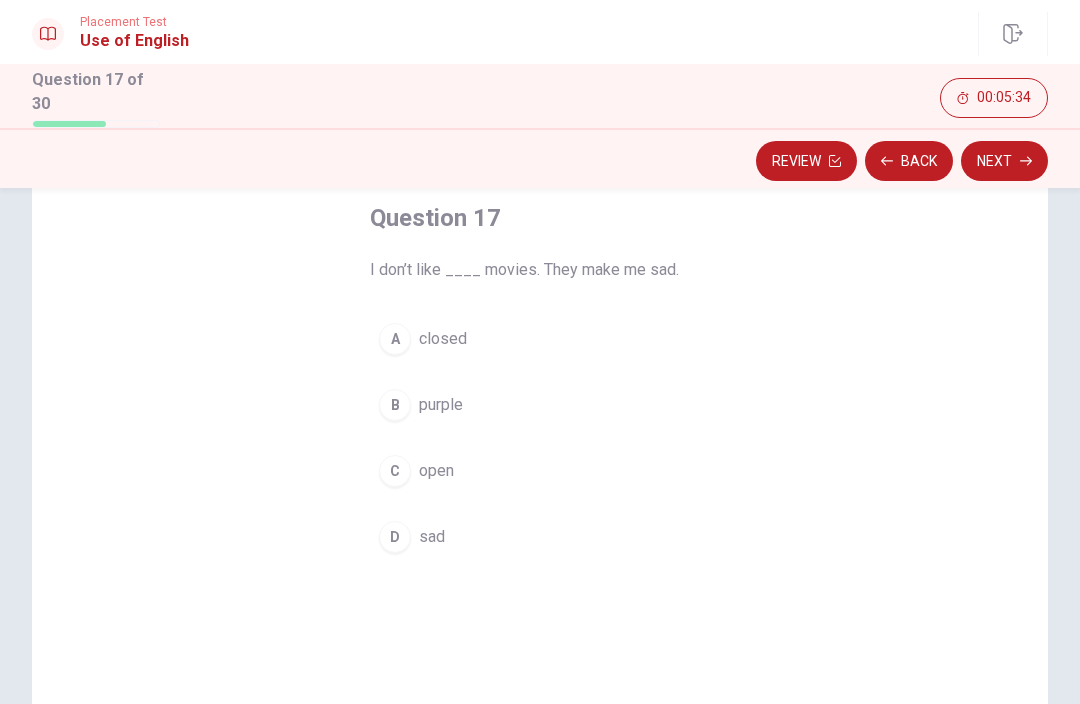 click on "sad" at bounding box center (432, 537) 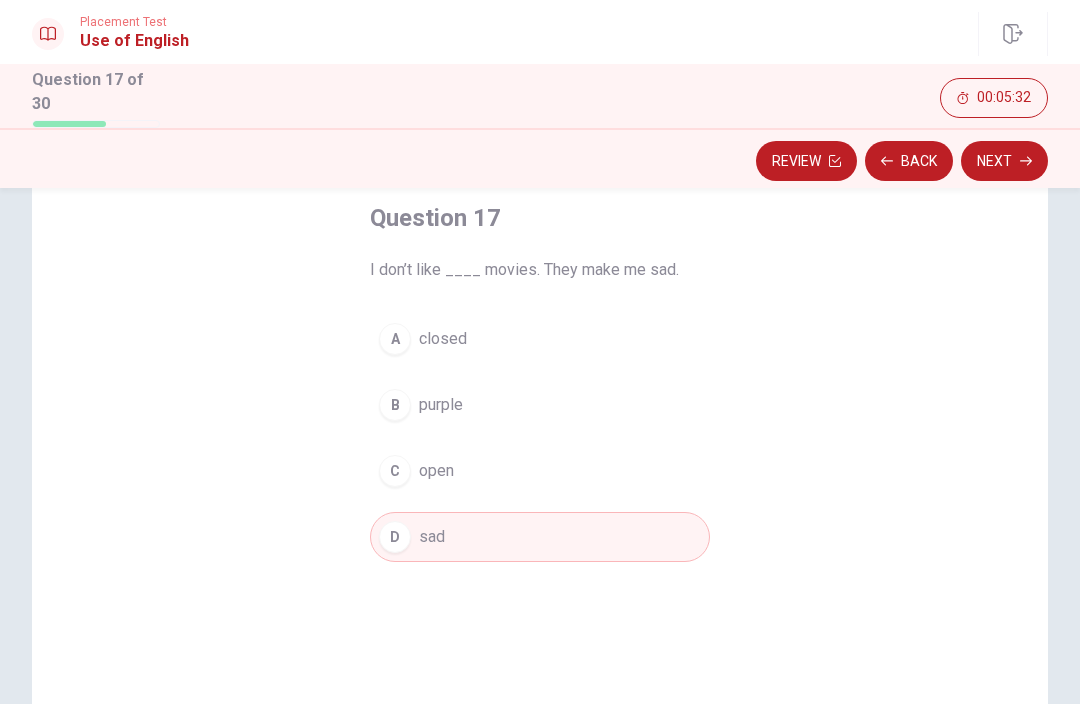 click on "Next" at bounding box center [1004, 161] 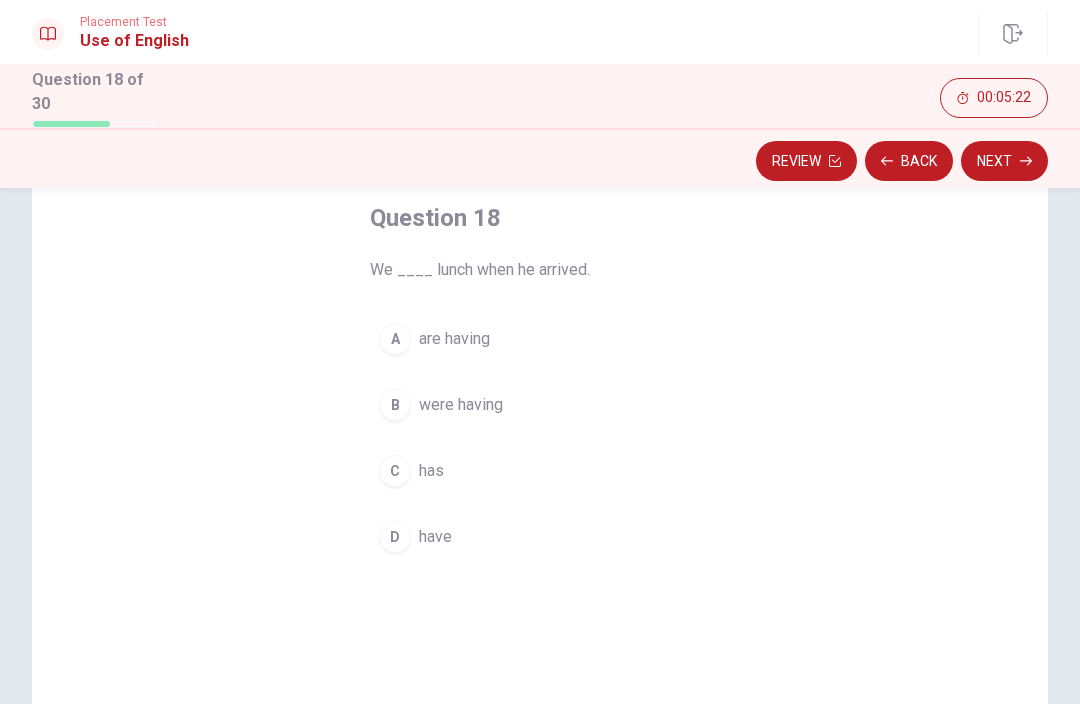 click on "have" at bounding box center [435, 537] 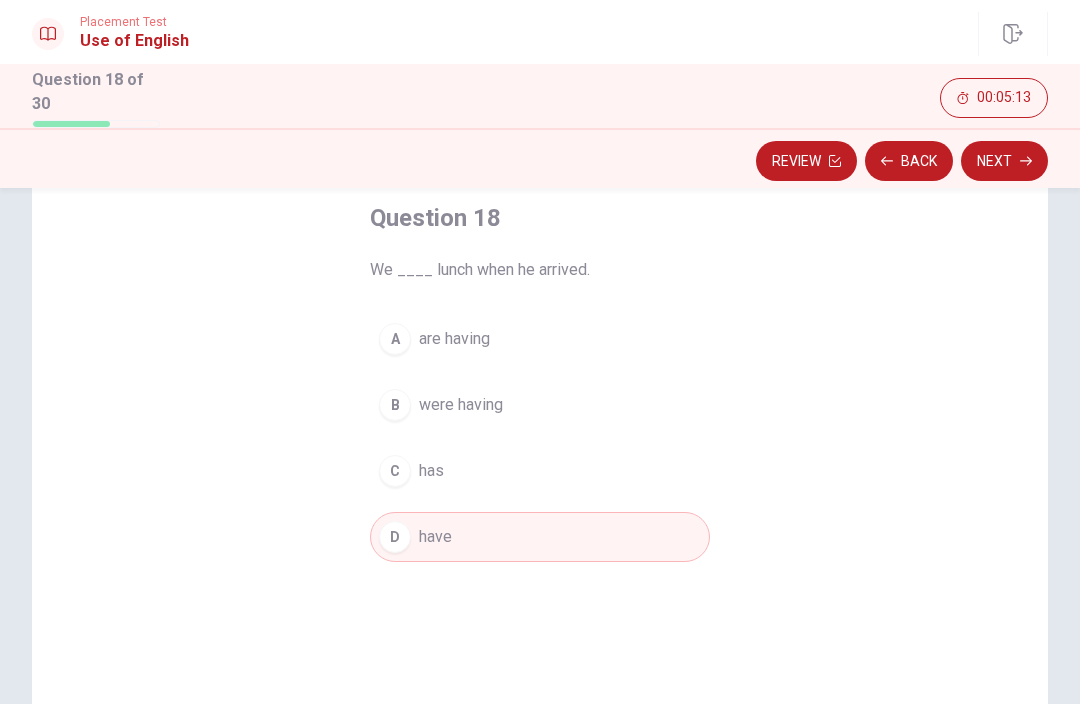 click on "Next" at bounding box center (1004, 161) 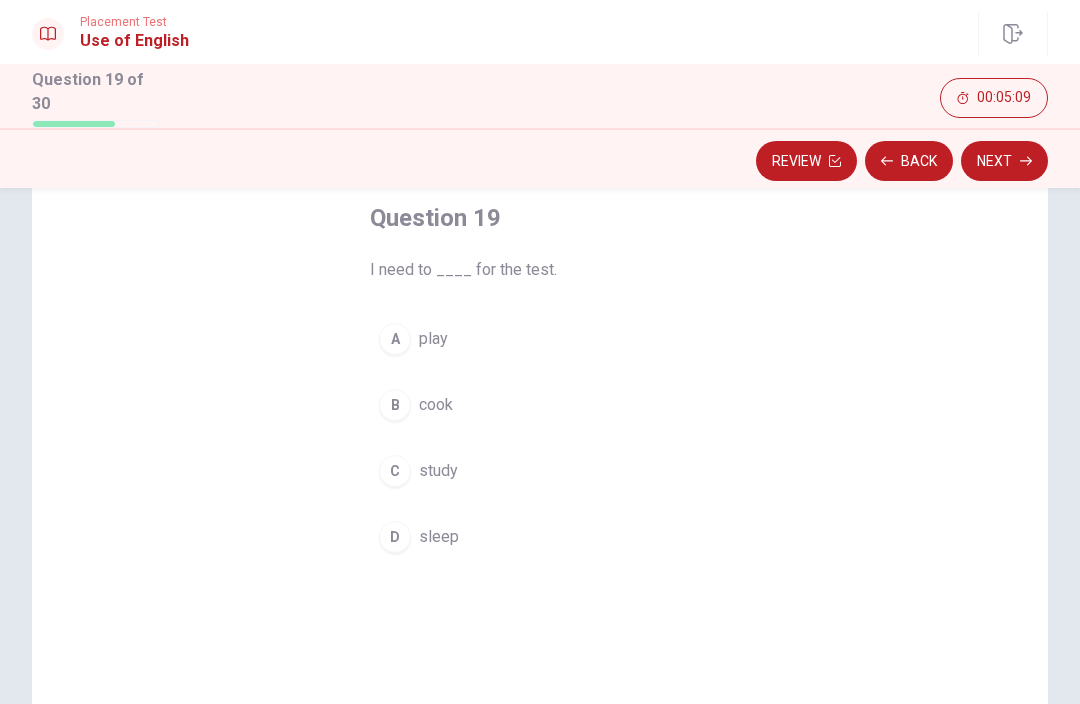 click on "study" at bounding box center [438, 471] 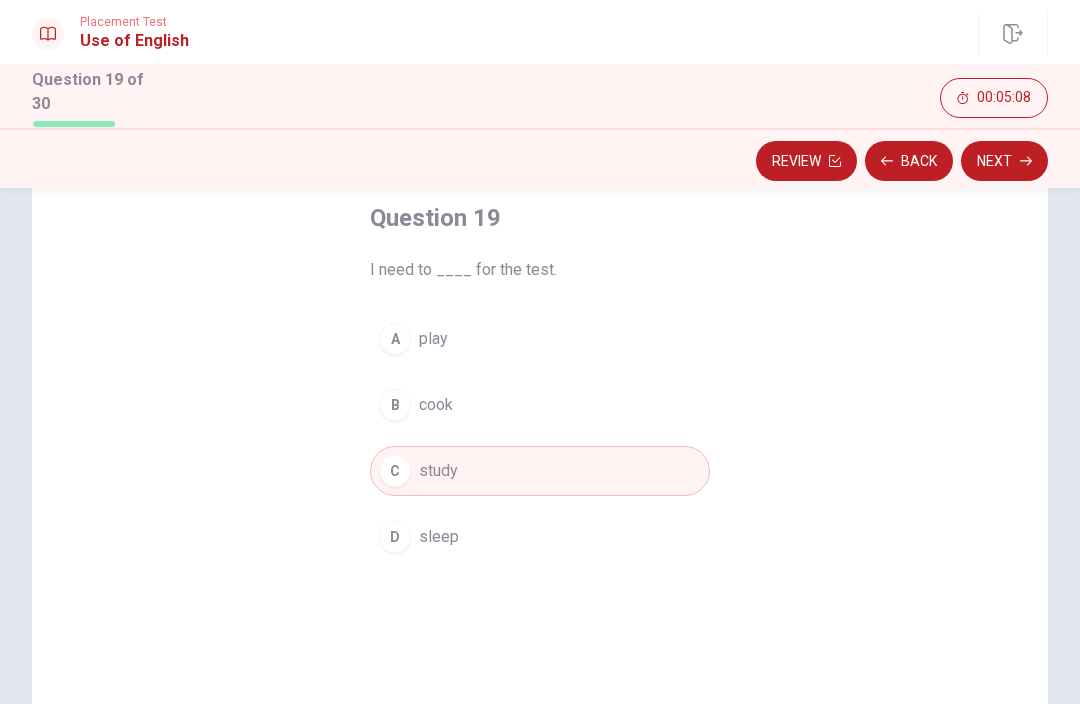 click on "Next" at bounding box center [1004, 161] 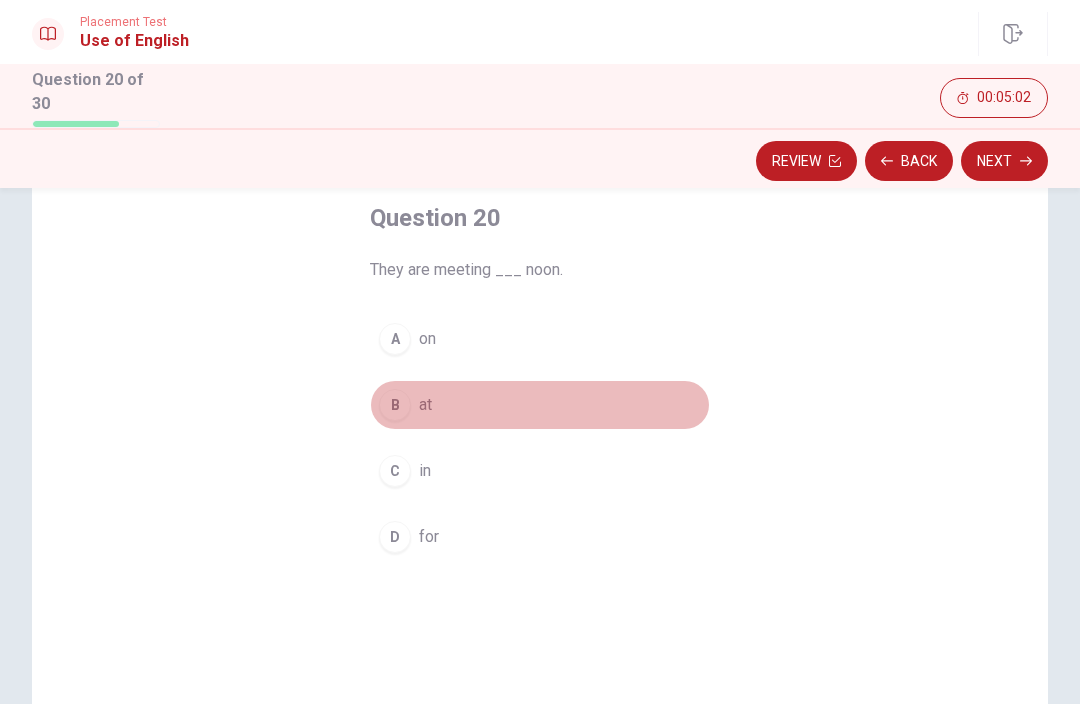 click on "at" at bounding box center (425, 405) 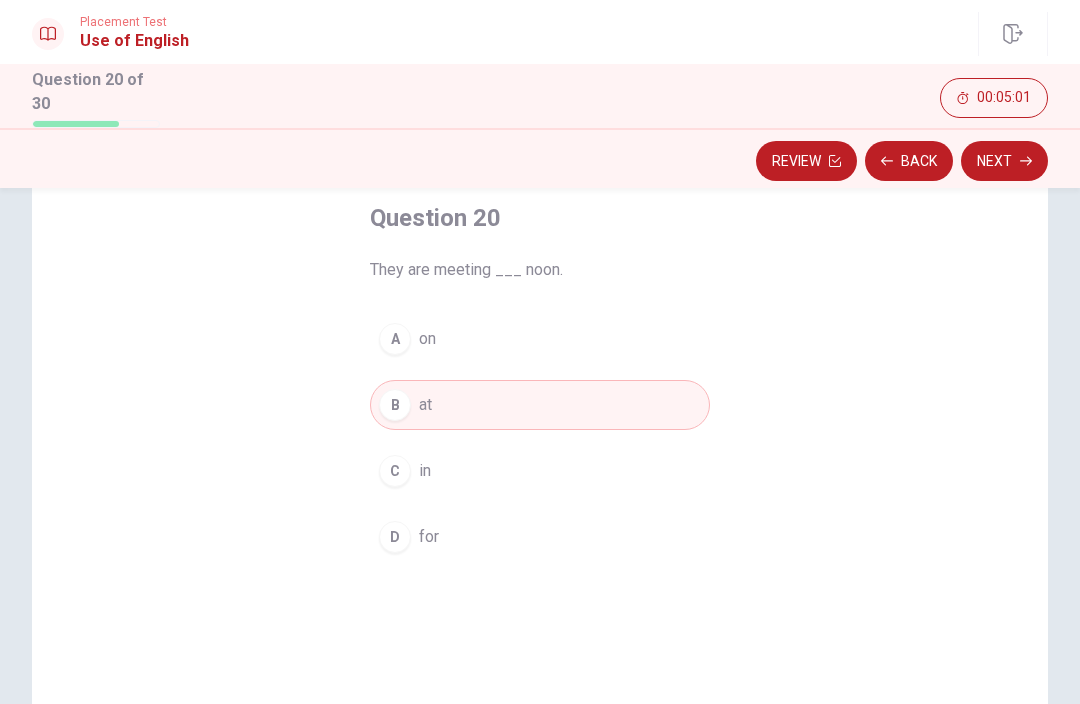 click on "Next" at bounding box center (1004, 161) 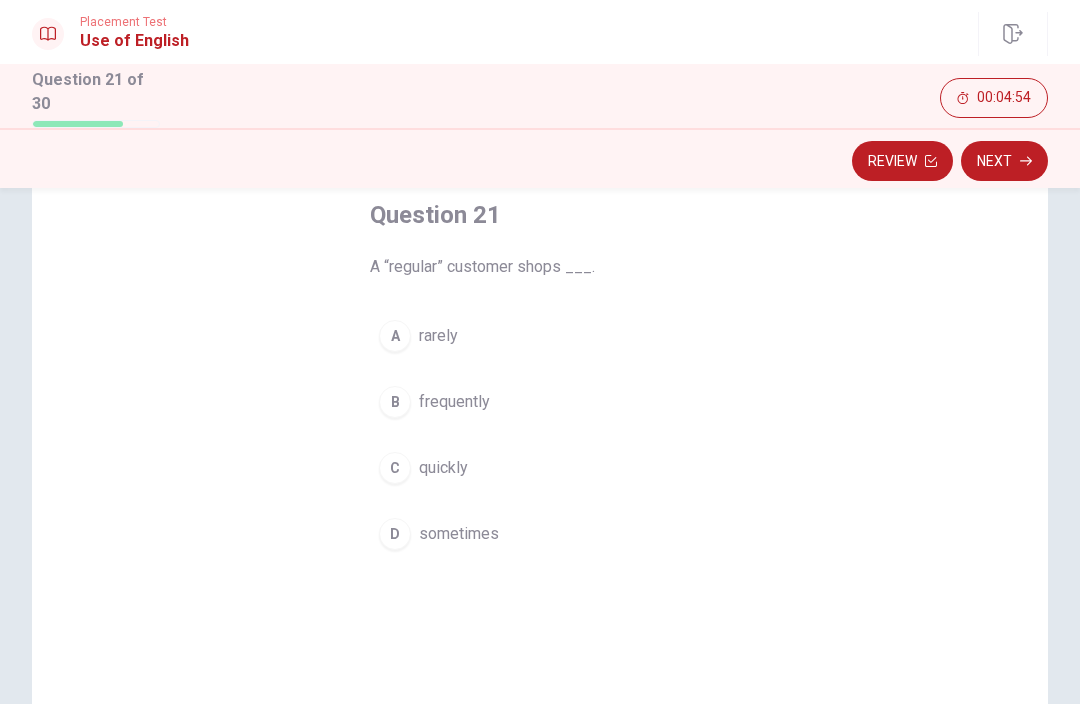 scroll, scrollTop: 112, scrollLeft: 0, axis: vertical 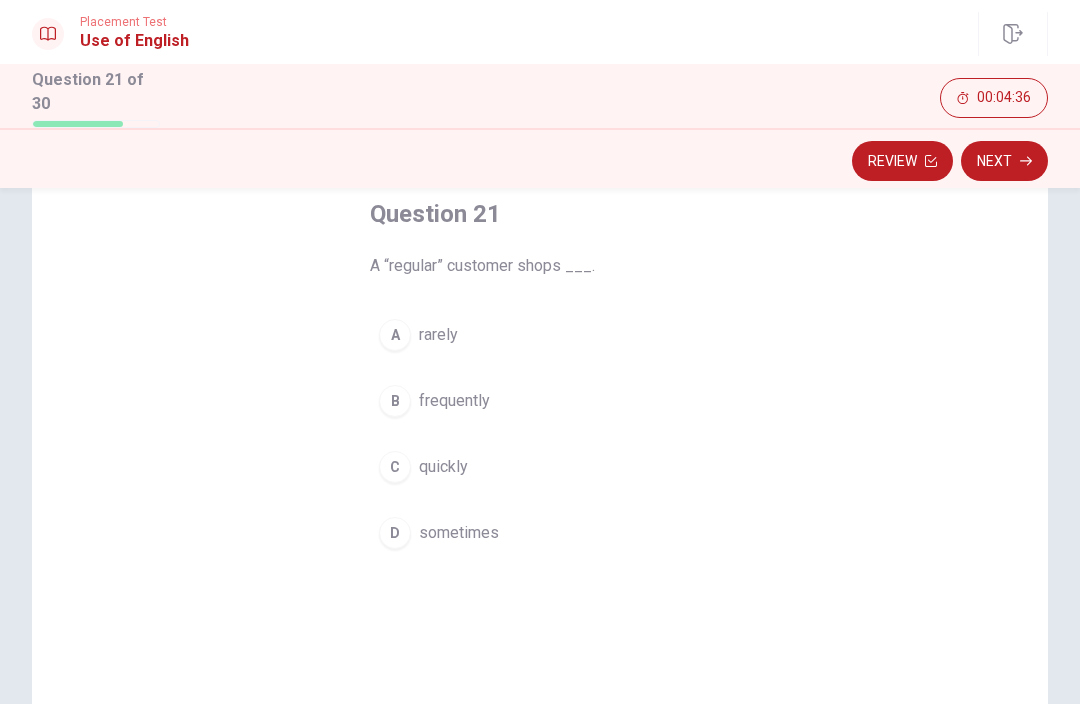 click on "frequently" at bounding box center (454, 401) 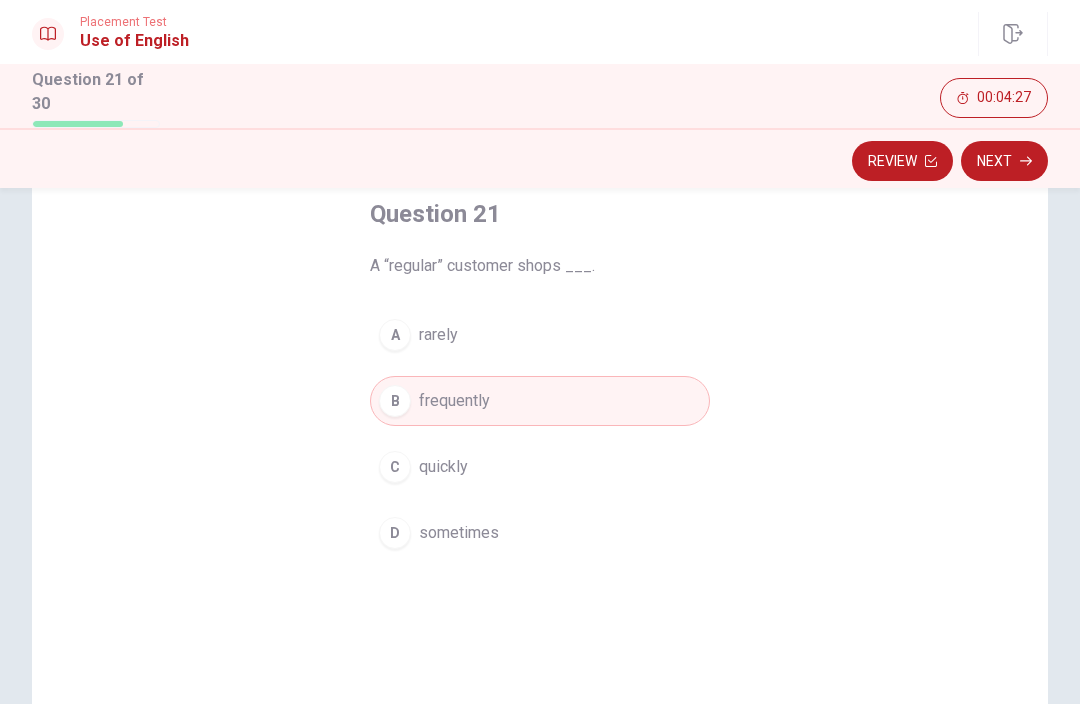 click on "Next" at bounding box center (1004, 161) 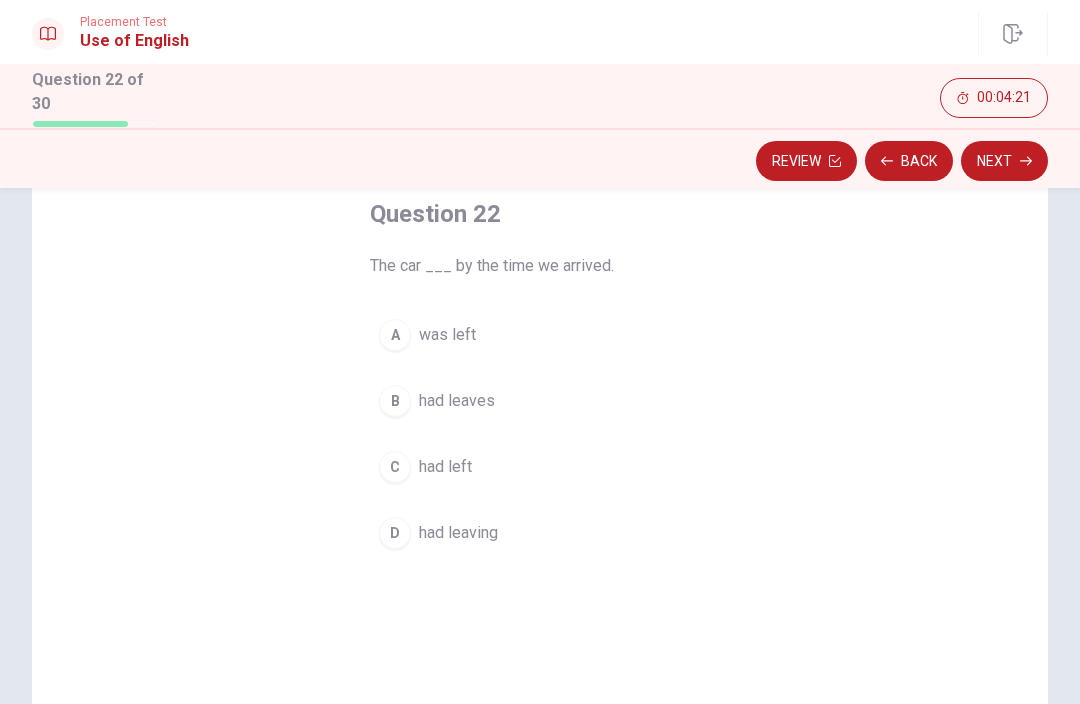 click on "Back" at bounding box center (909, 161) 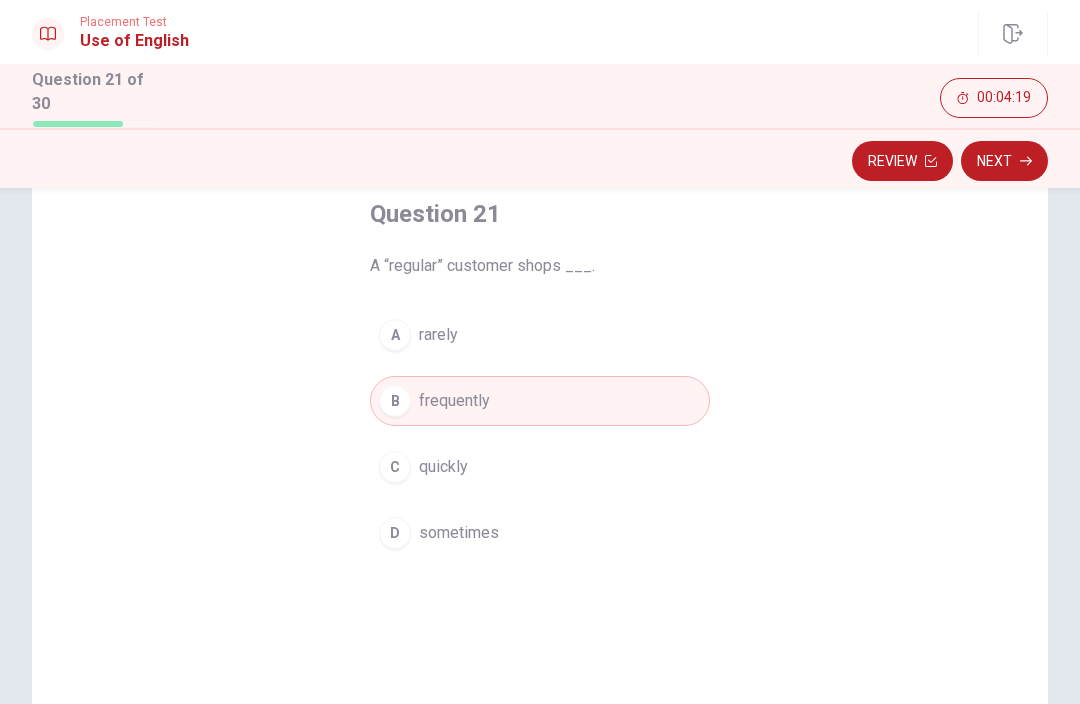 click 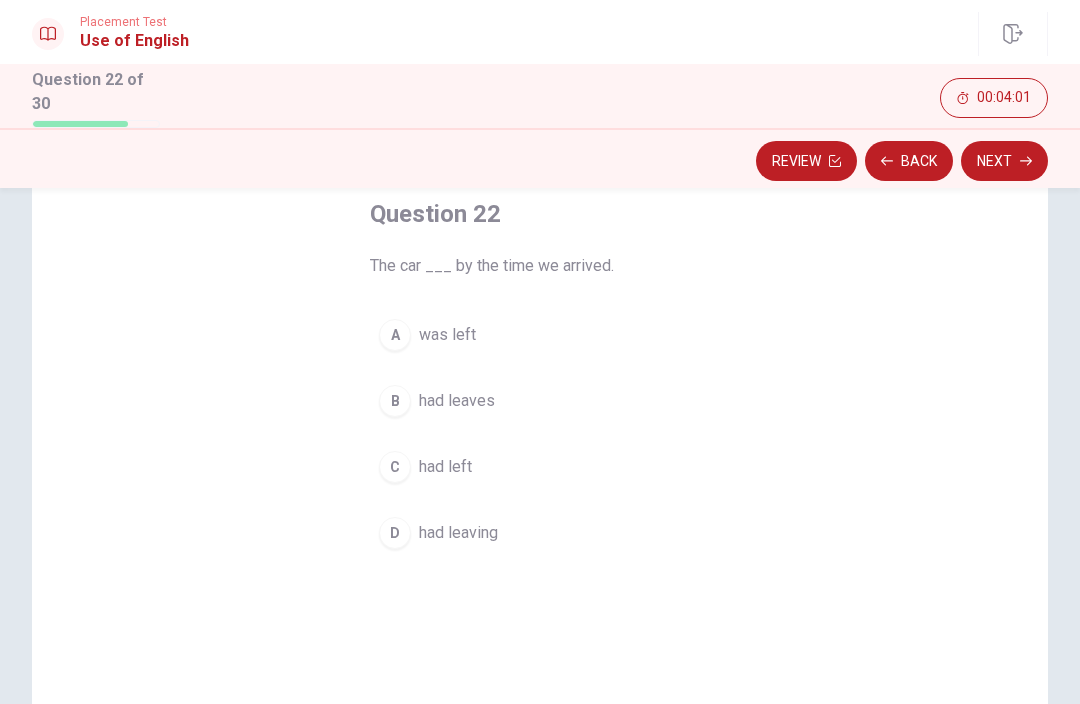 click on "A was left" at bounding box center [540, 335] 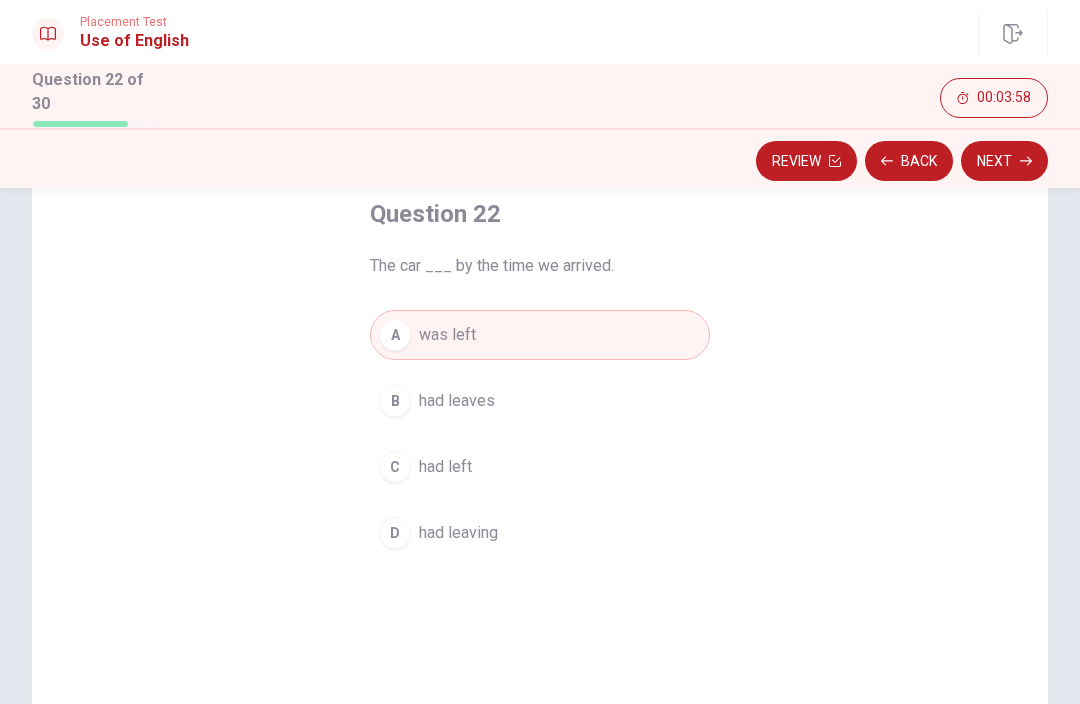 click on "C had left" at bounding box center (540, 467) 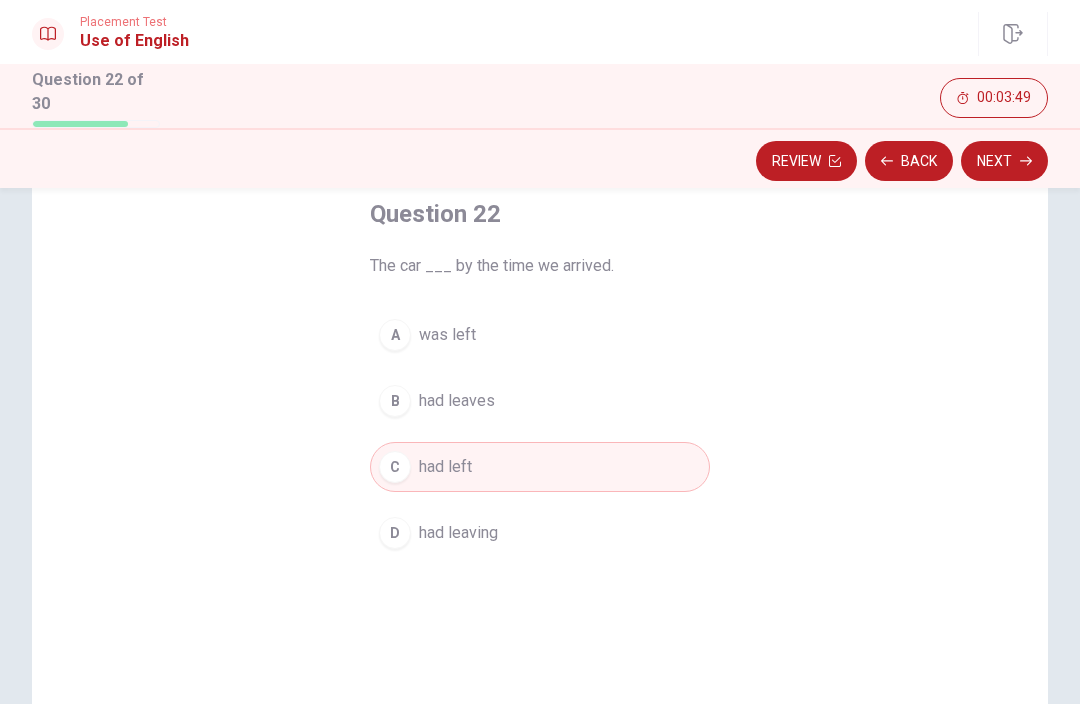 click on "Next" at bounding box center (1004, 161) 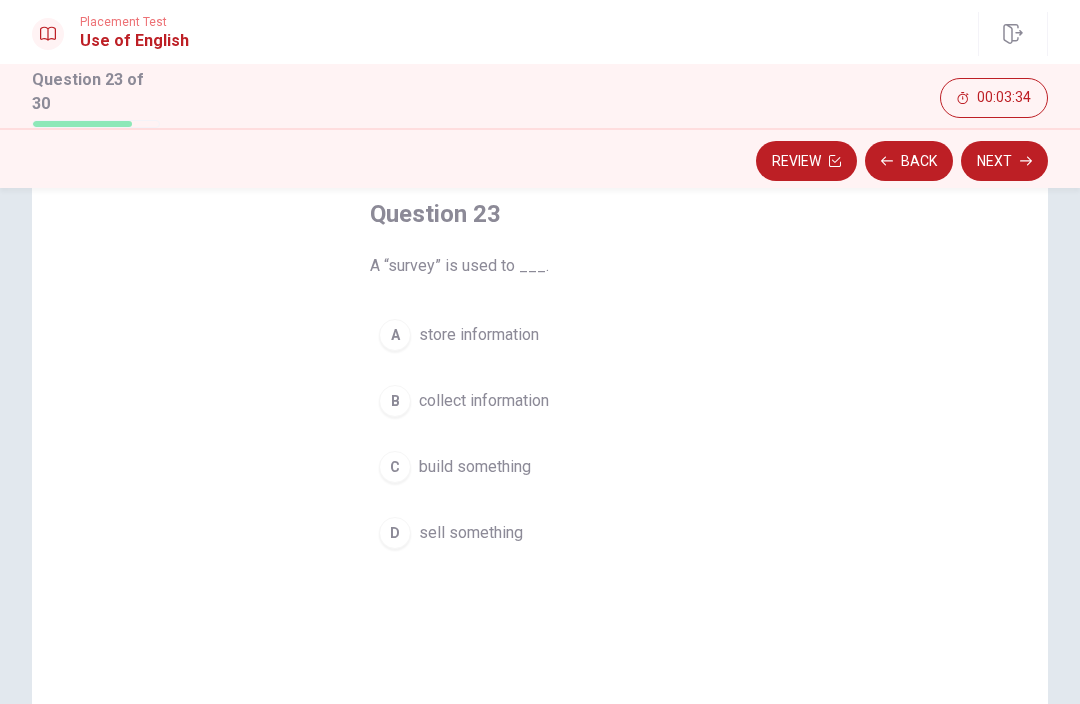 click on "store information" at bounding box center [479, 335] 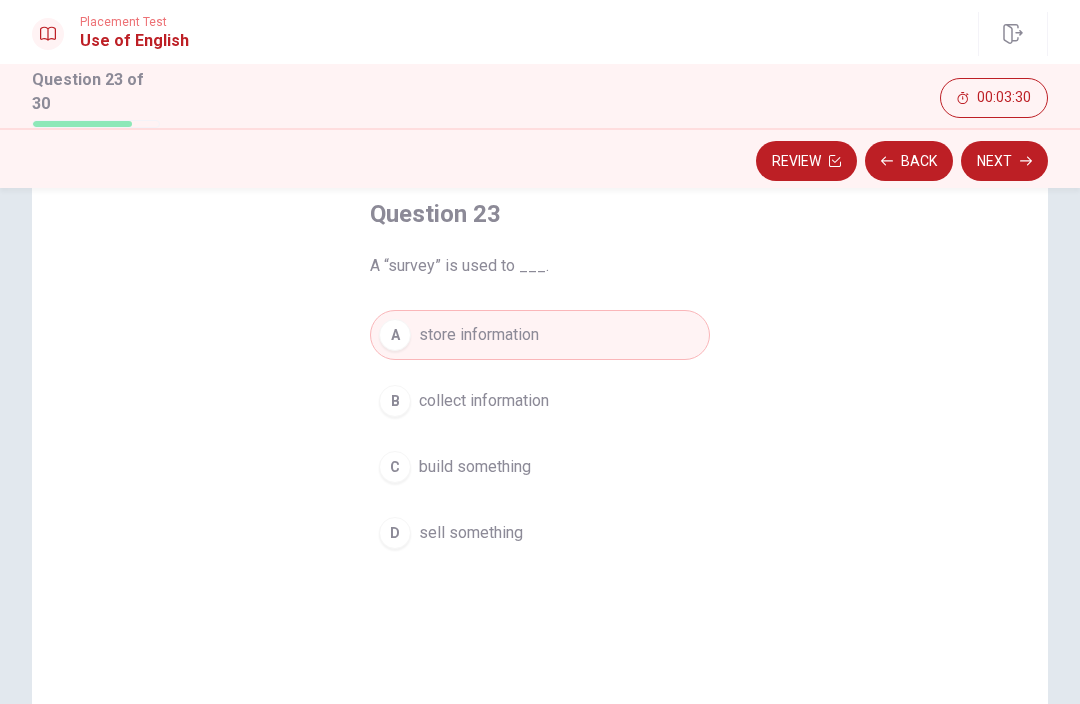 click on "Next" at bounding box center [1004, 161] 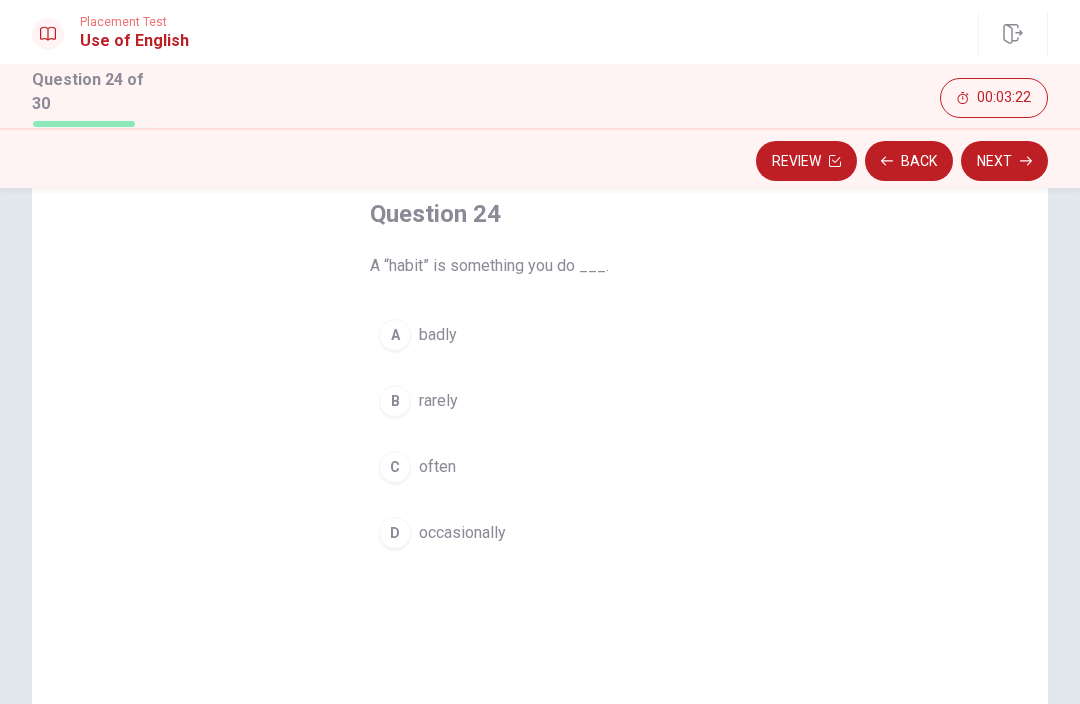 click on "B rarely" at bounding box center [540, 401] 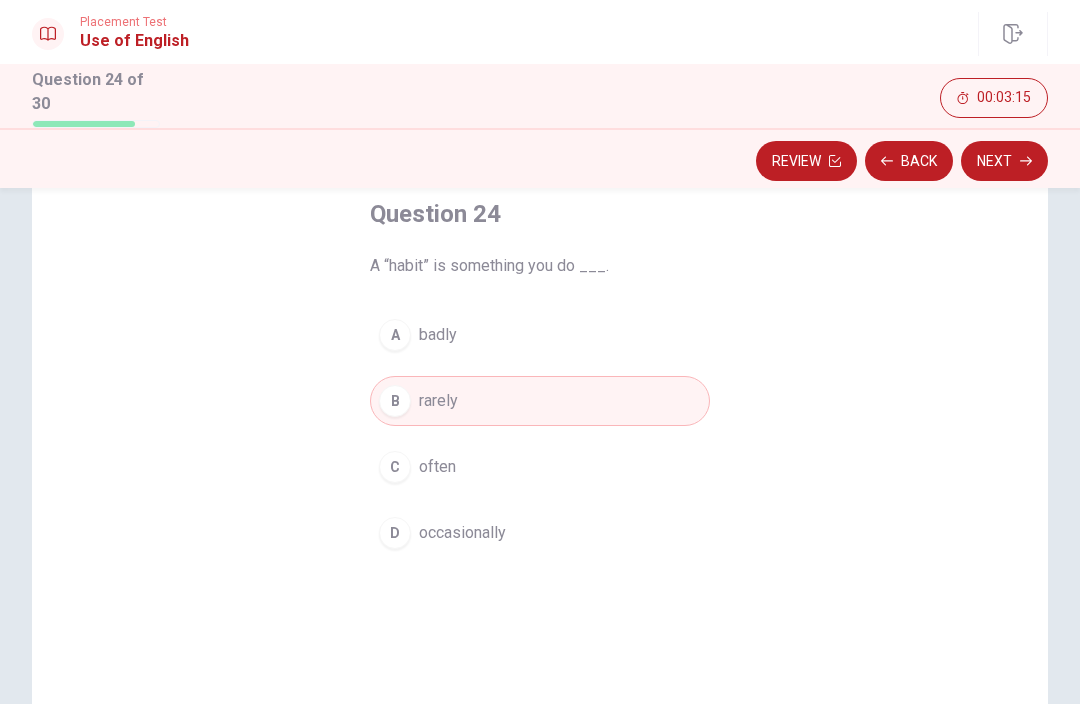 click on "A badly" at bounding box center (540, 335) 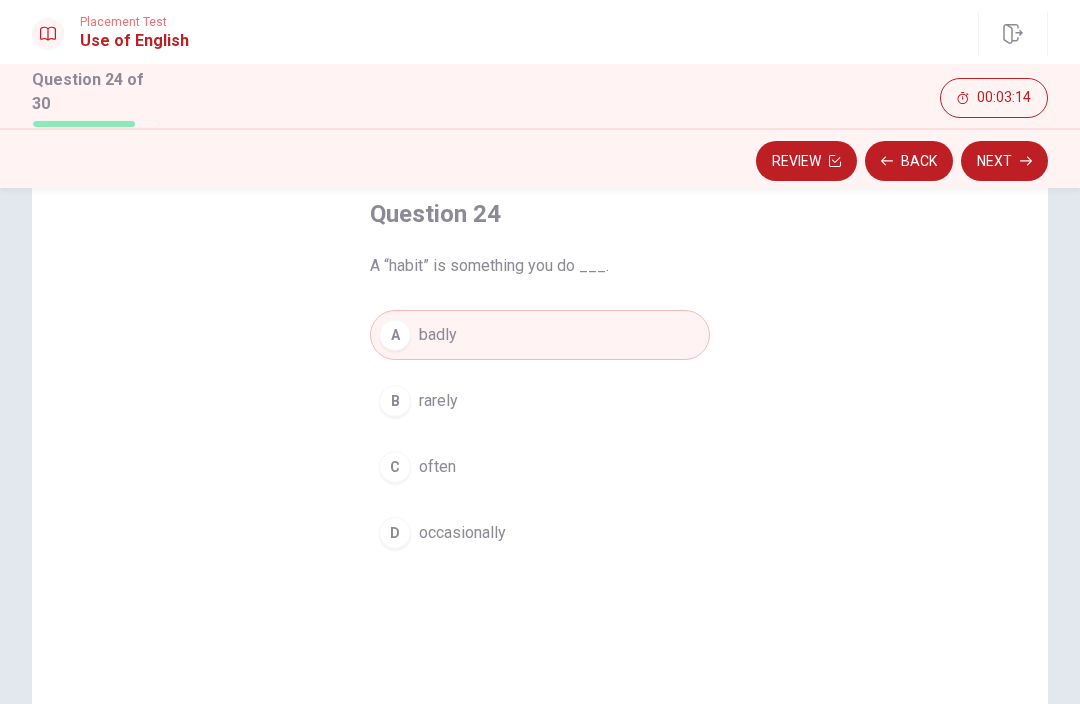 click on "B rarely" at bounding box center (540, 401) 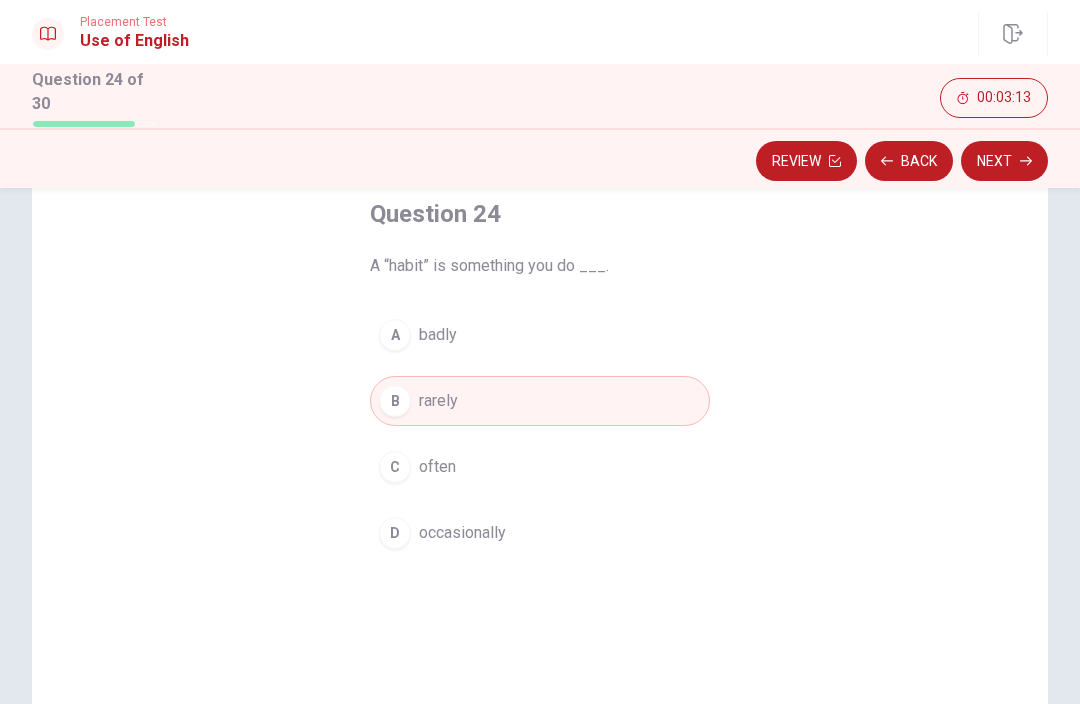 click on "A badly" at bounding box center [540, 335] 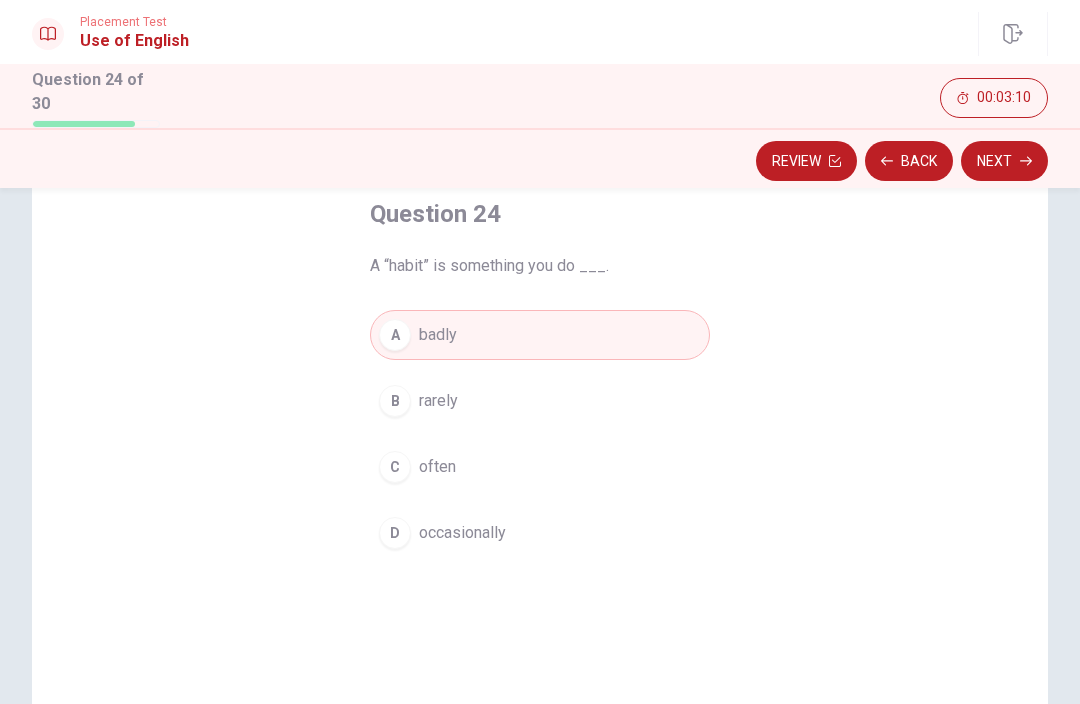 click on "Next" at bounding box center (1004, 161) 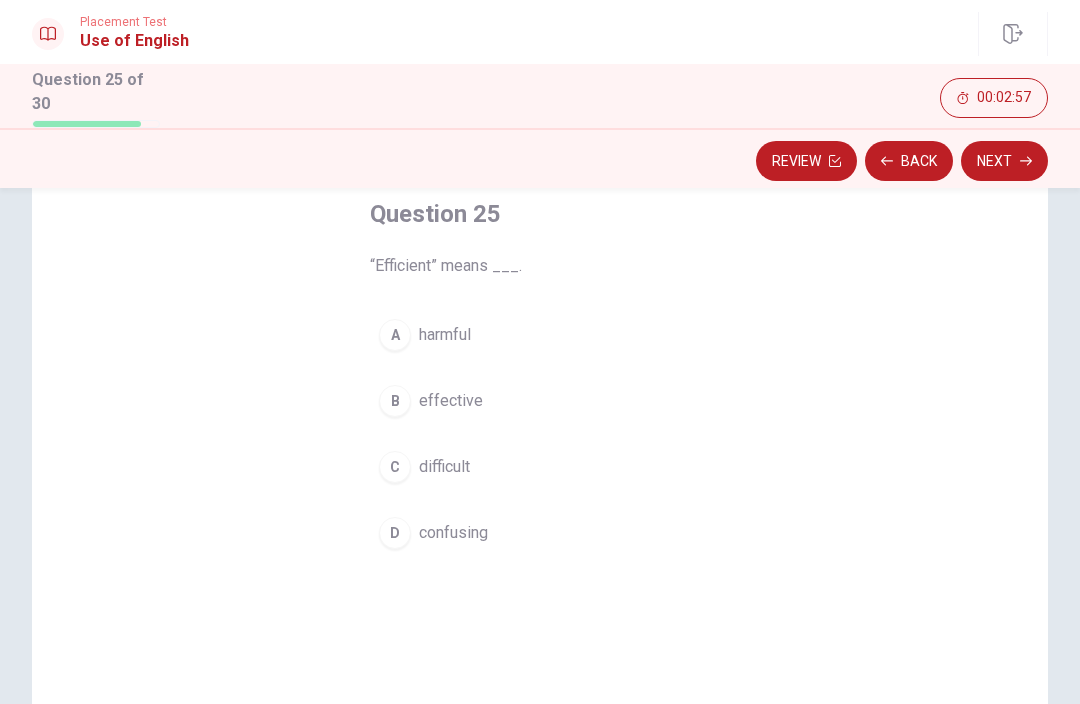 click on "Next" at bounding box center [1004, 161] 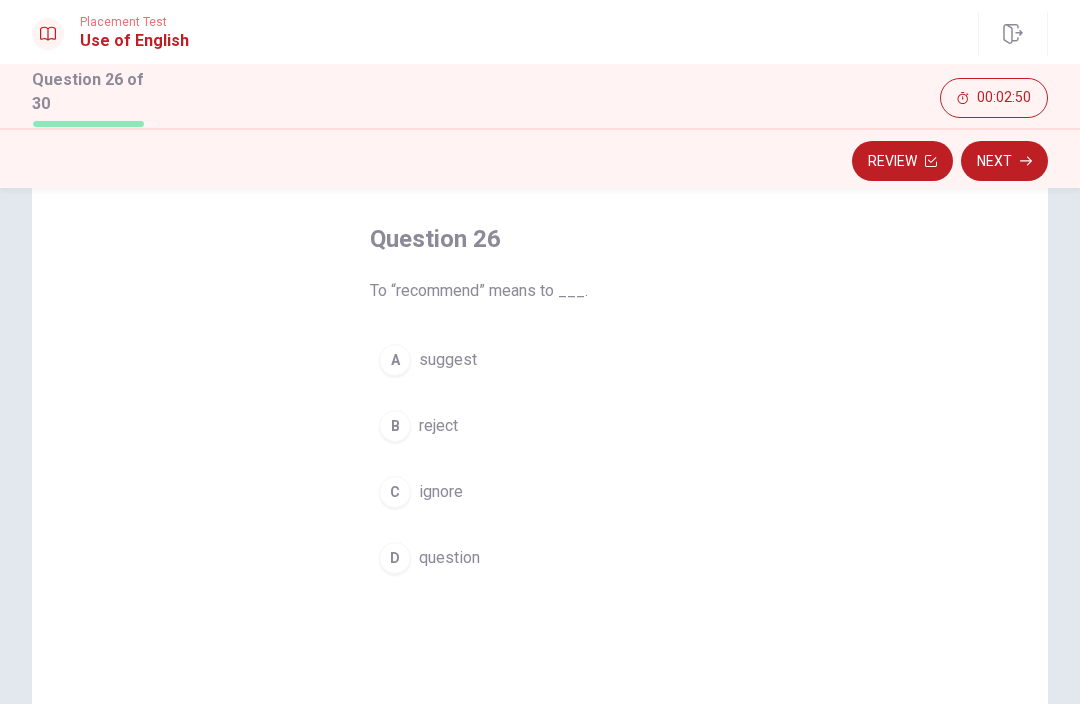 scroll, scrollTop: 88, scrollLeft: 0, axis: vertical 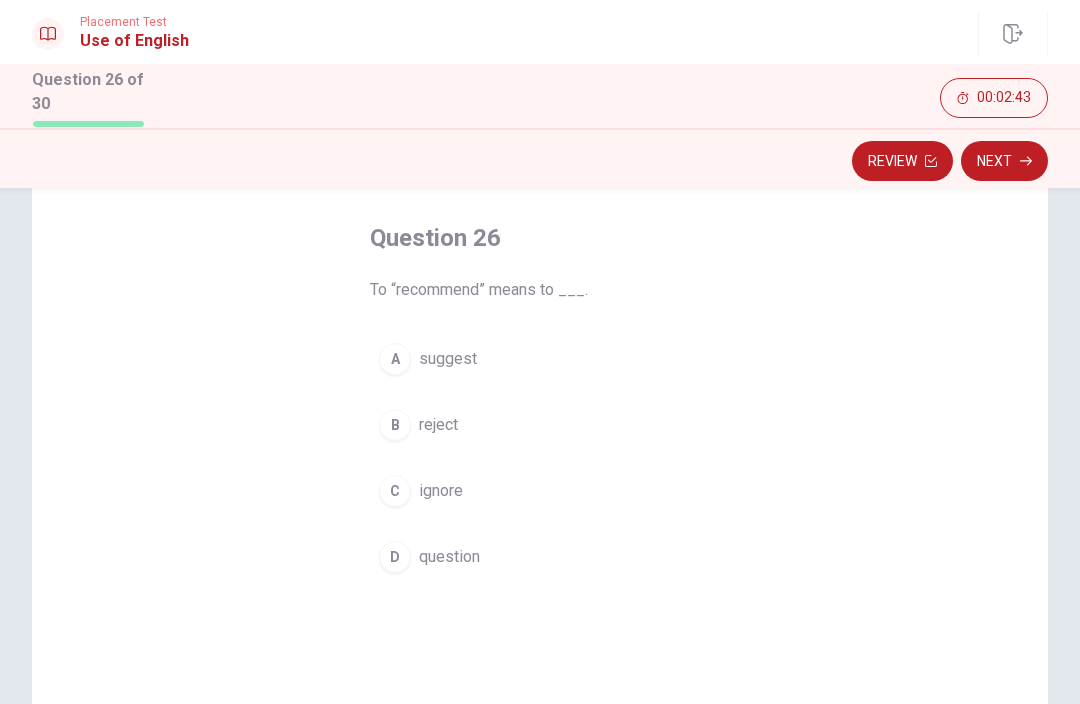 click on "suggest" at bounding box center (448, 359) 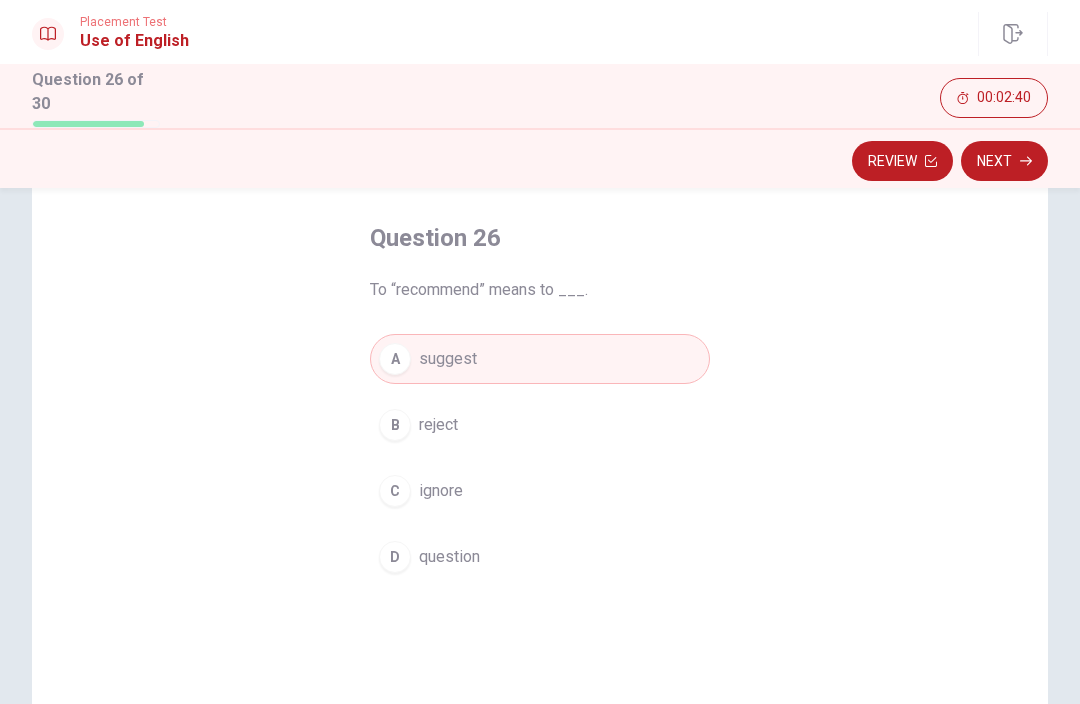 click on "Next" at bounding box center [1004, 161] 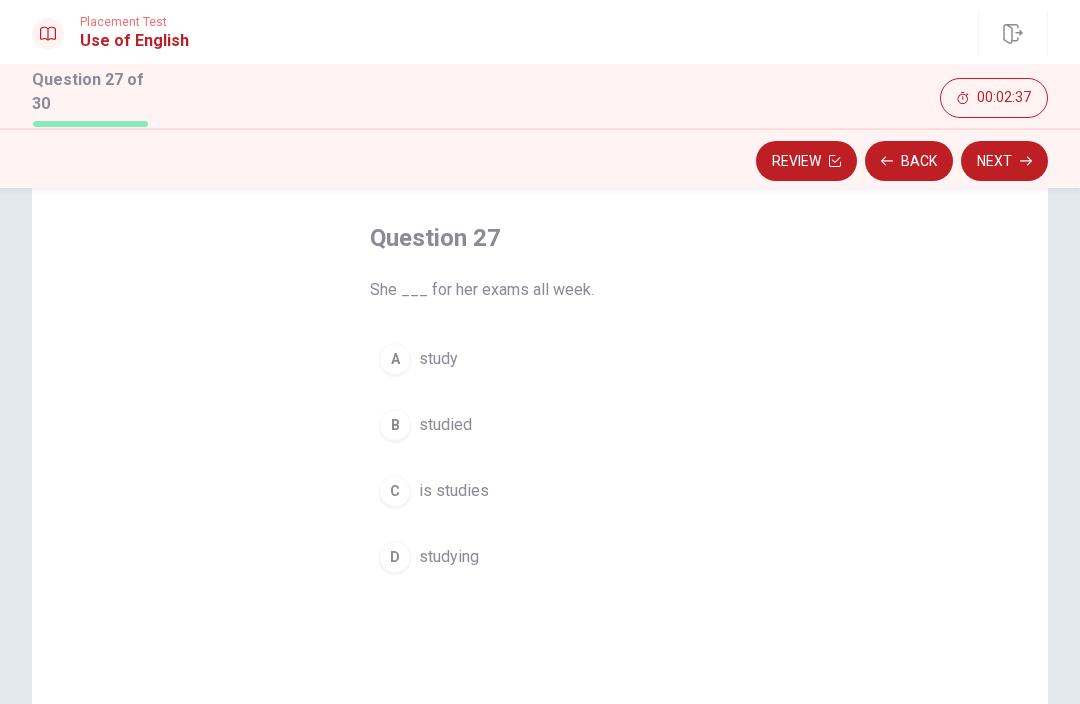 click on "study" at bounding box center [438, 359] 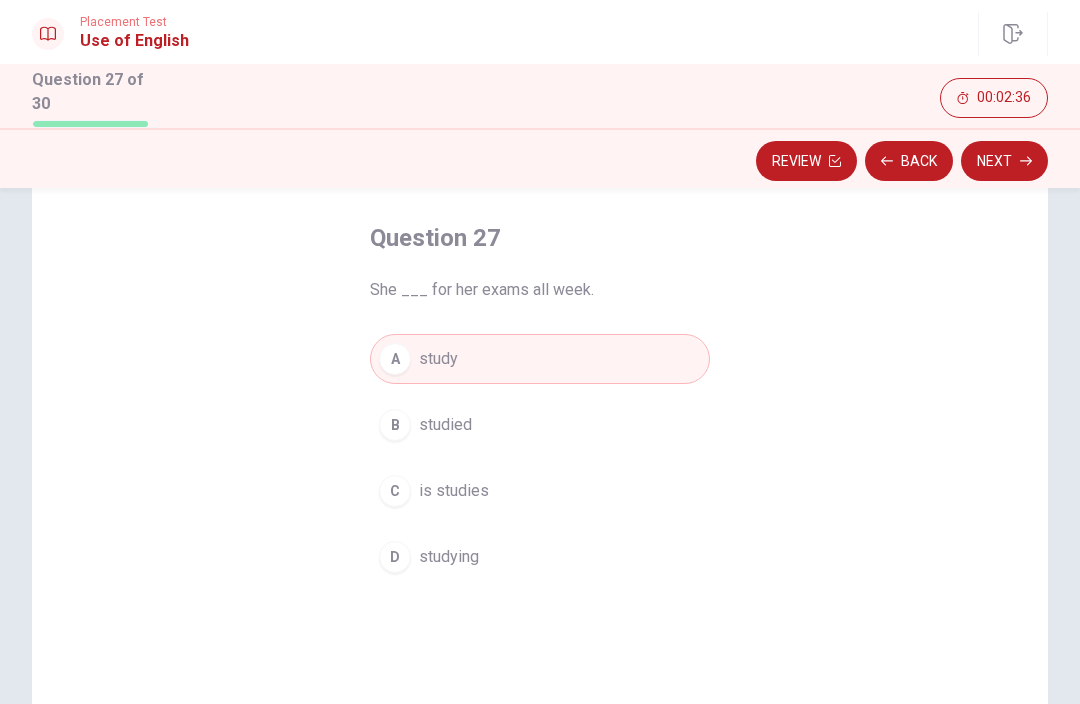 click on "B studied" at bounding box center (540, 425) 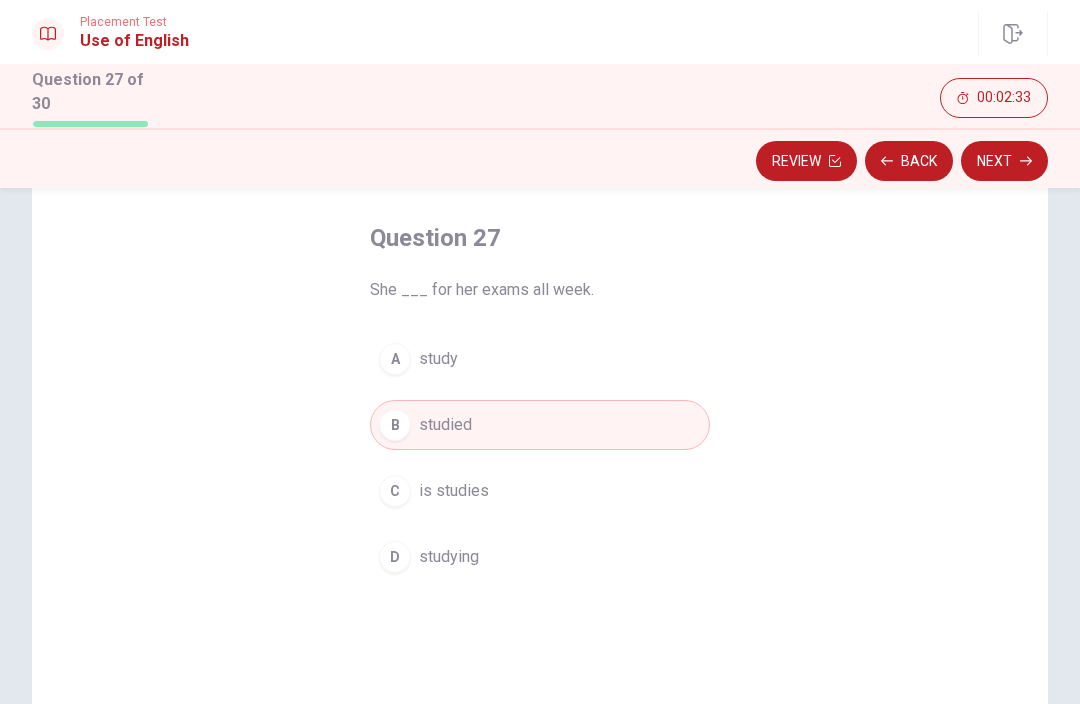 click on "Next" at bounding box center (1004, 161) 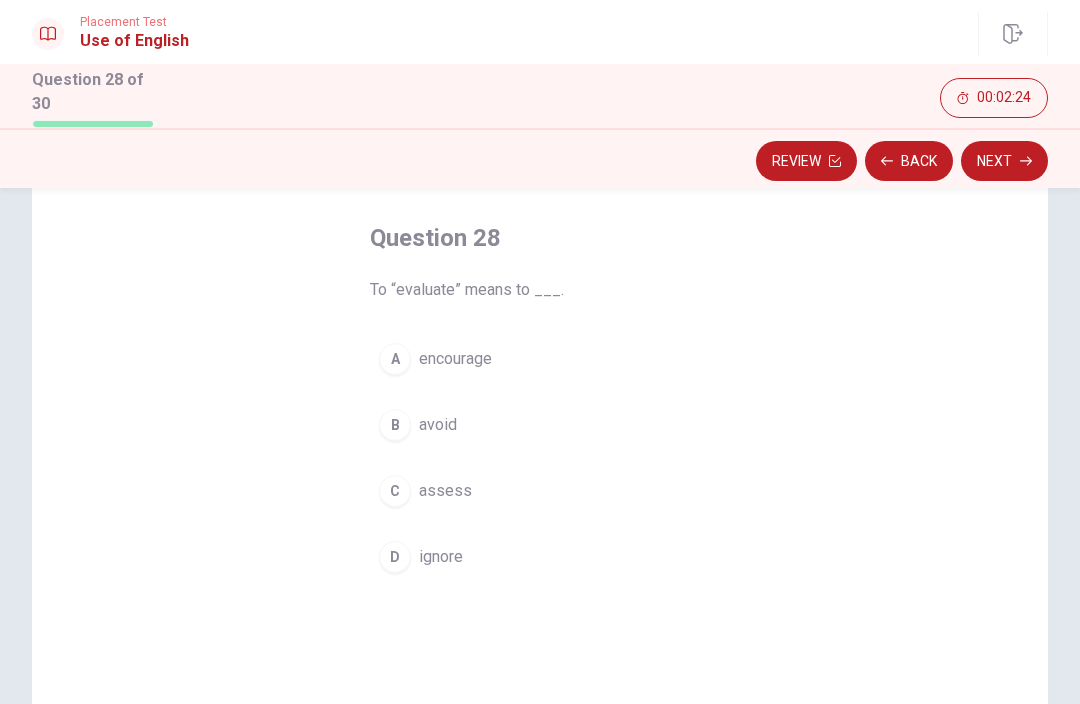 click on "B avoid" at bounding box center [540, 425] 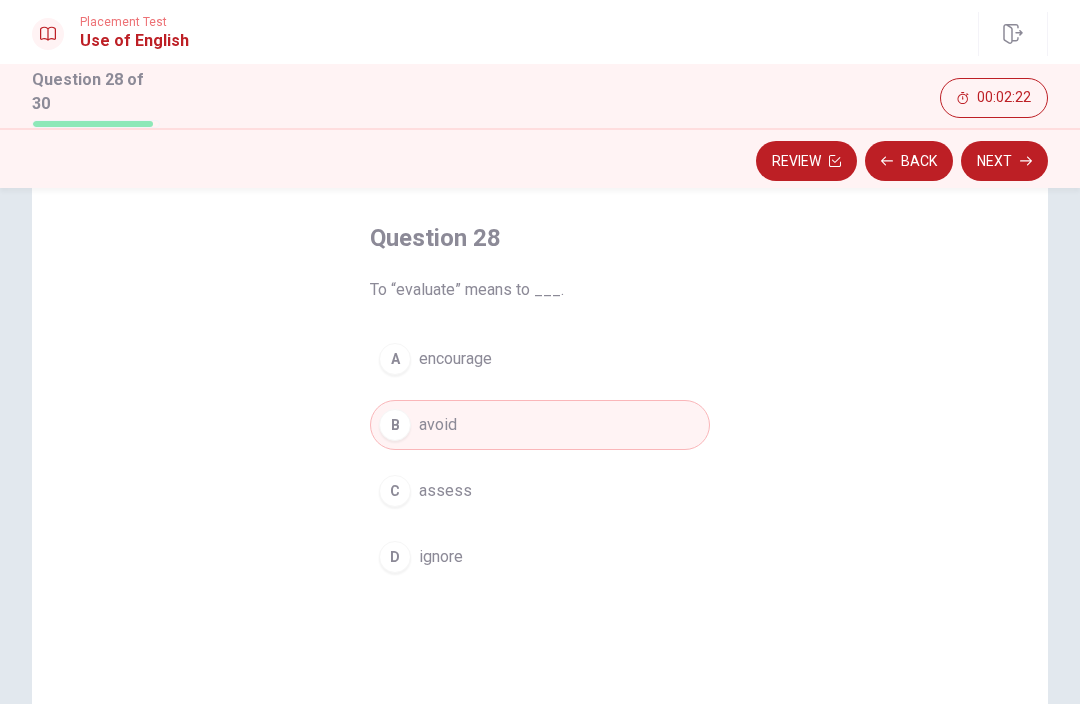 click on "B avoid" at bounding box center (540, 425) 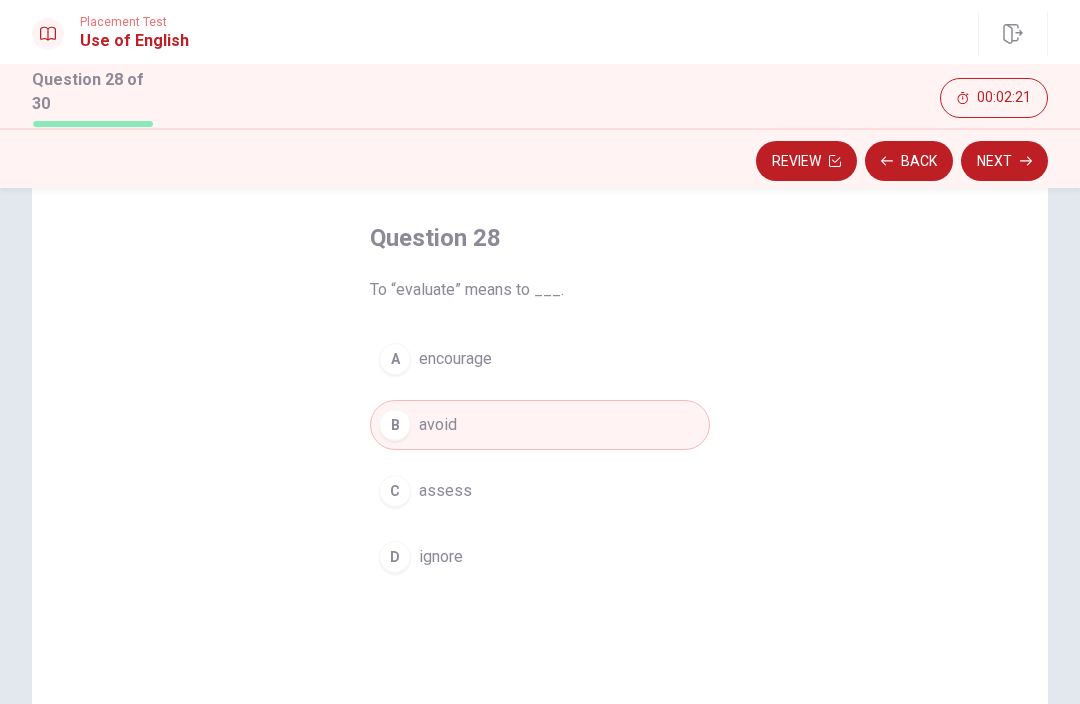 click on "Next" at bounding box center (1004, 161) 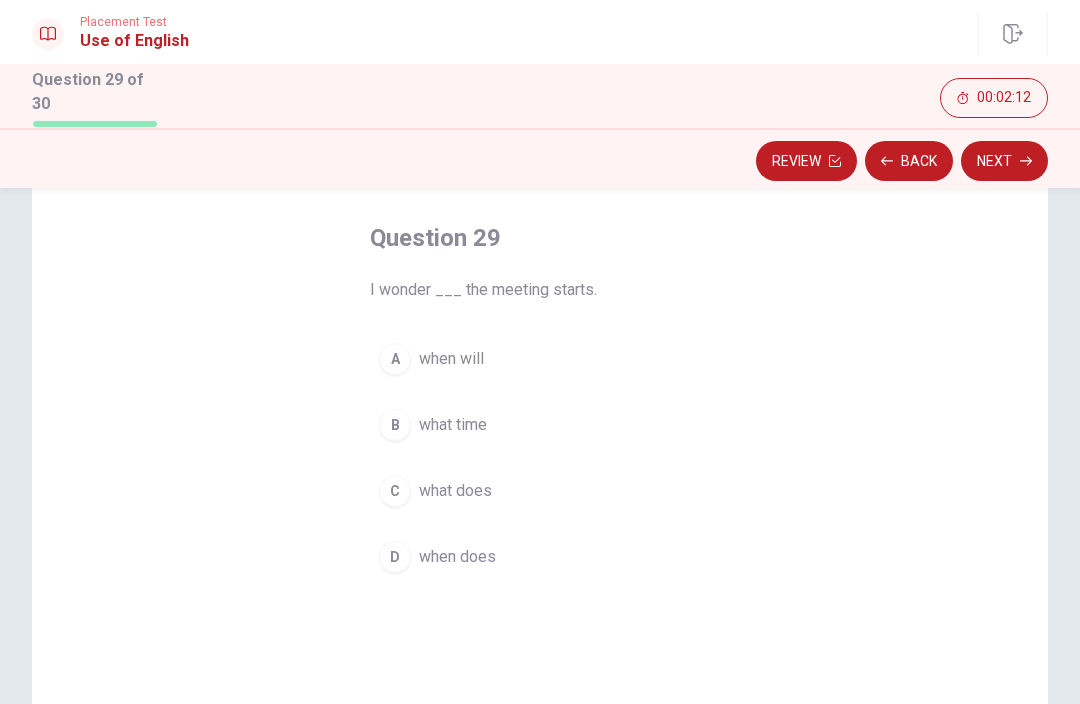 click on "when will" at bounding box center [451, 359] 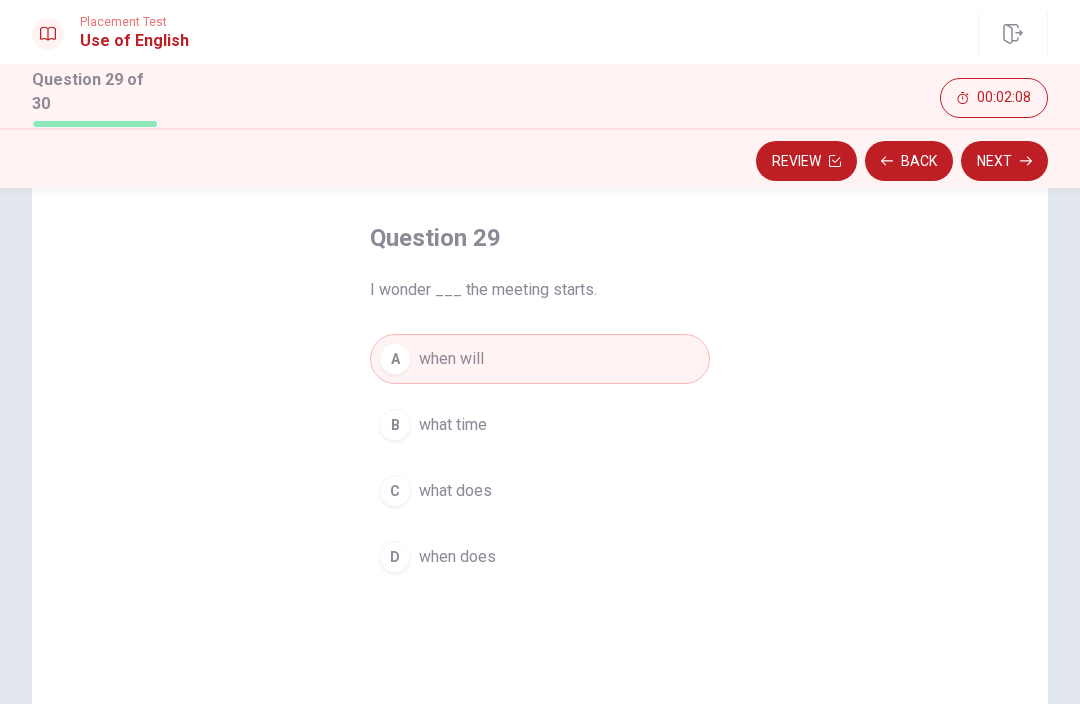 click on "what does" at bounding box center (455, 491) 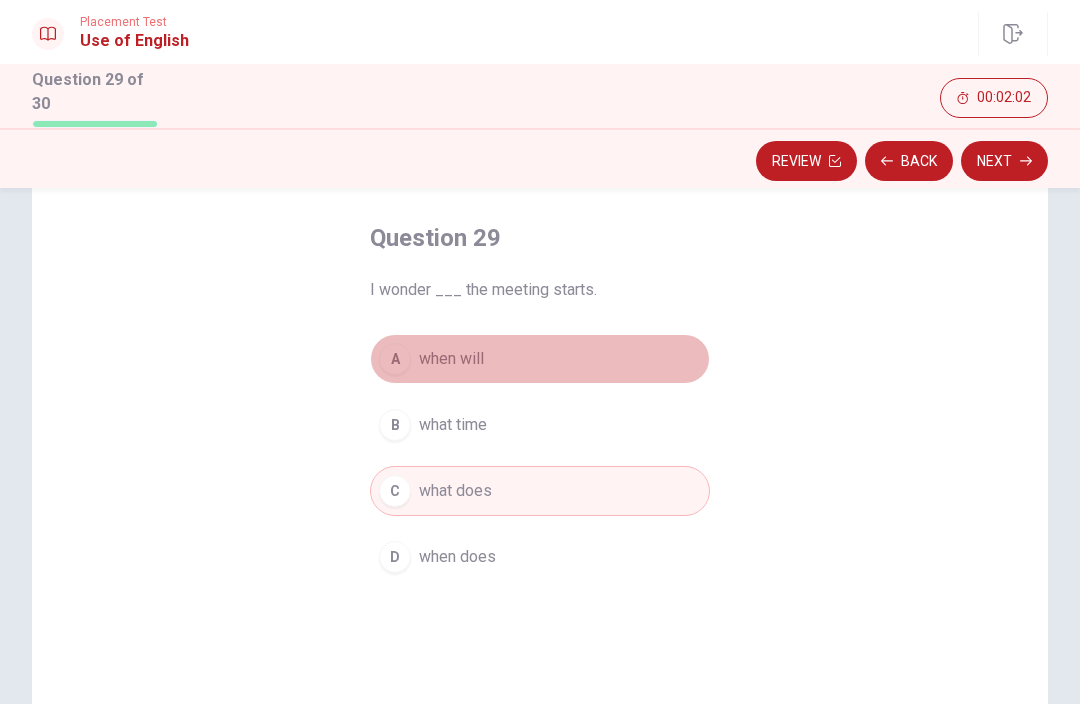 click on "A when will" at bounding box center (540, 359) 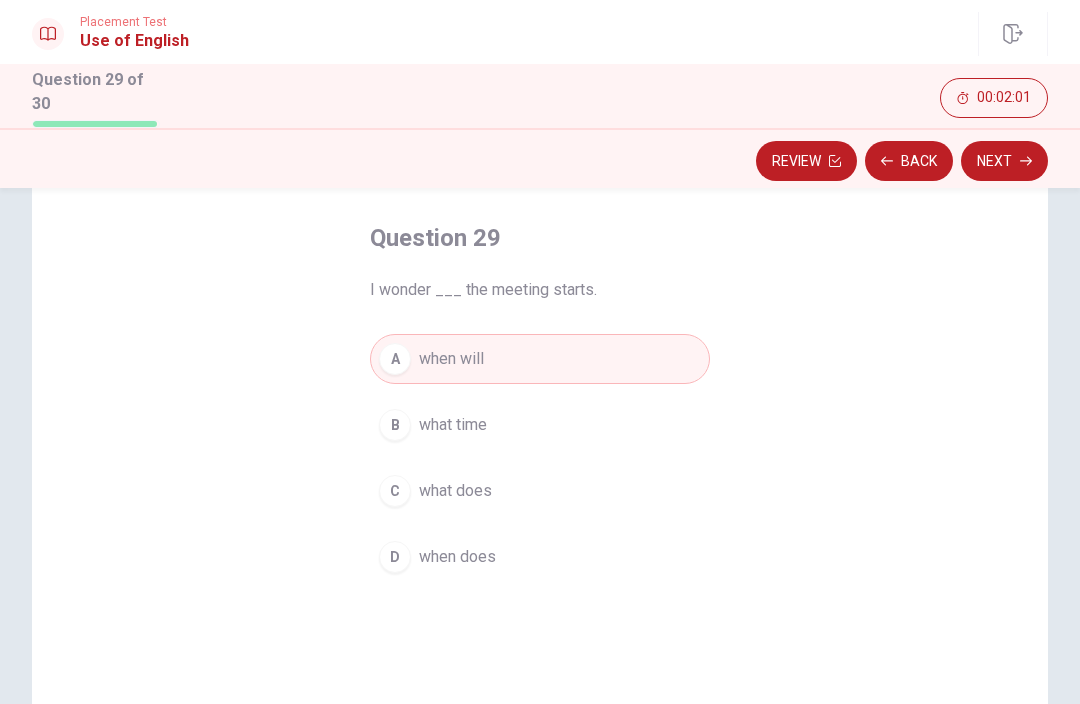 click on "what does" at bounding box center (455, 491) 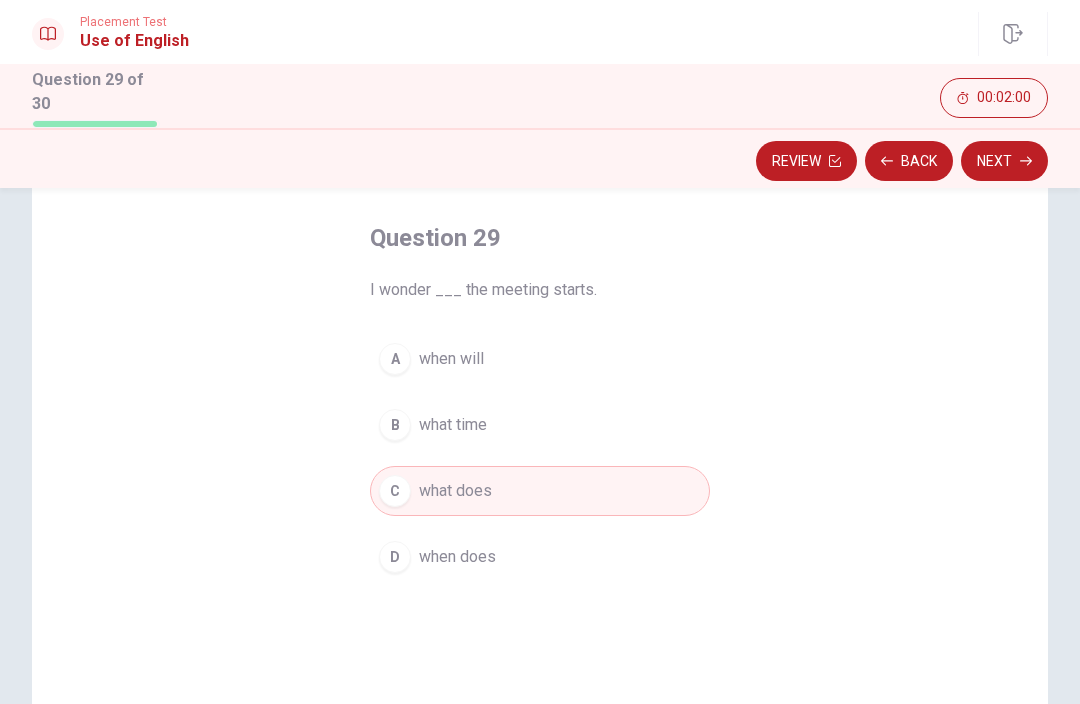 click on "when will" at bounding box center (451, 359) 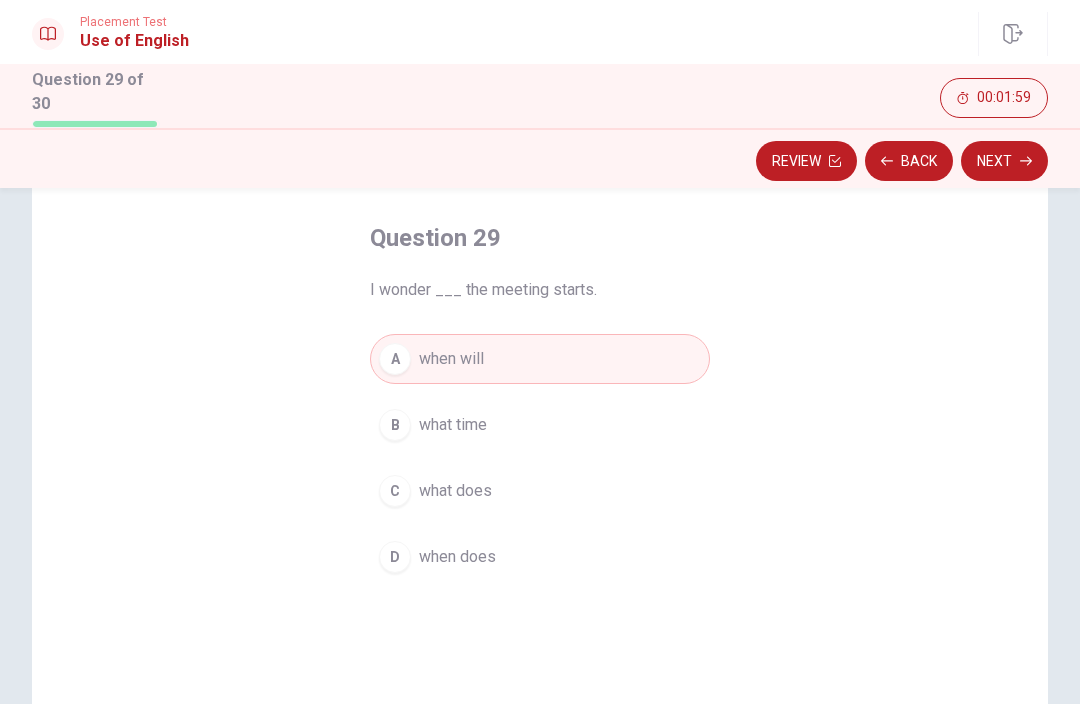 click on "Next" at bounding box center (1004, 161) 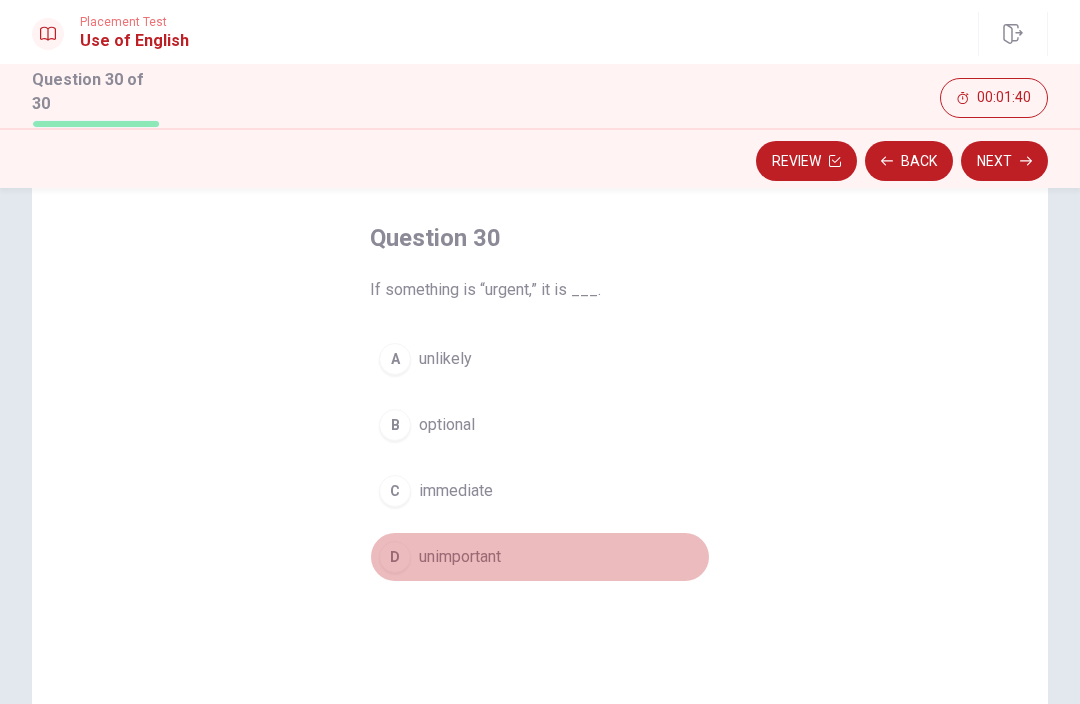 click on "unimportant" at bounding box center (460, 557) 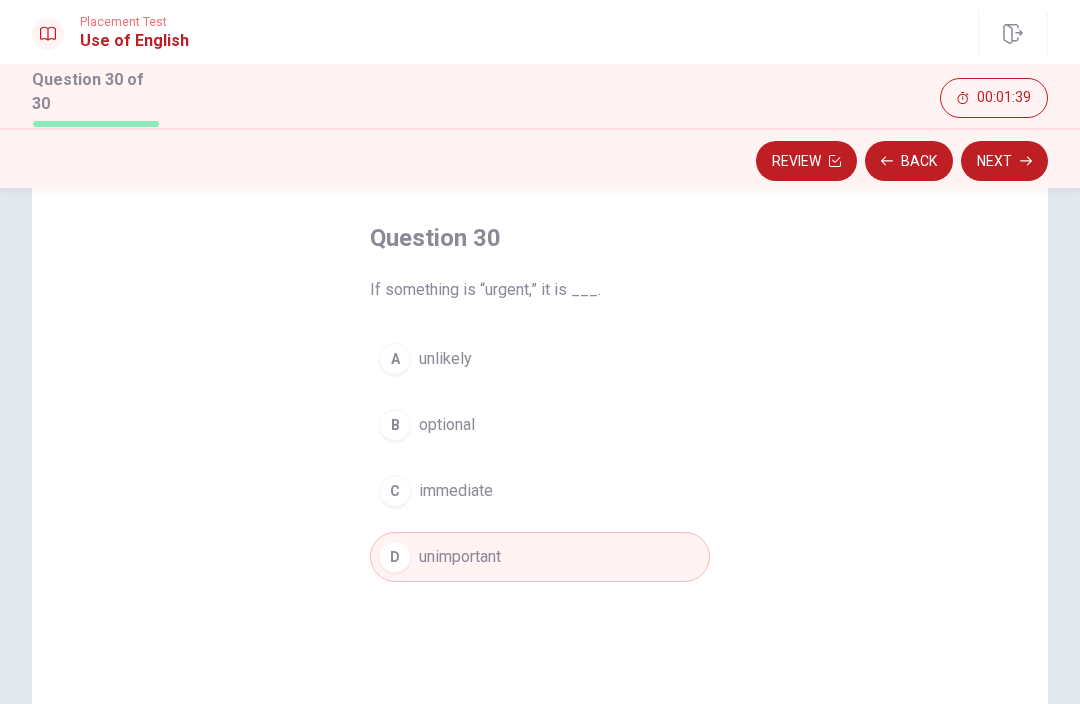 click on "unimportant" at bounding box center [460, 557] 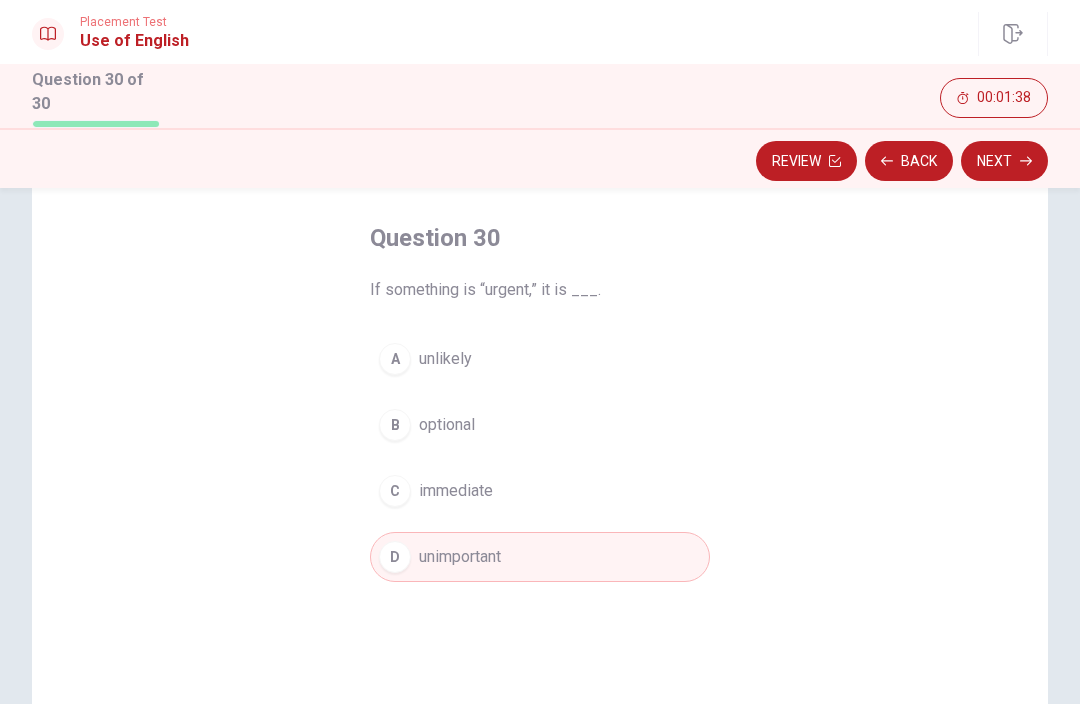 click 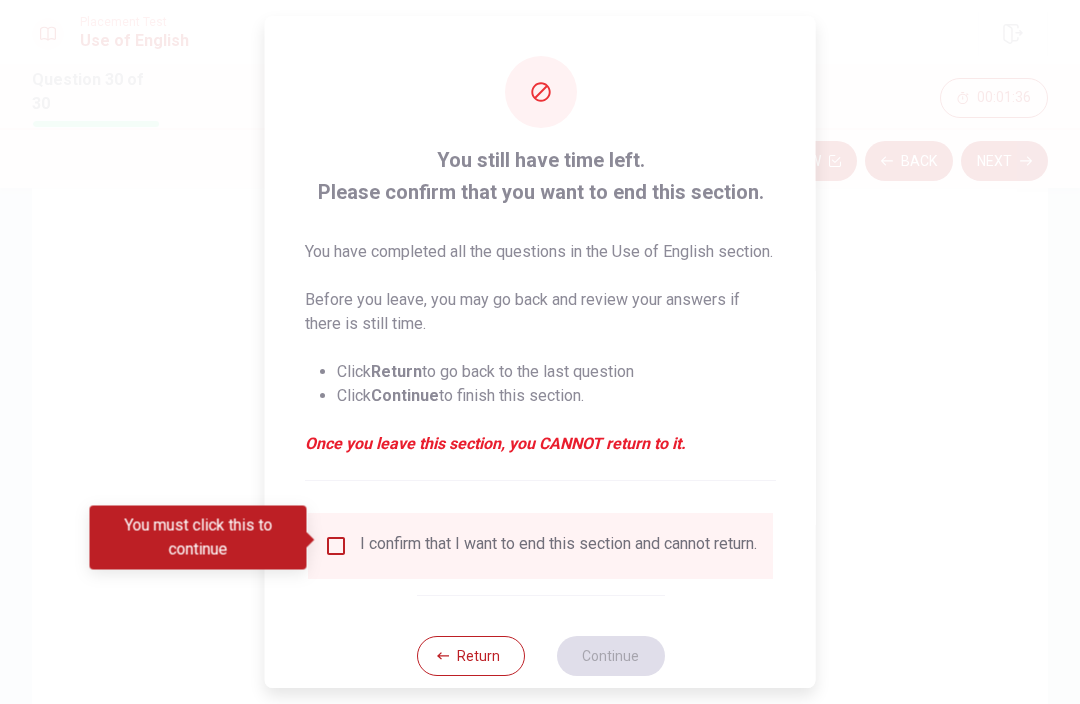 click at bounding box center [336, 546] 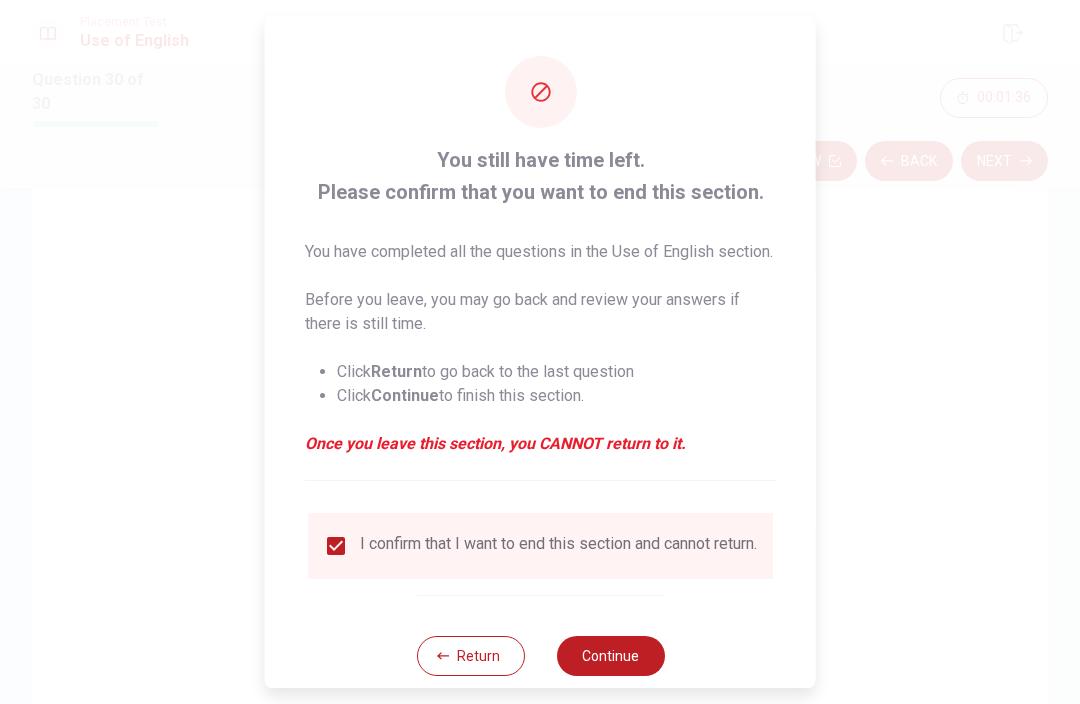 click on "Continue" at bounding box center (610, 656) 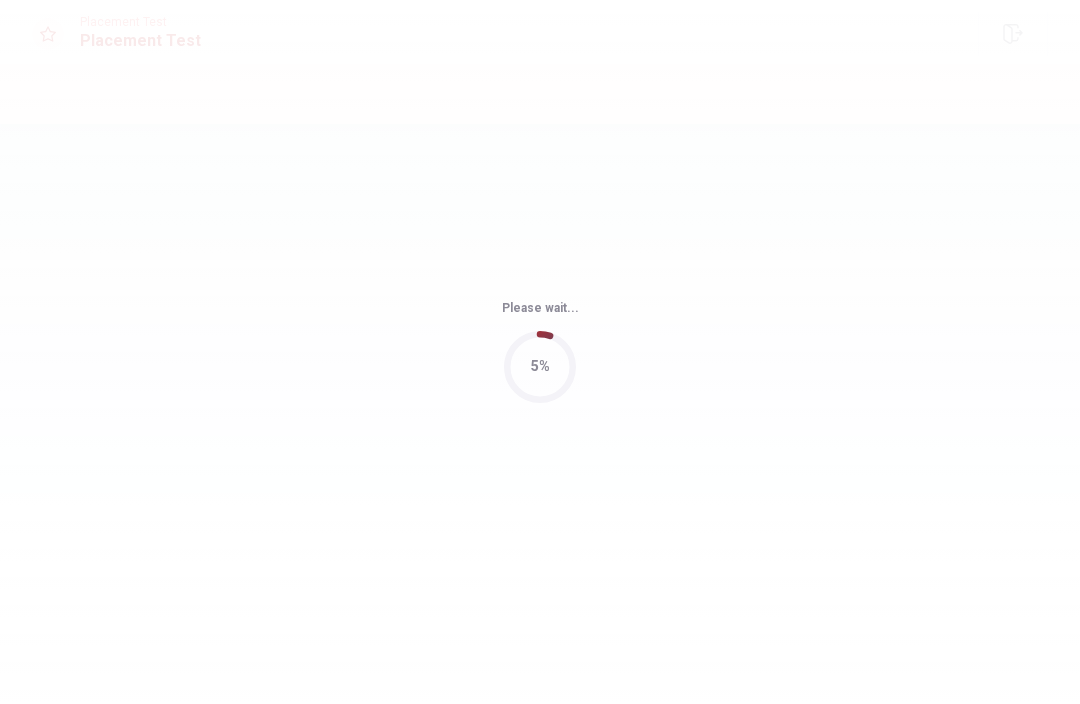 scroll, scrollTop: 0, scrollLeft: 0, axis: both 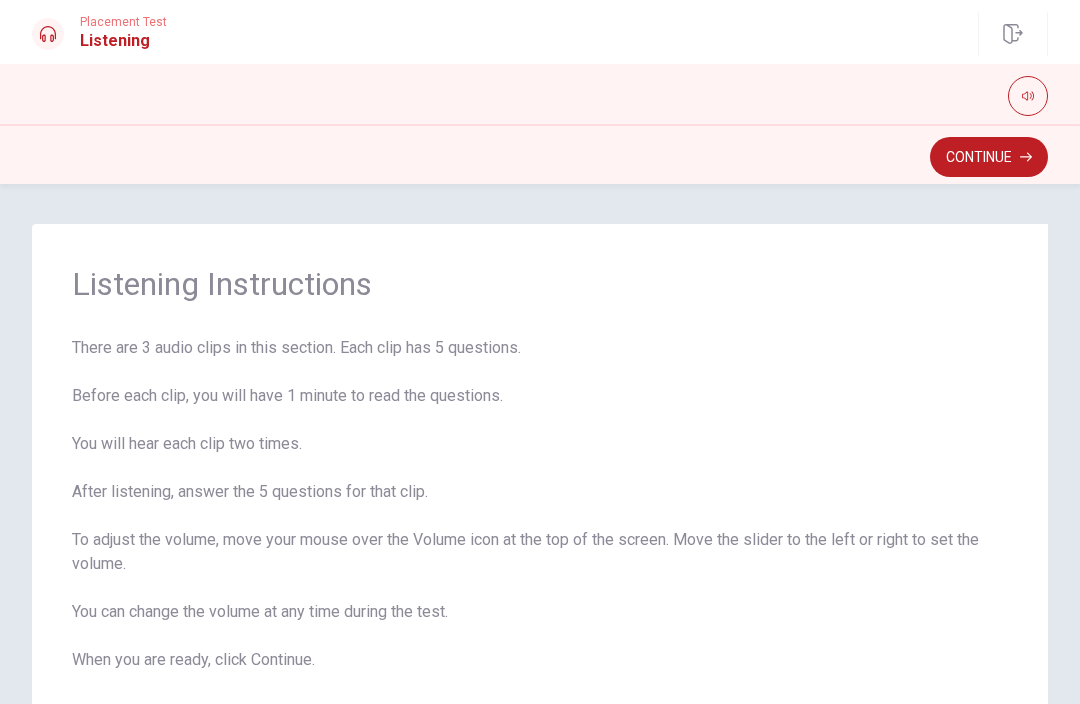click at bounding box center (1028, 96) 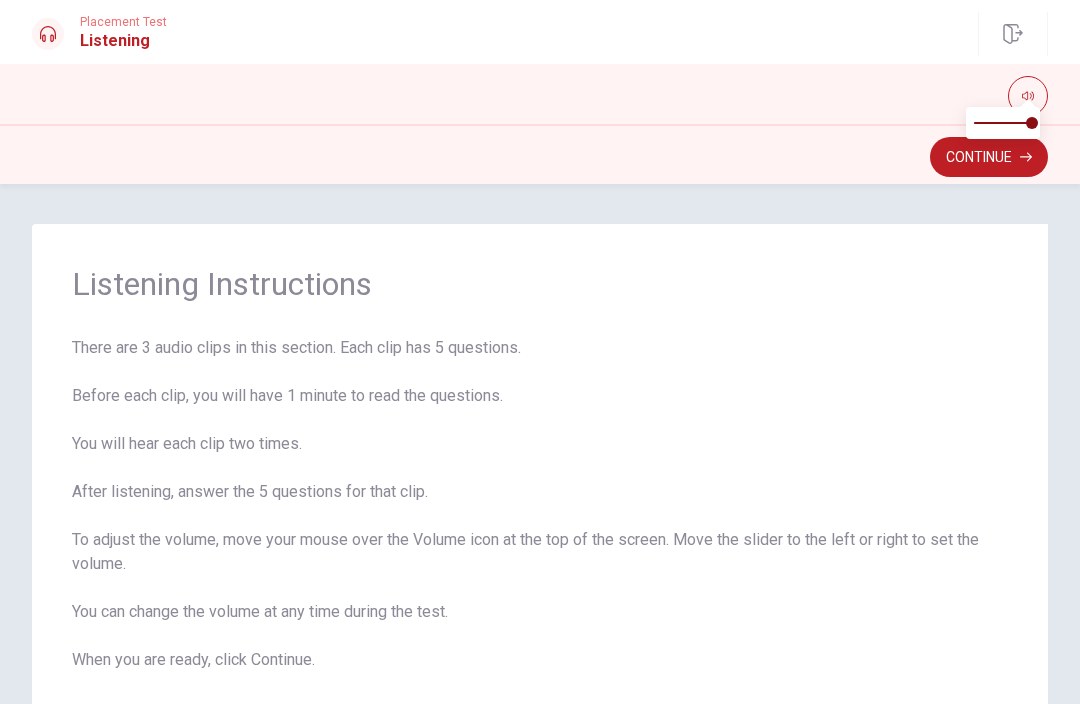 click on "Continue" at bounding box center [989, 157] 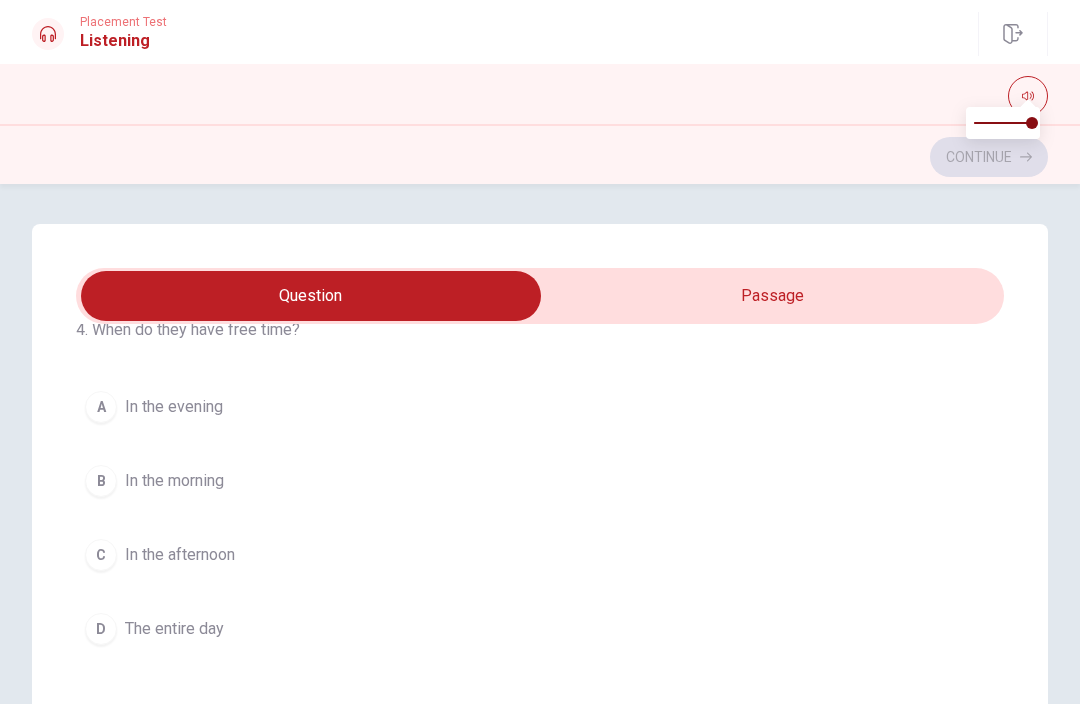 scroll, scrollTop: 88, scrollLeft: 0, axis: vertical 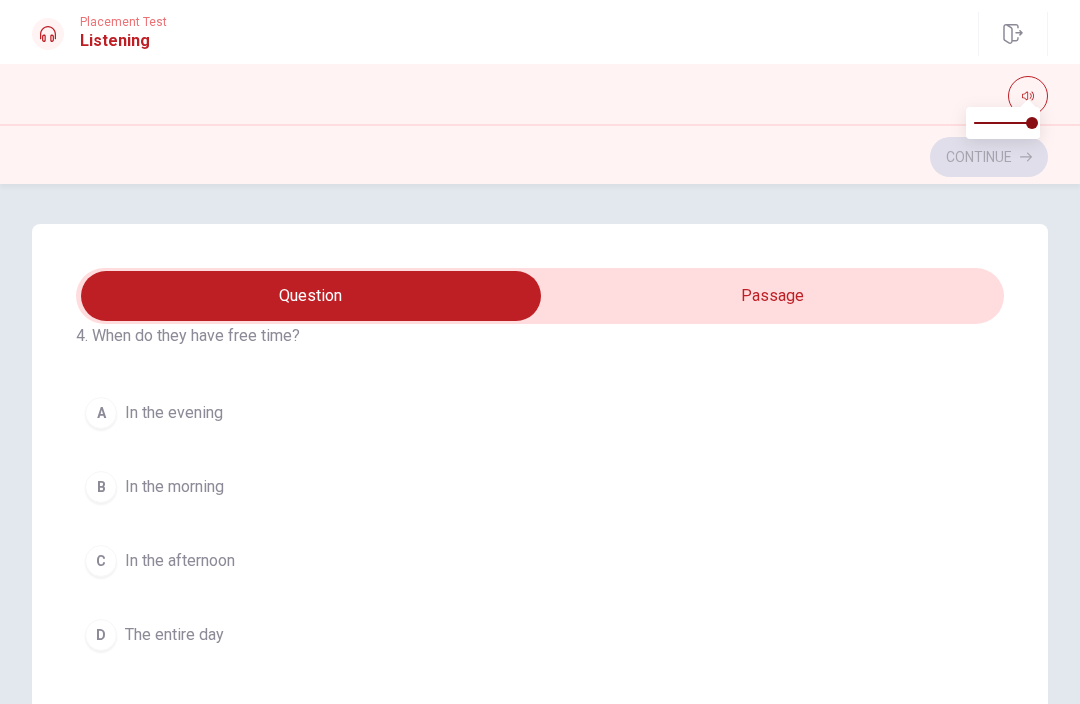 click on "D The entire day" at bounding box center (540, 635) 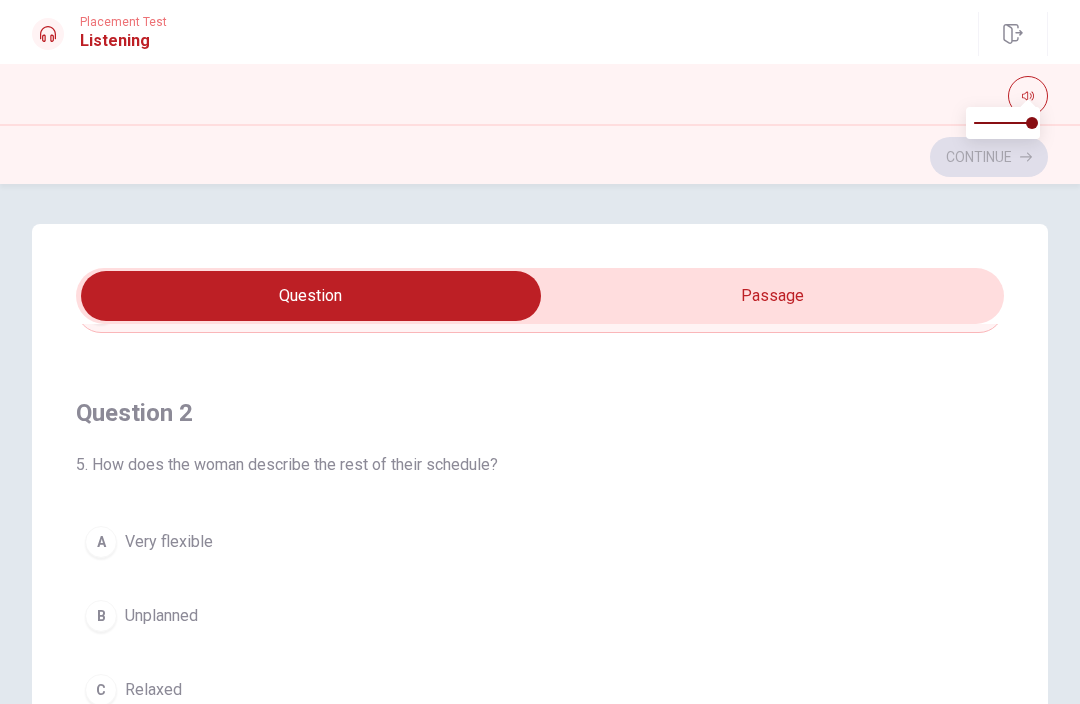 scroll, scrollTop: 399, scrollLeft: 0, axis: vertical 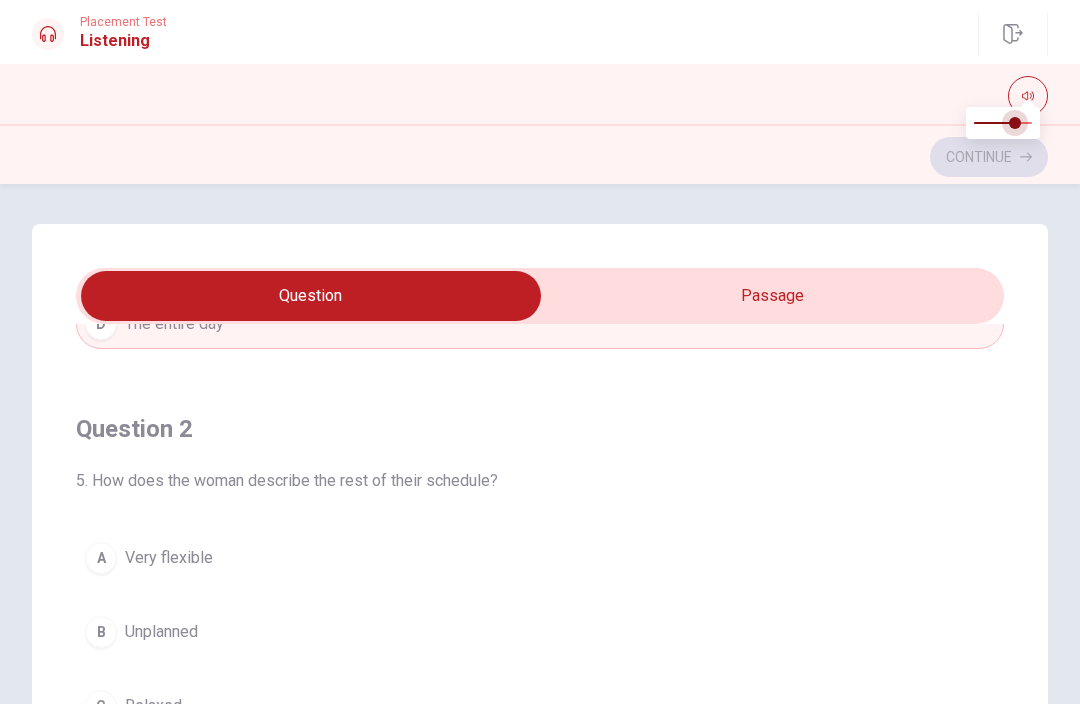 type on "0.4" 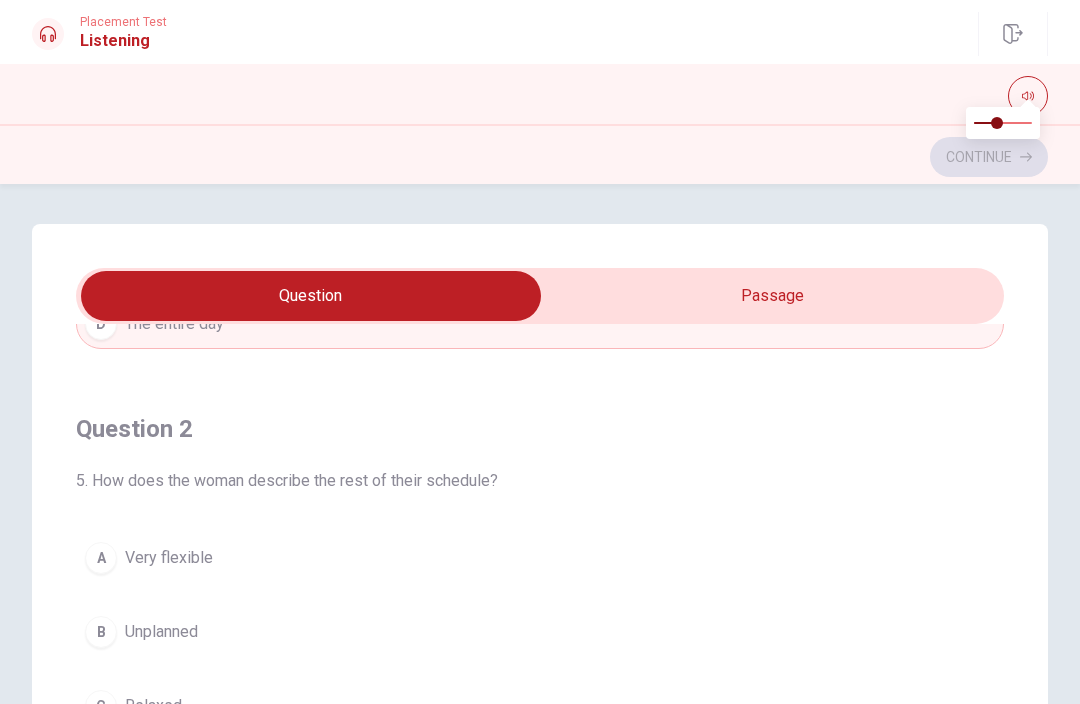 click at bounding box center (1003, 123) 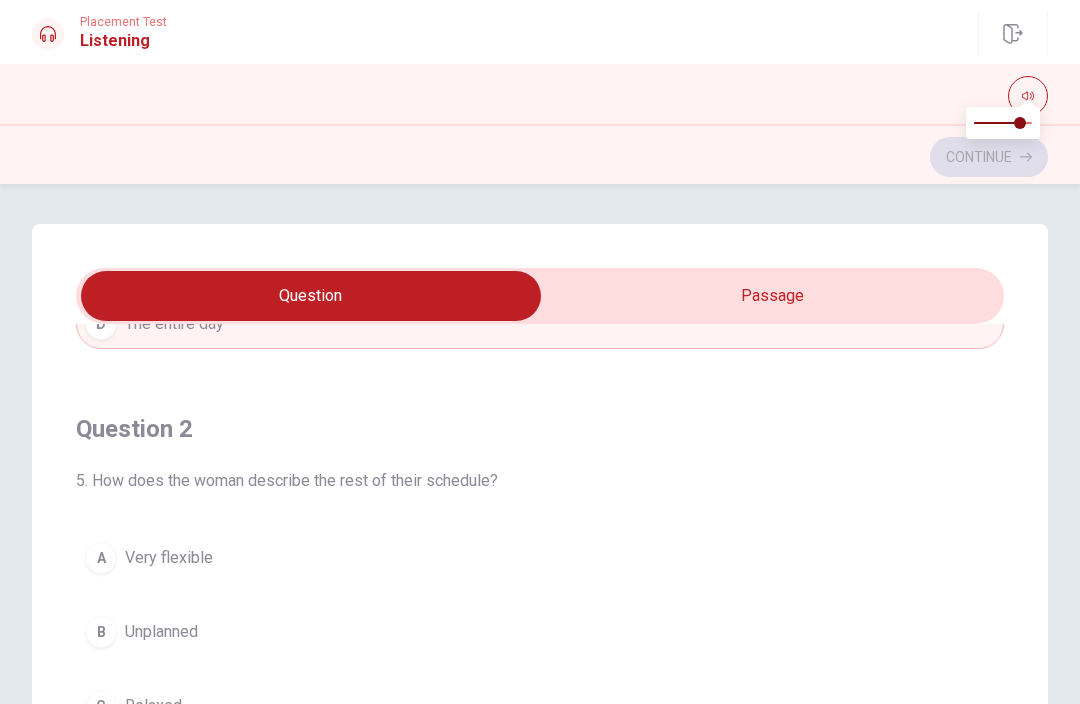 type on "13" 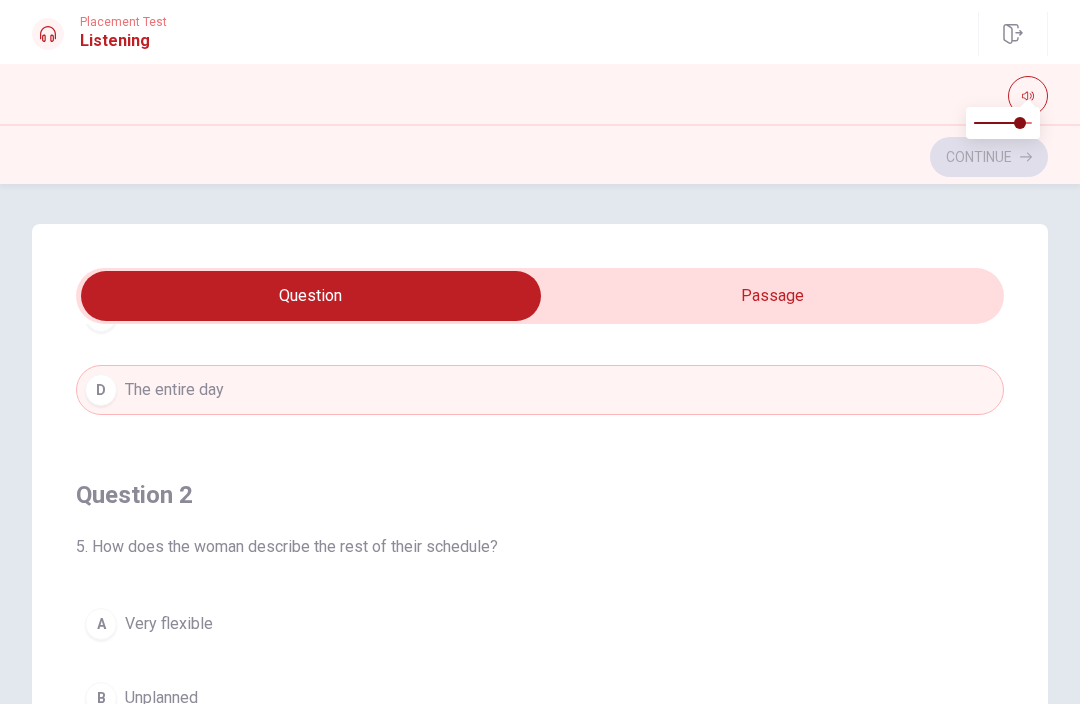 click at bounding box center (311, 296) 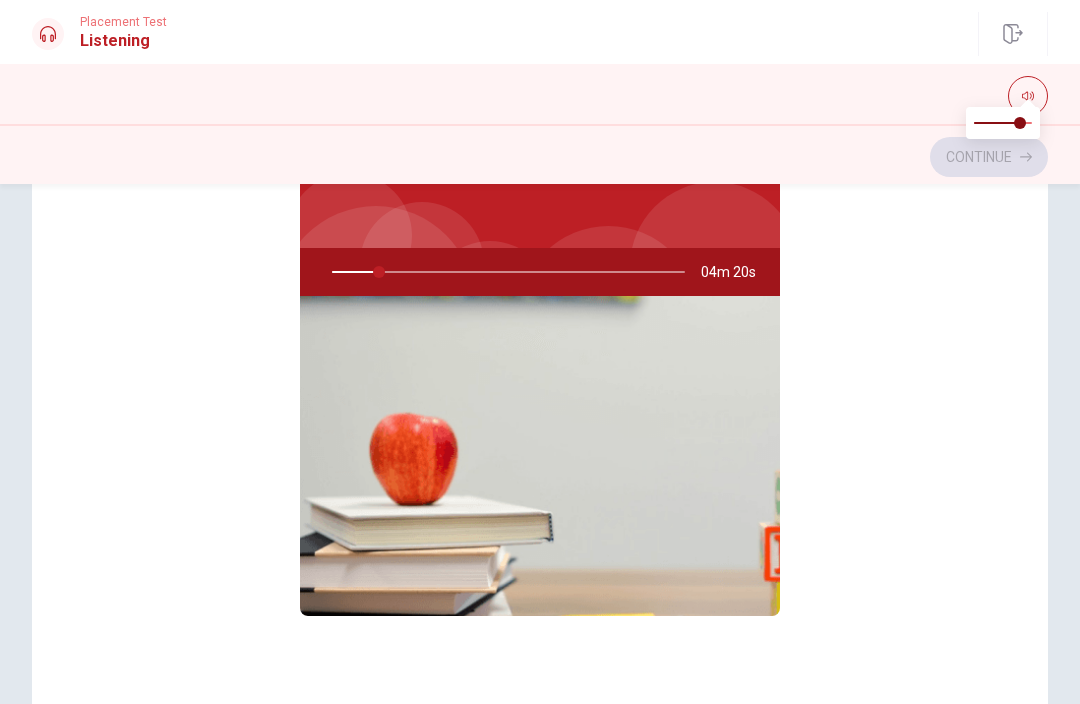 scroll, scrollTop: 216, scrollLeft: 0, axis: vertical 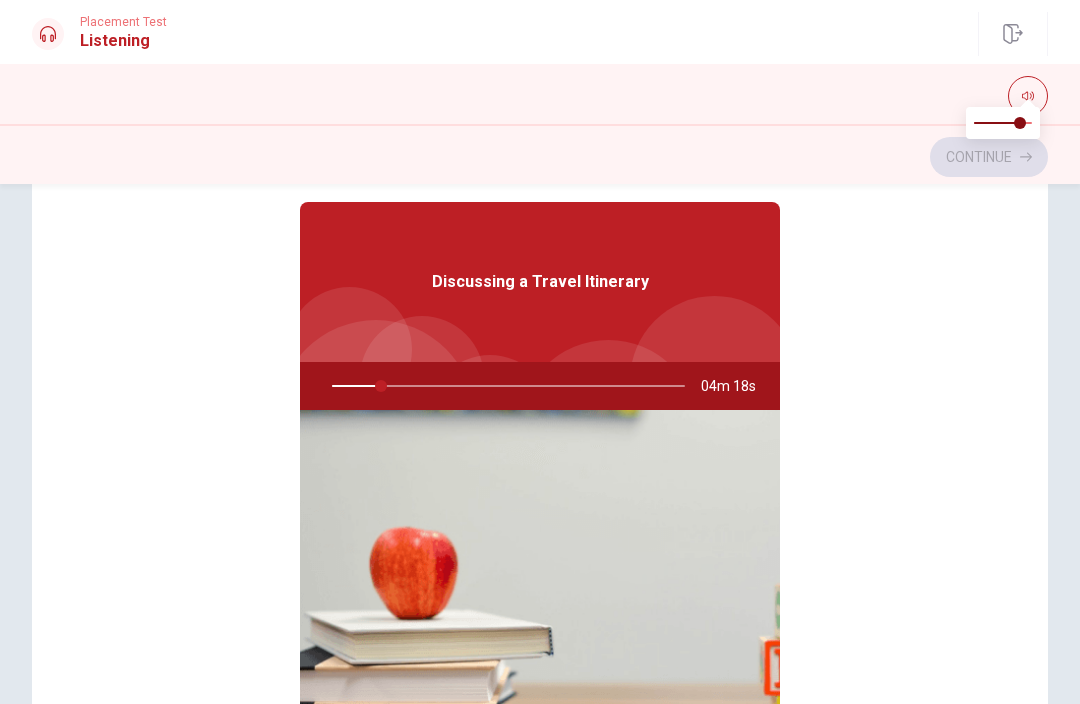 type on "14" 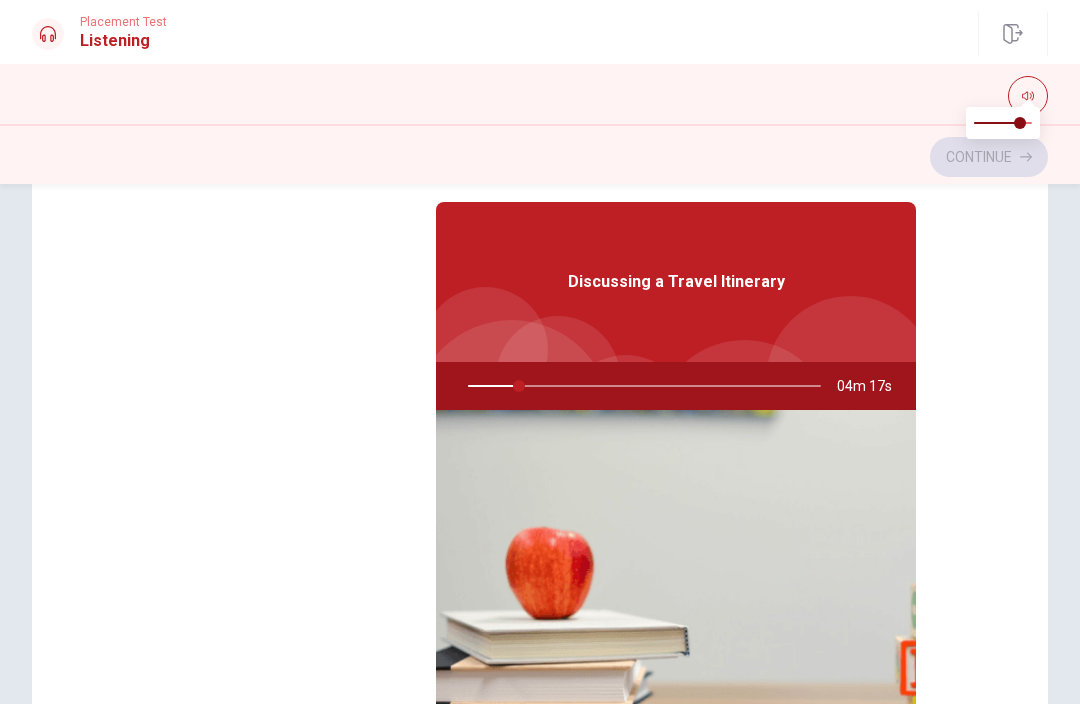 checkbox on "false" 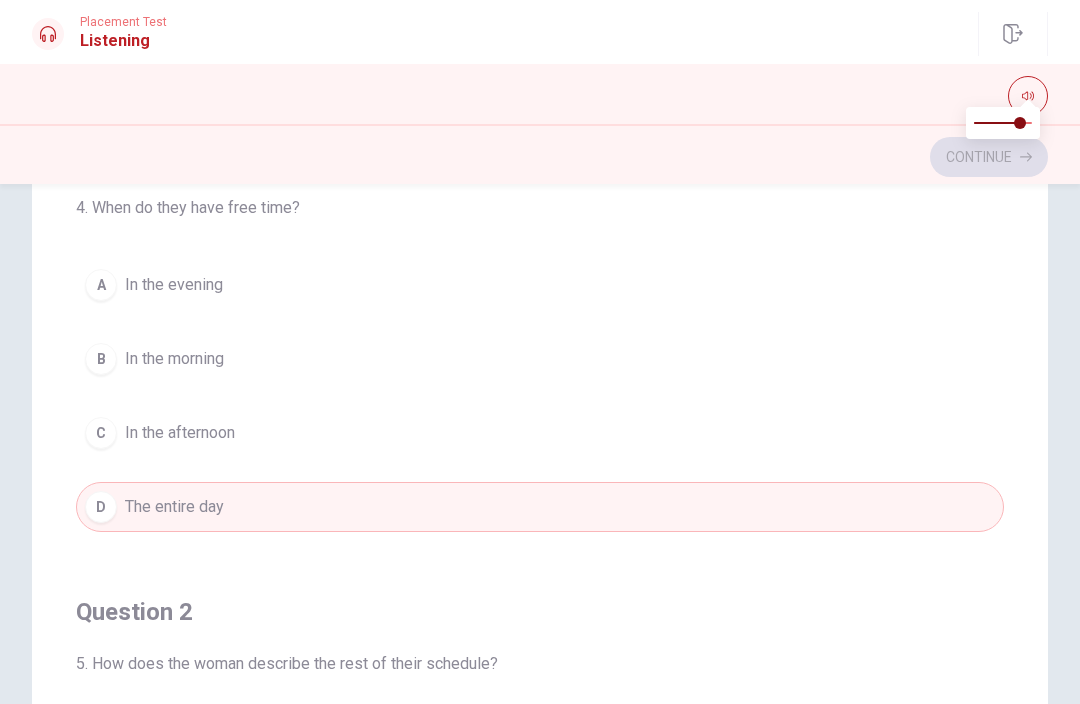 type on "15" 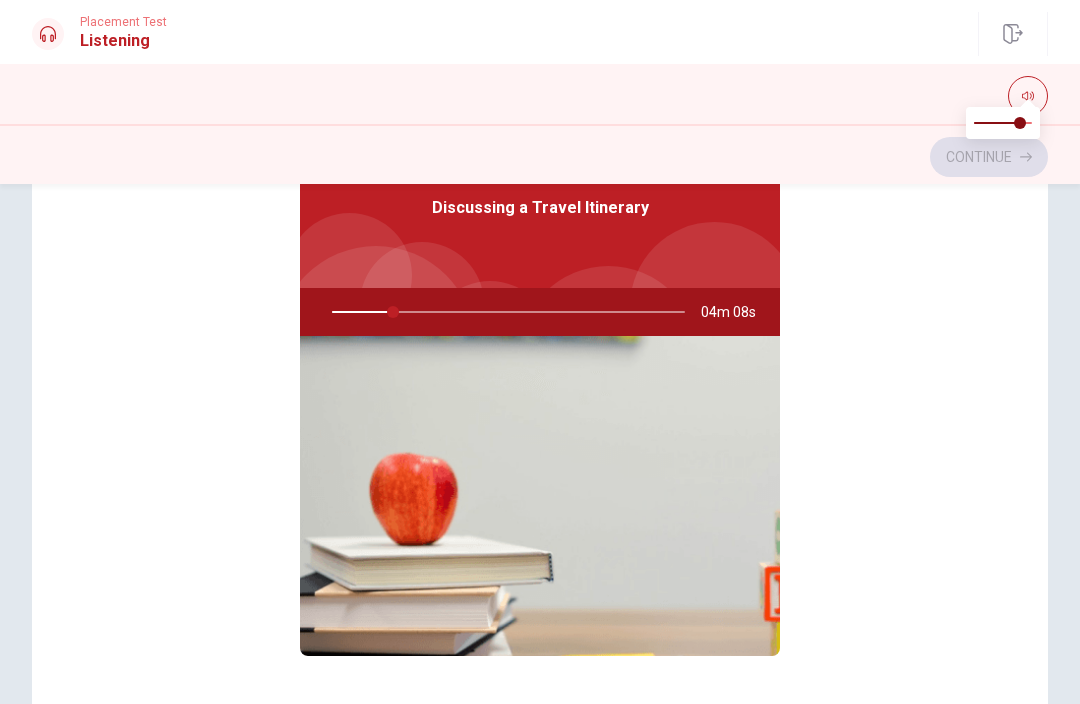 scroll, scrollTop: 62, scrollLeft: 0, axis: vertical 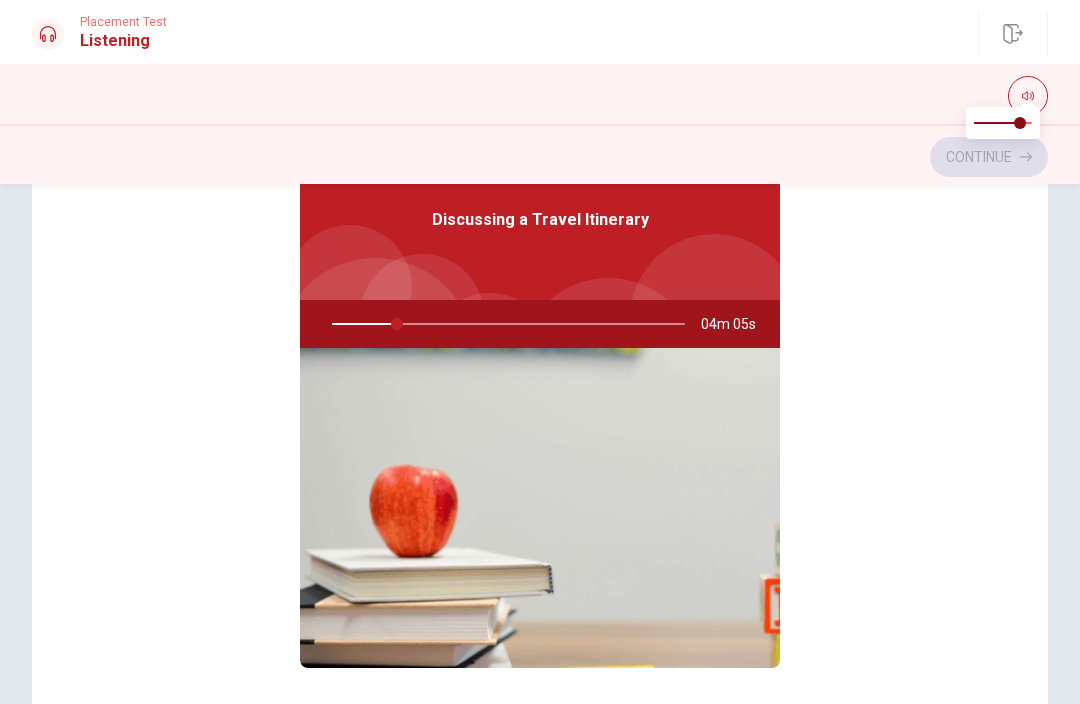 type on "19" 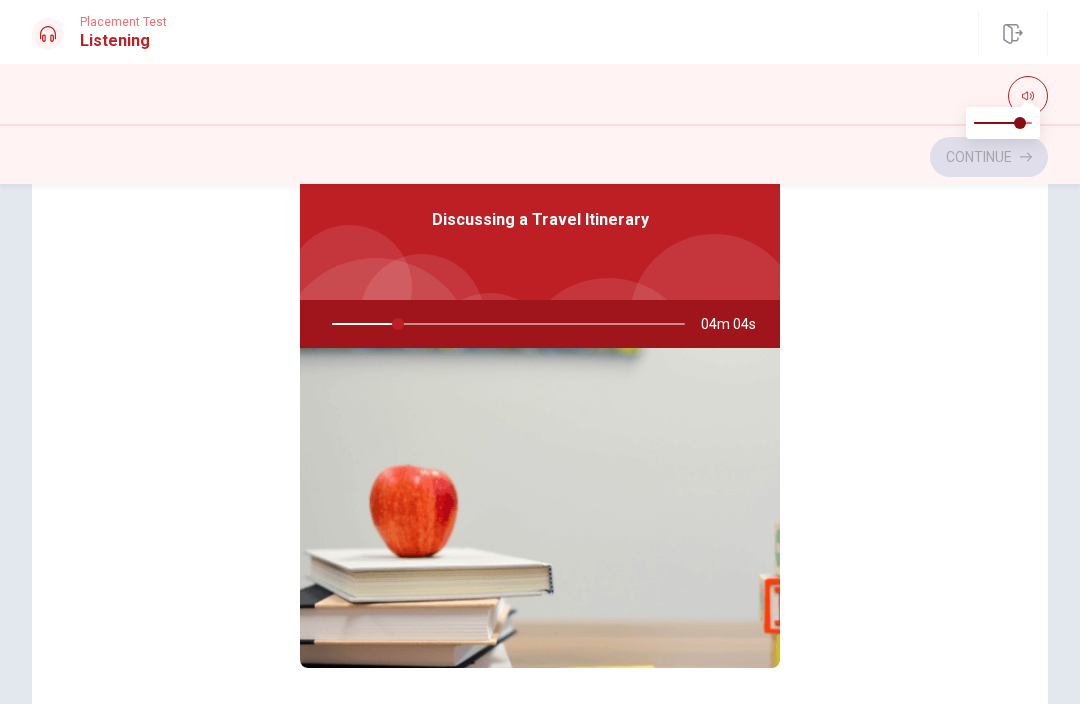 checkbox on "false" 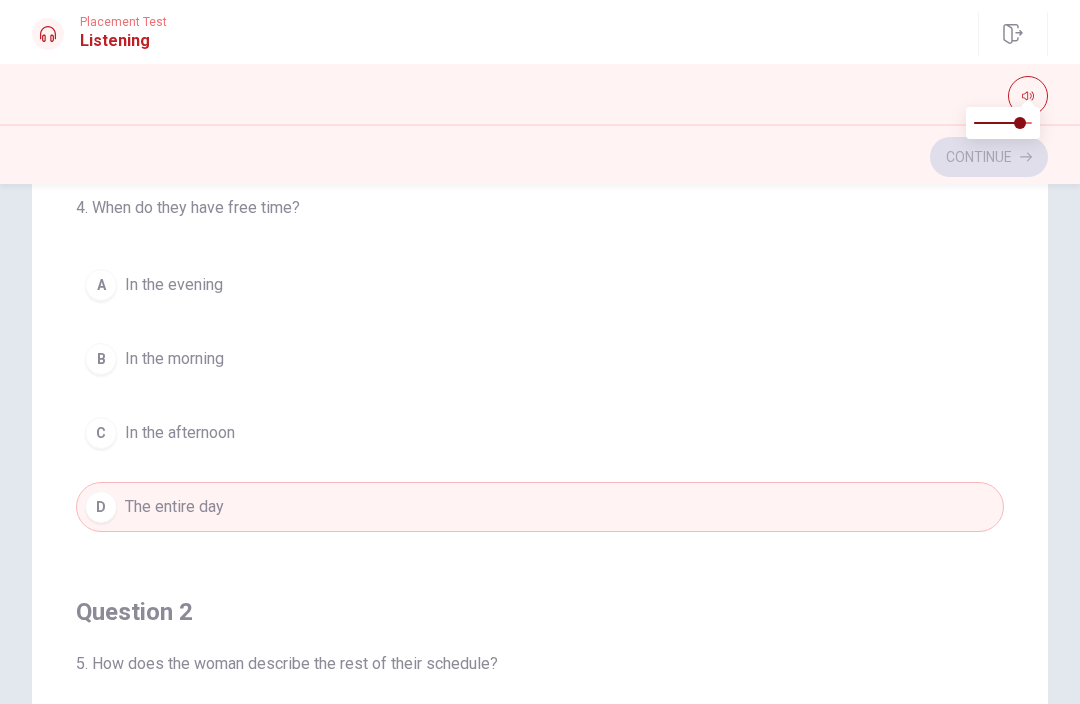 scroll, scrollTop: -1, scrollLeft: 0, axis: vertical 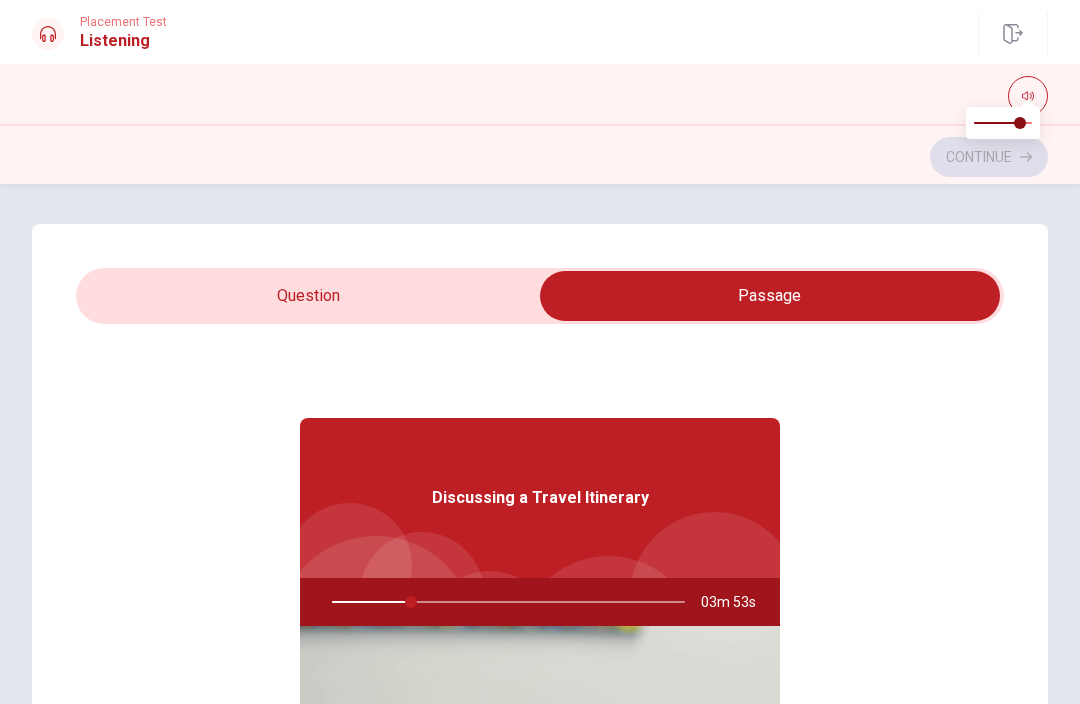 type on "23" 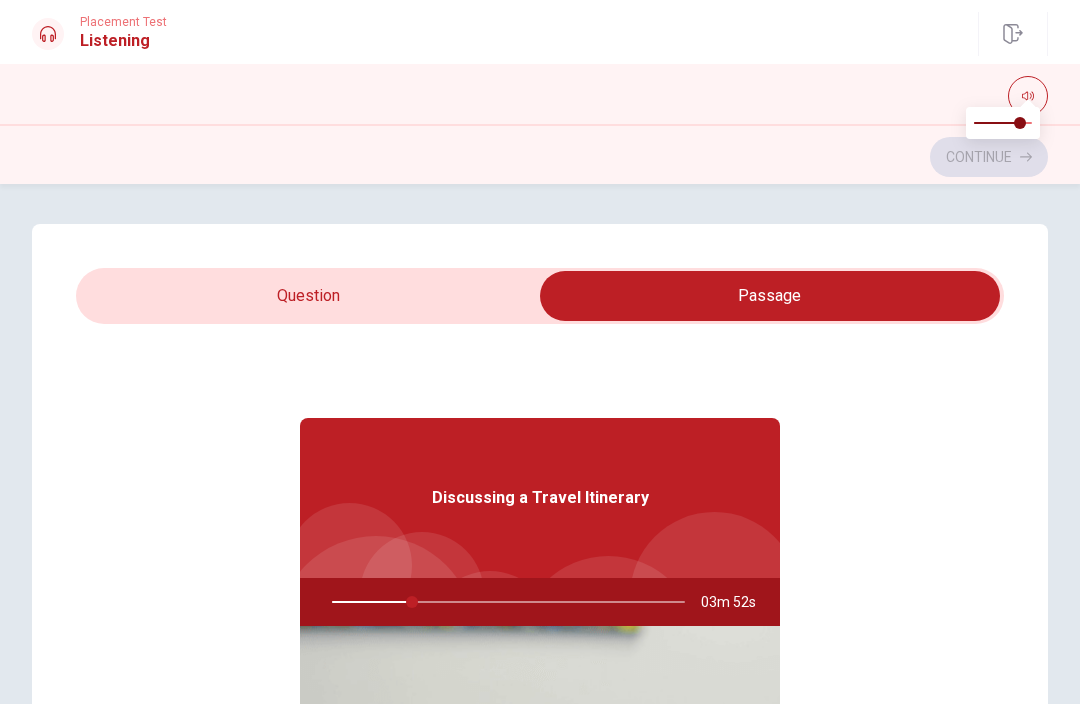 scroll, scrollTop: 0, scrollLeft: 0, axis: both 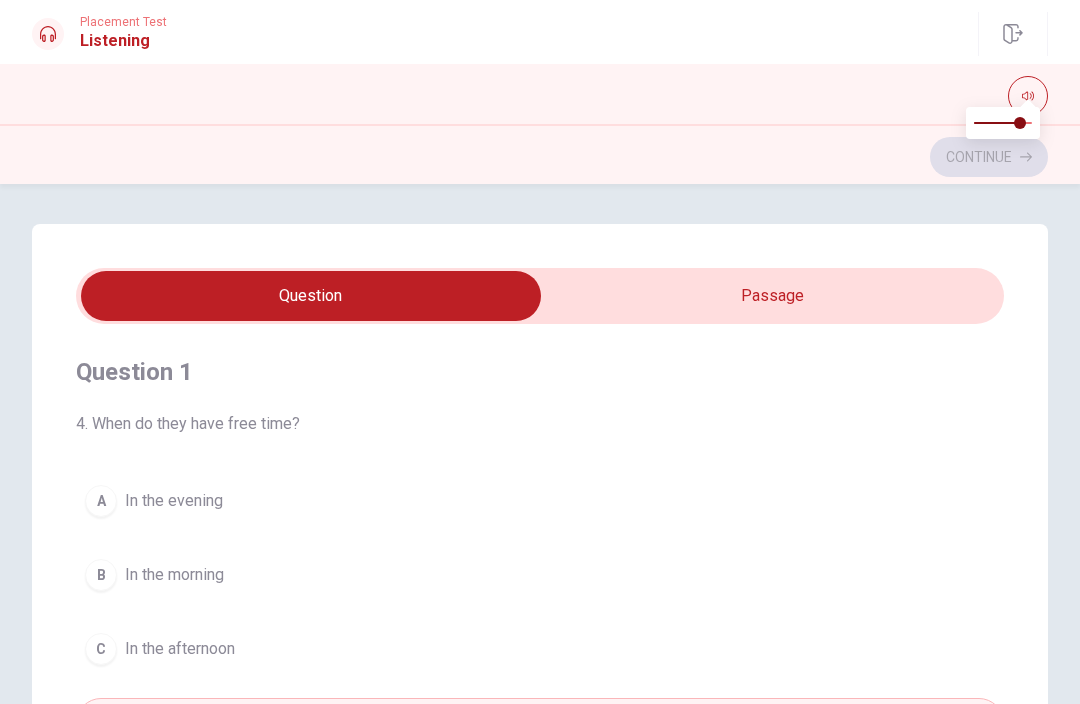 type on "23" 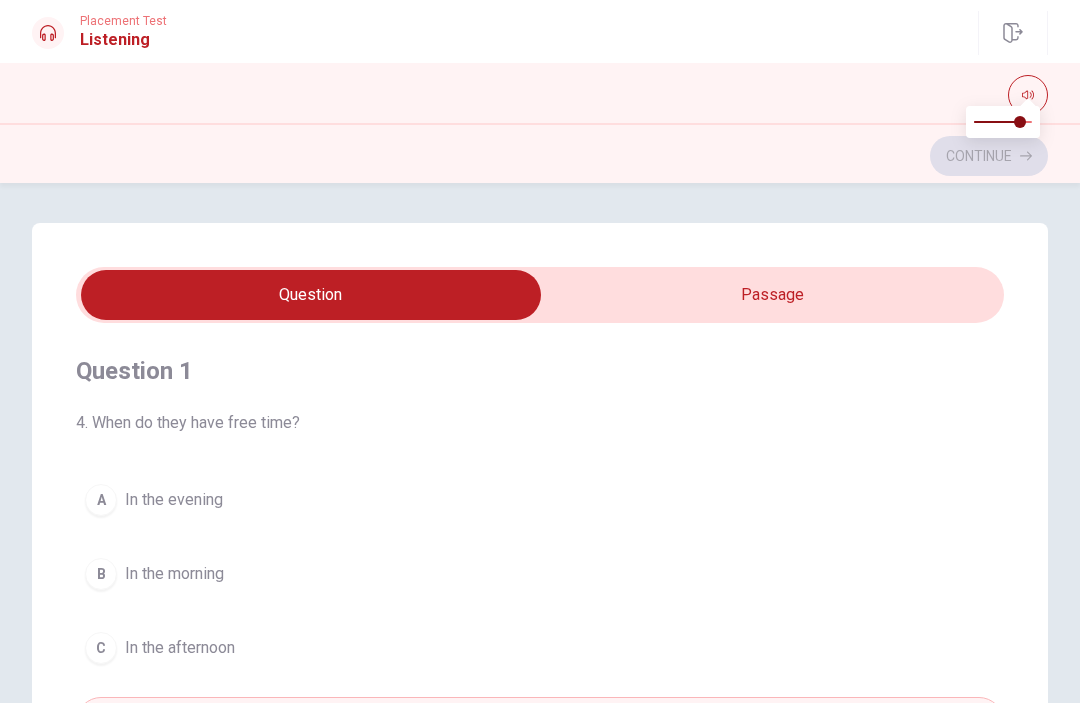 click at bounding box center (311, 296) 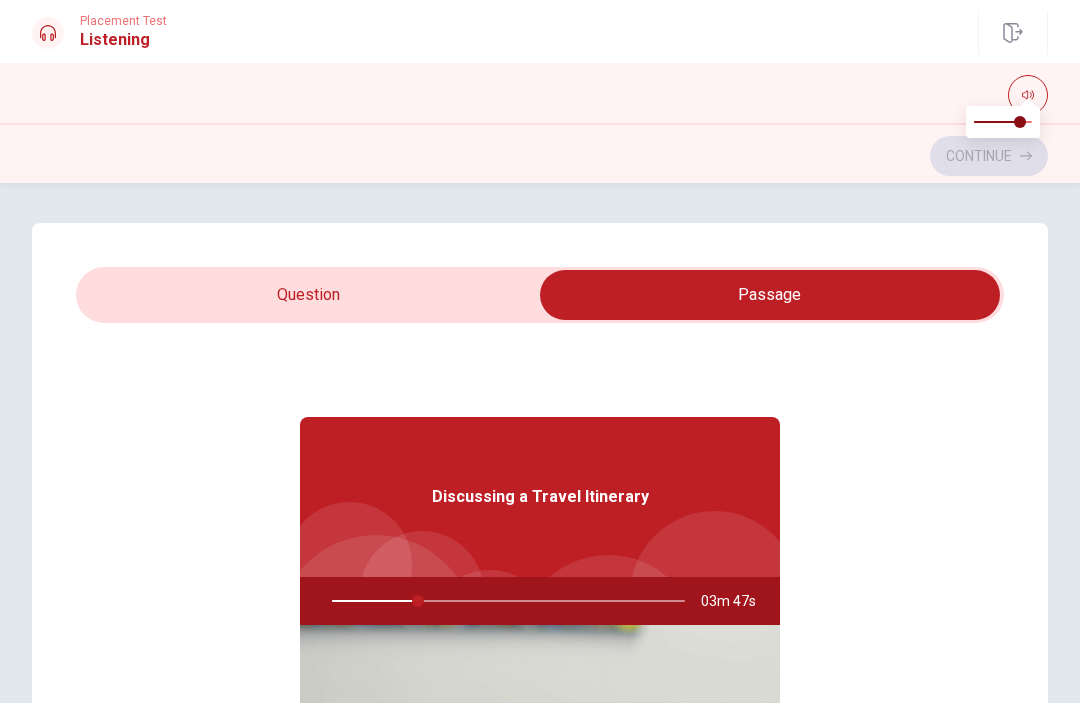 scroll, scrollTop: 0, scrollLeft: 0, axis: both 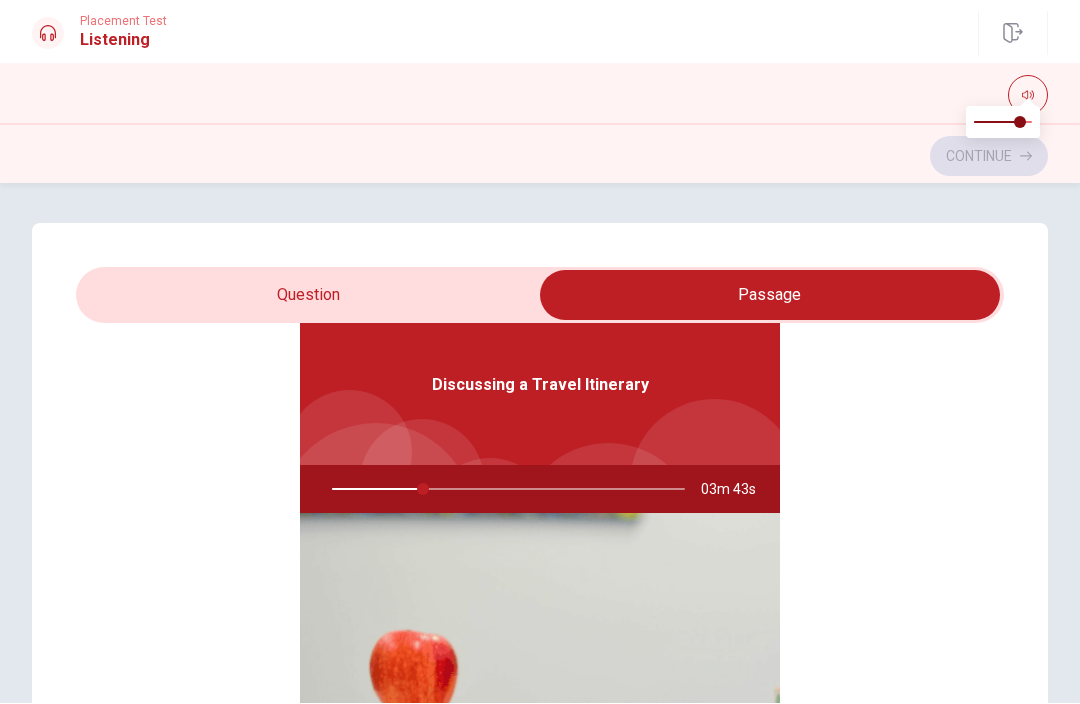 type on "26" 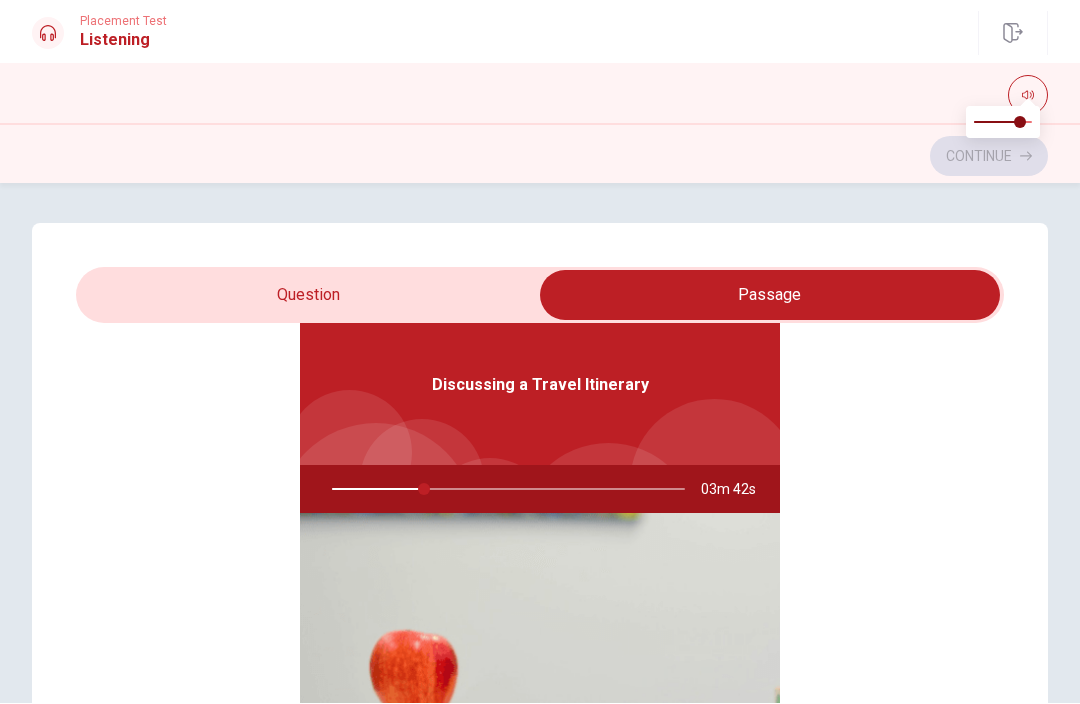 scroll, scrollTop: 112, scrollLeft: 0, axis: vertical 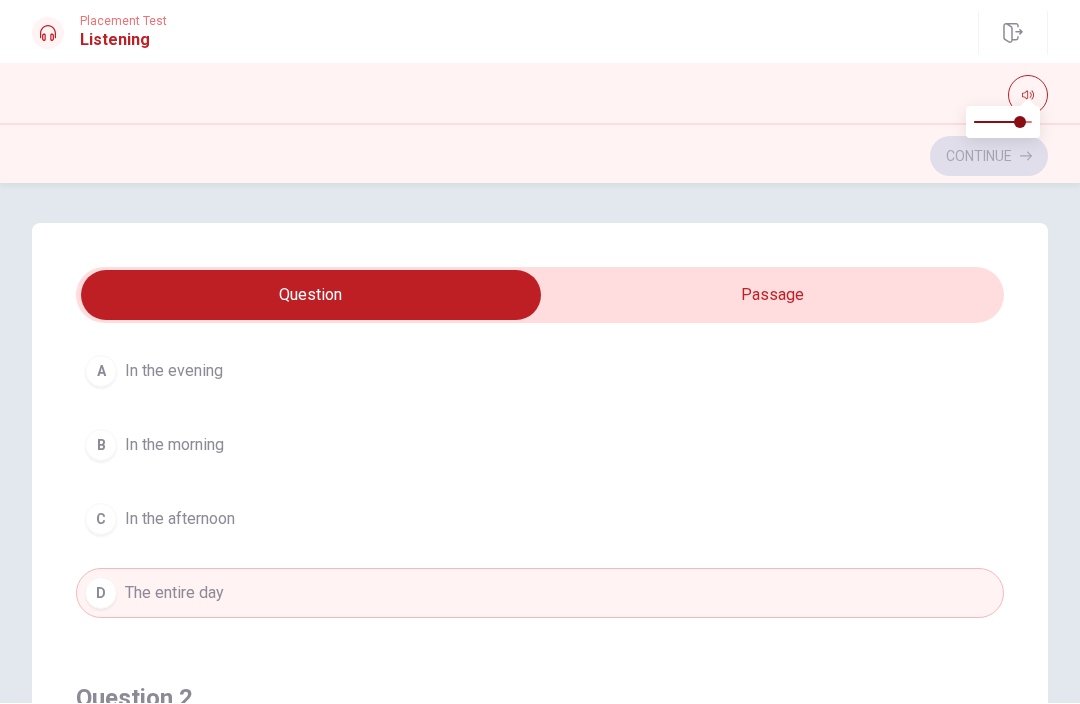 click on "B In the morning" at bounding box center (540, 446) 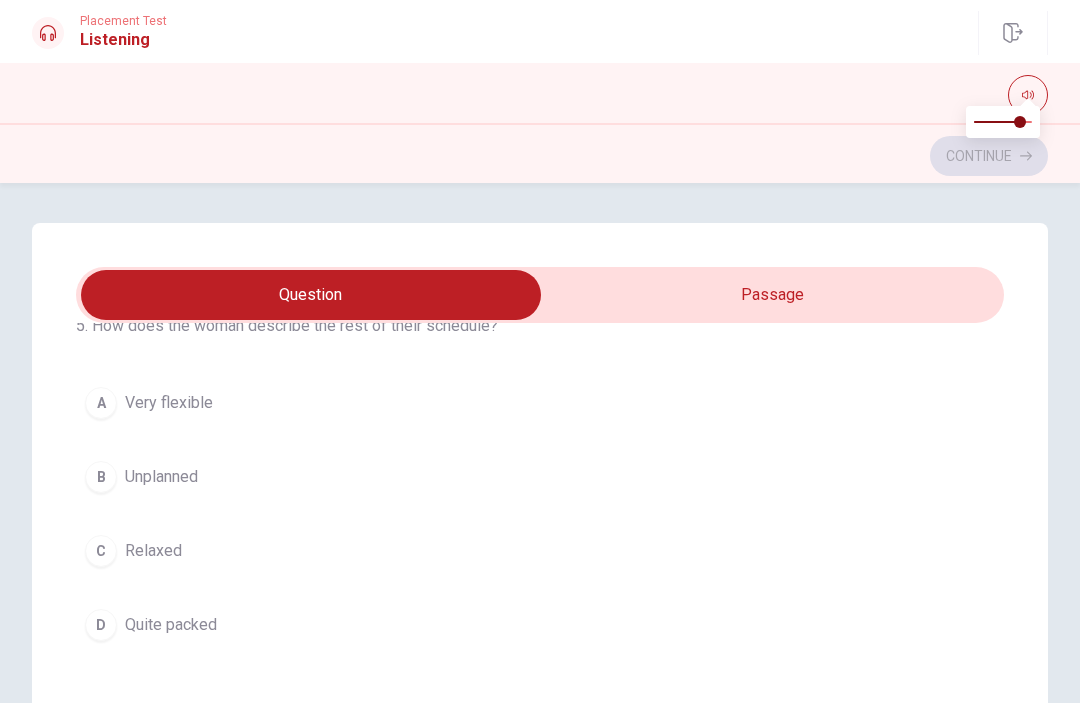 scroll, scrollTop: 562, scrollLeft: 0, axis: vertical 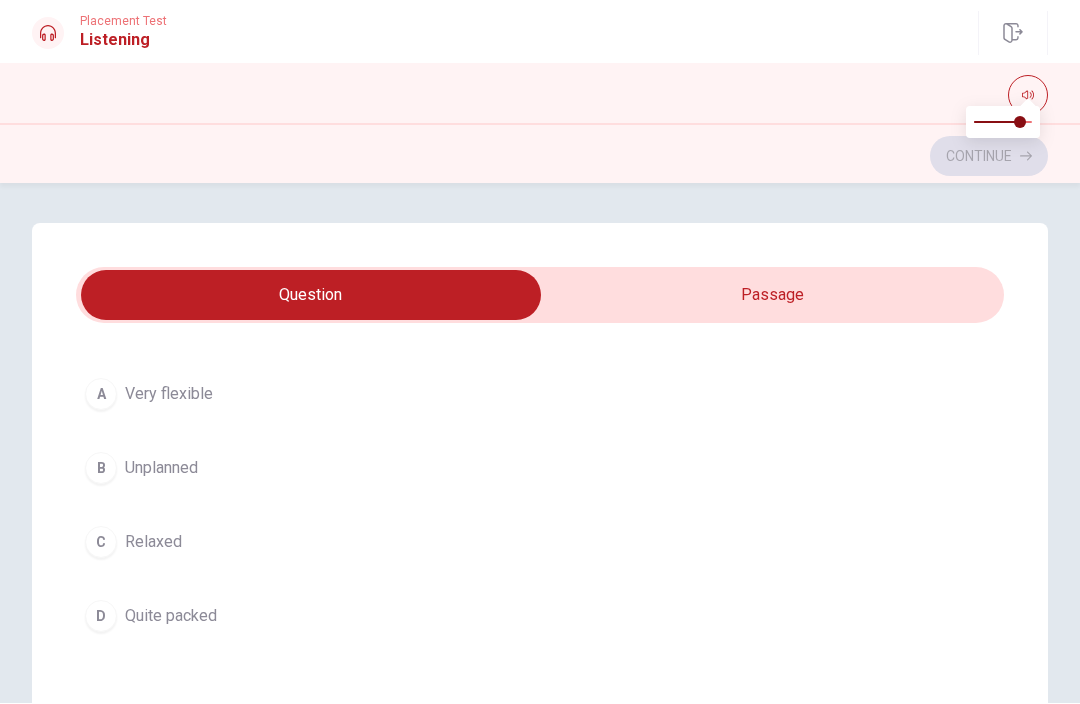 click on "D Quite packed" at bounding box center [540, 617] 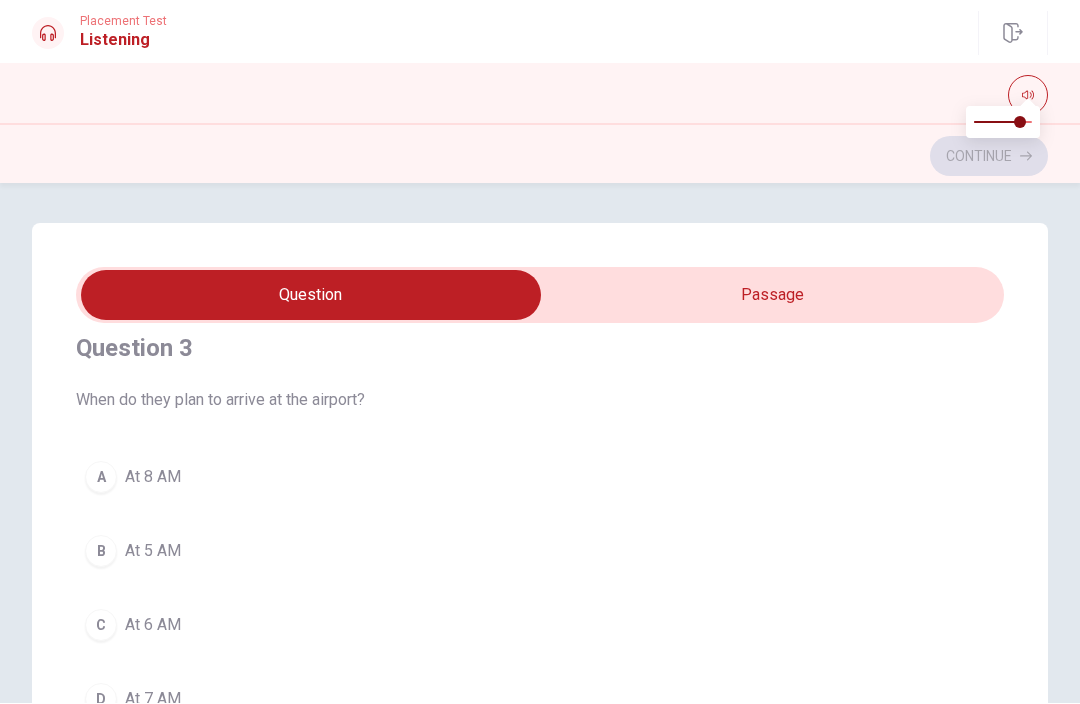 scroll, scrollTop: 936, scrollLeft: 0, axis: vertical 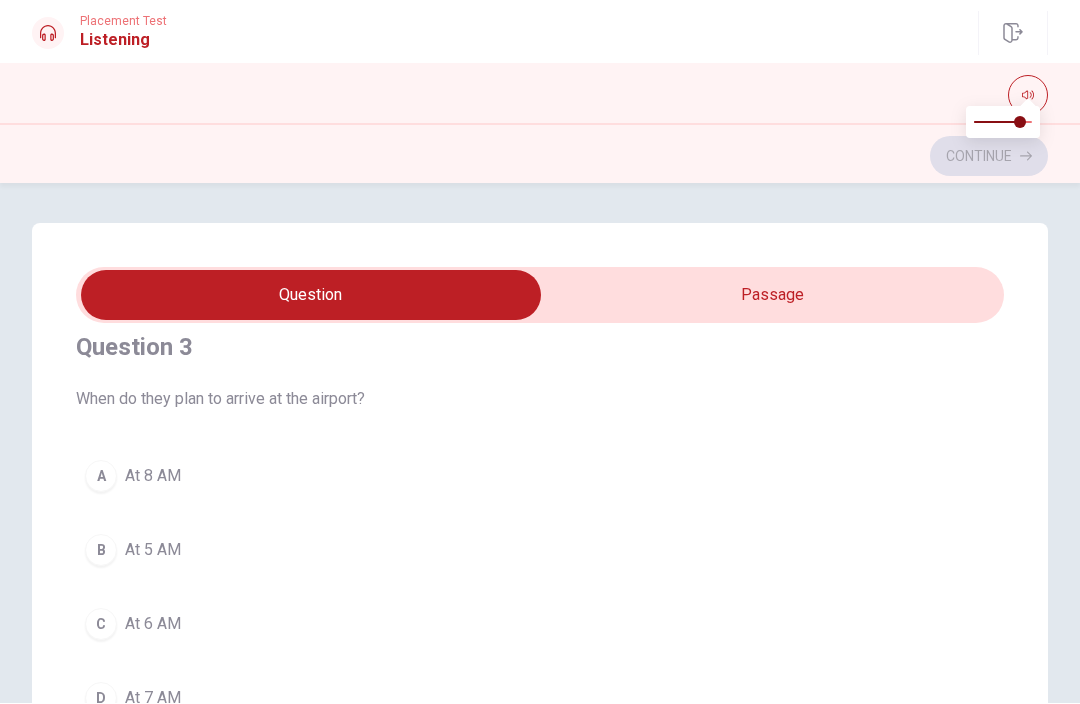 click on "A At 8 AM" at bounding box center [540, 477] 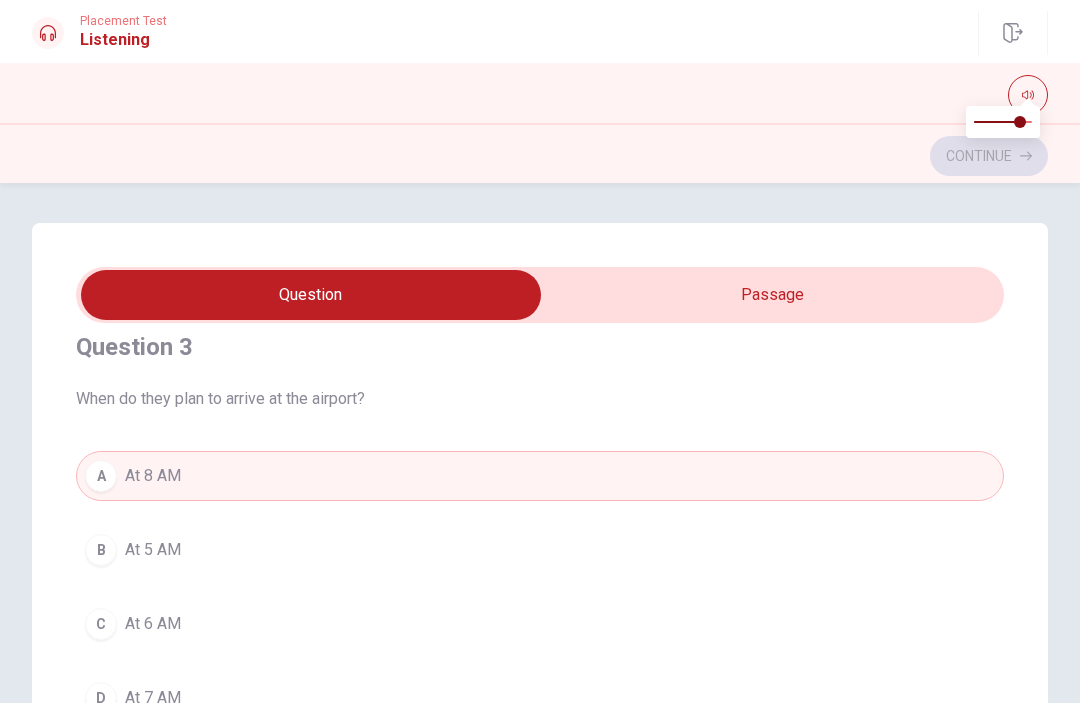 click on "C At 6 AM" at bounding box center [540, 625] 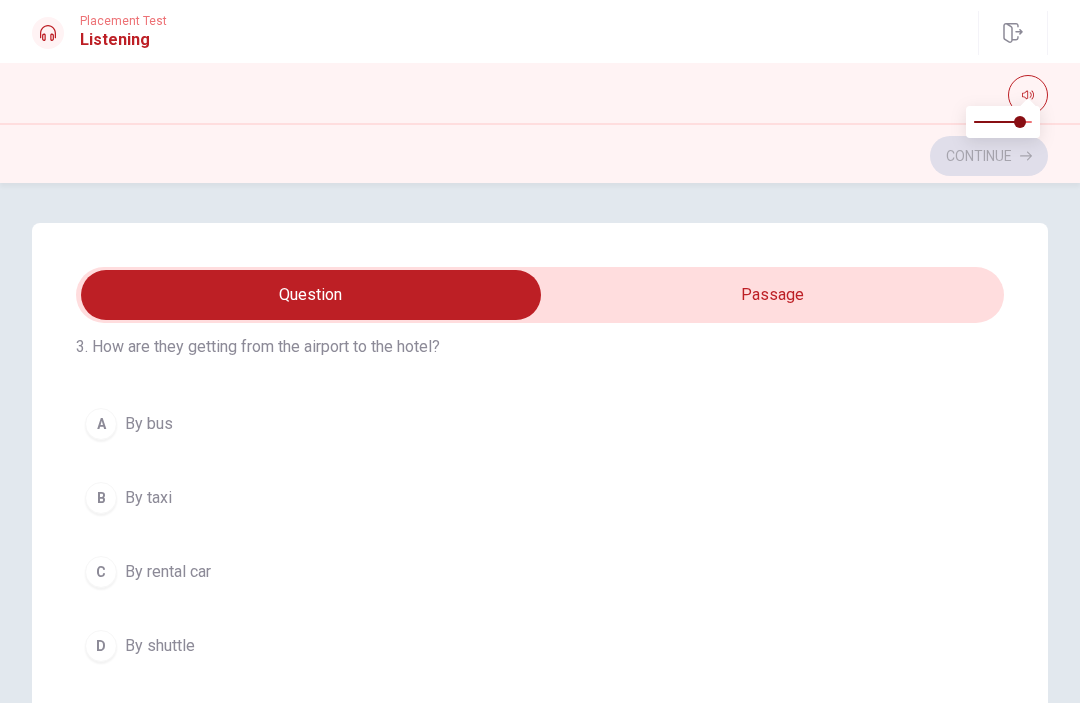 scroll, scrollTop: 1440, scrollLeft: 0, axis: vertical 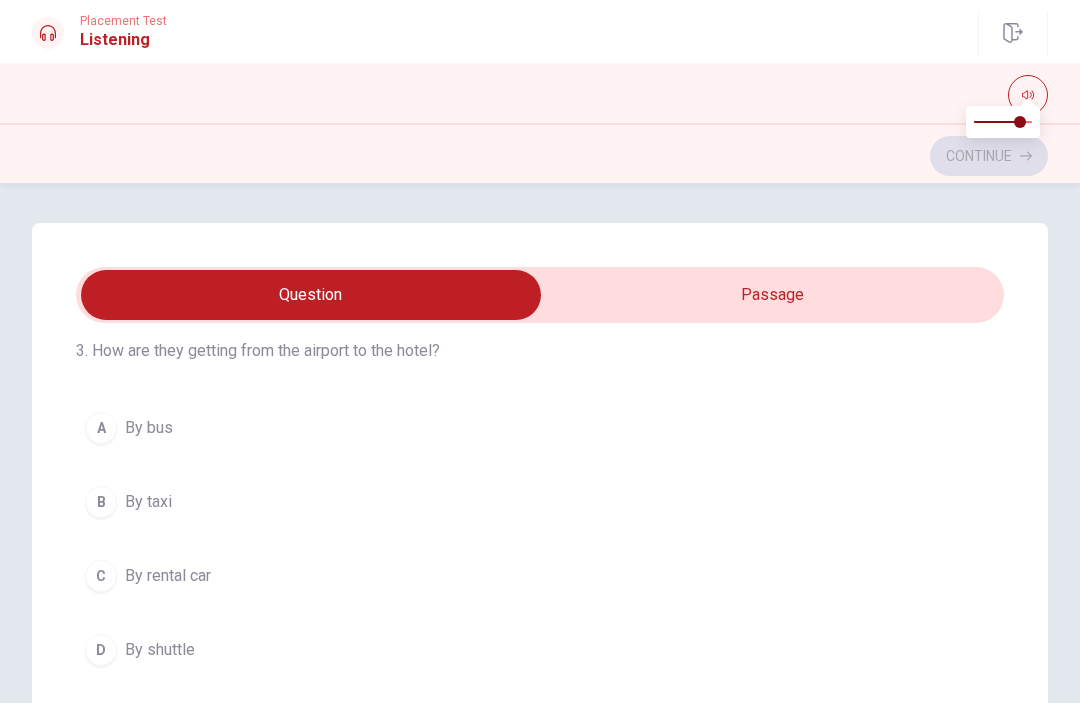click on "D By shuttle" at bounding box center [540, 651] 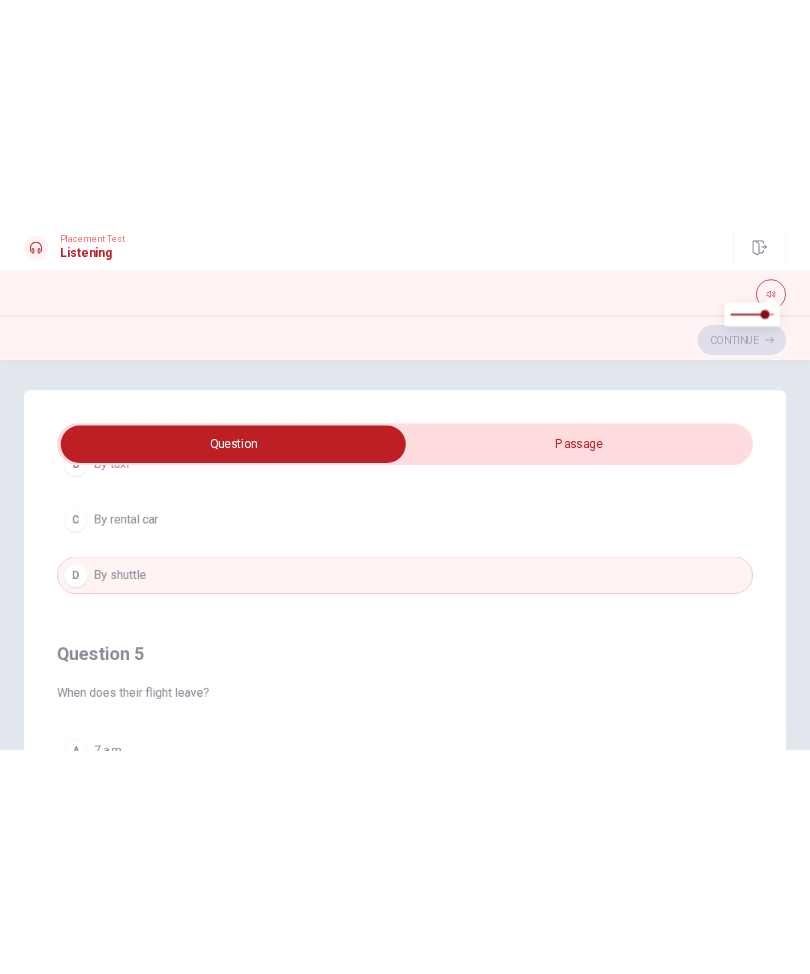 scroll, scrollTop: 1620, scrollLeft: 0, axis: vertical 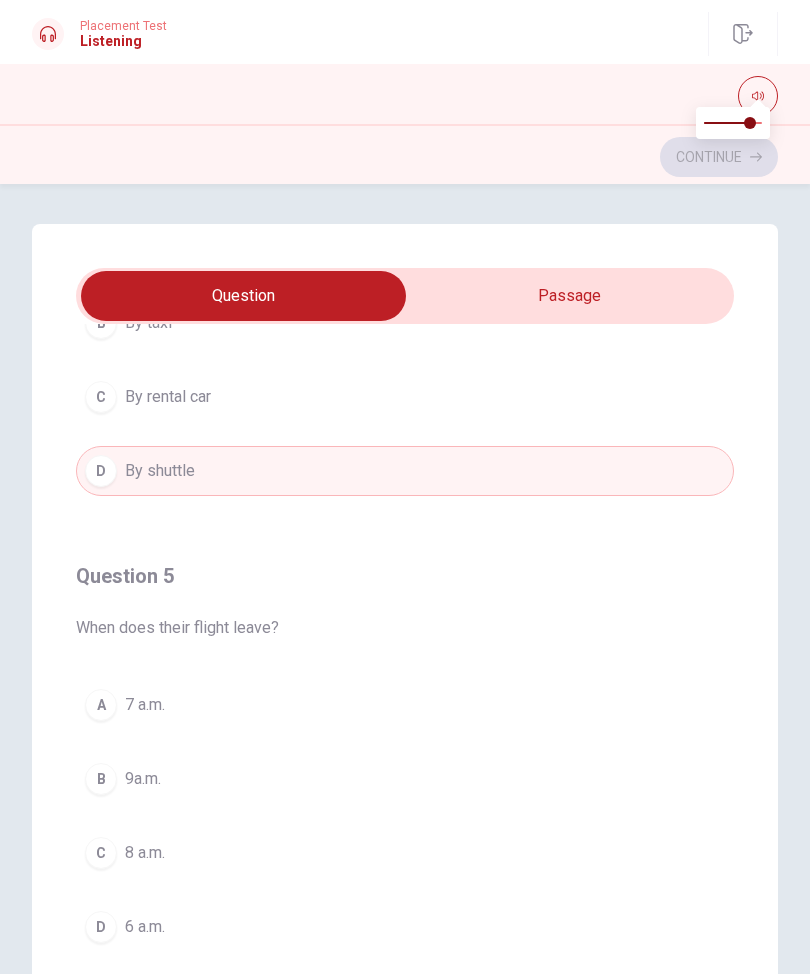 click on "C 8 a.m." at bounding box center [405, 853] 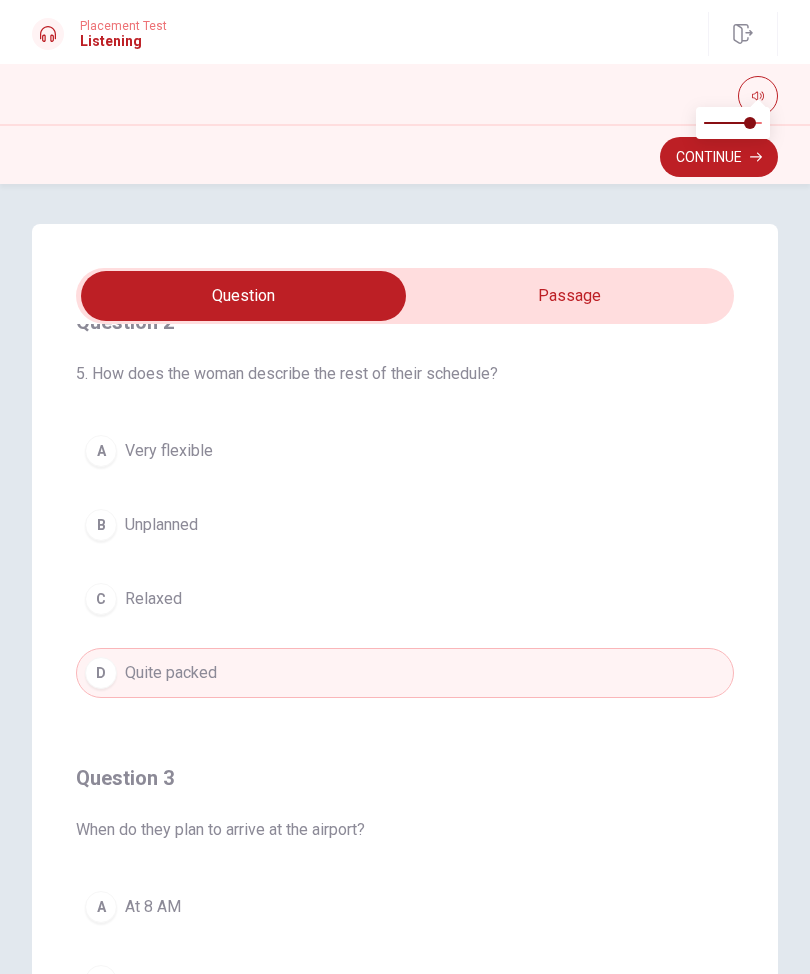 scroll, scrollTop: 489, scrollLeft: 0, axis: vertical 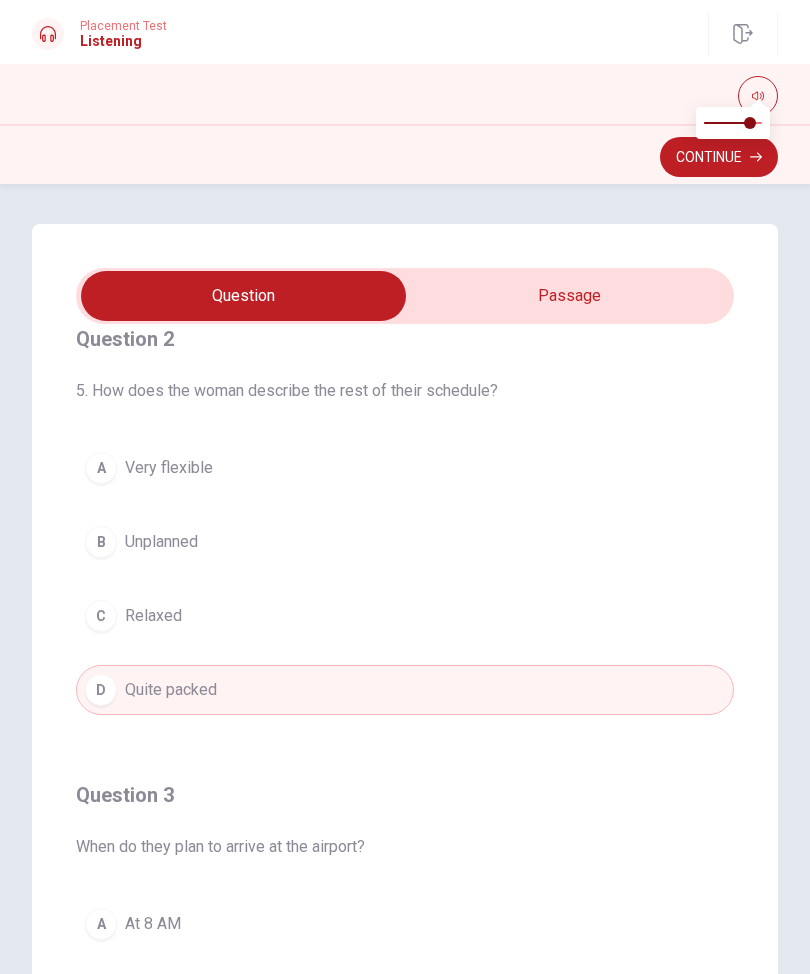 click on "Continue" at bounding box center (719, 157) 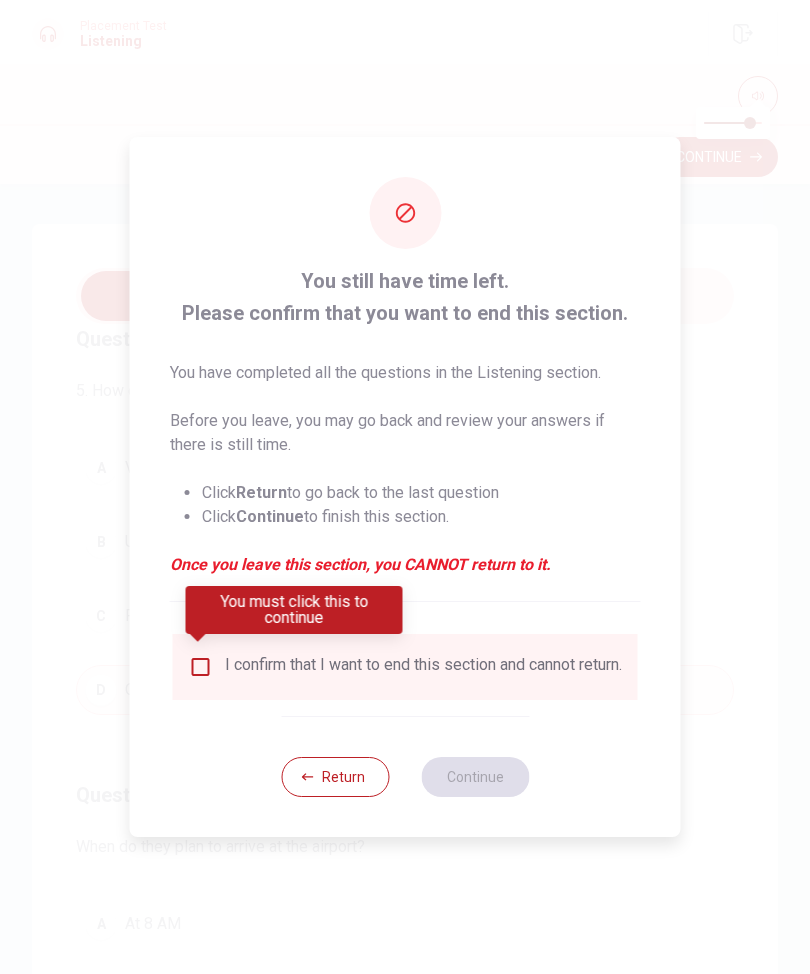 click at bounding box center (201, 667) 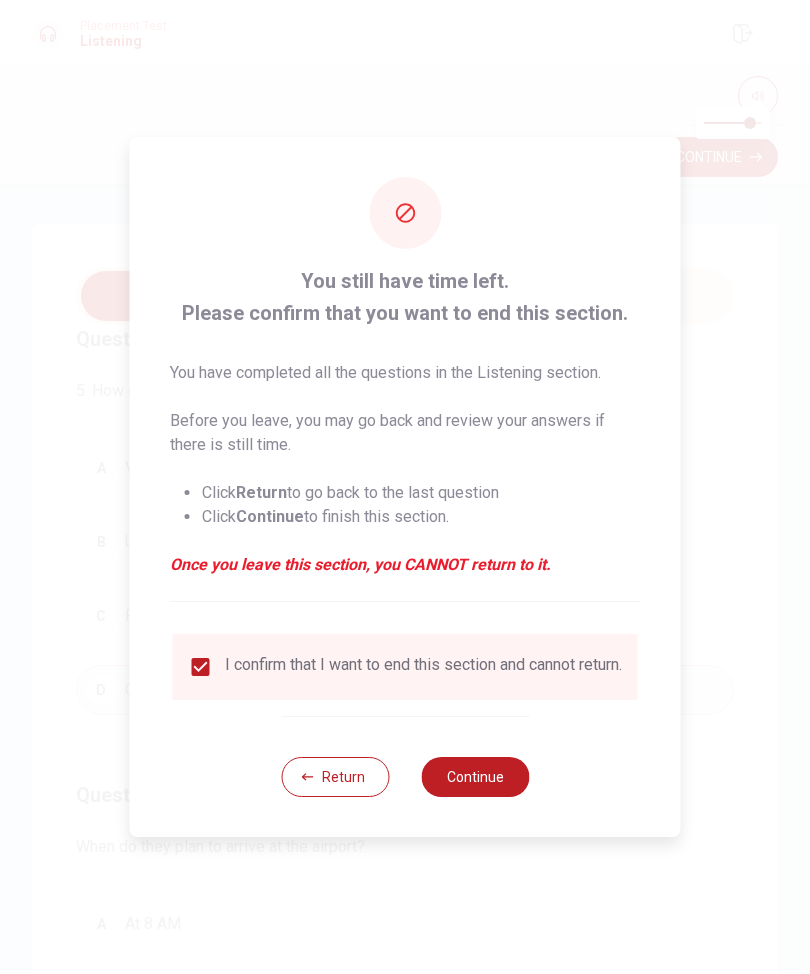 click on "Continue" at bounding box center [475, 777] 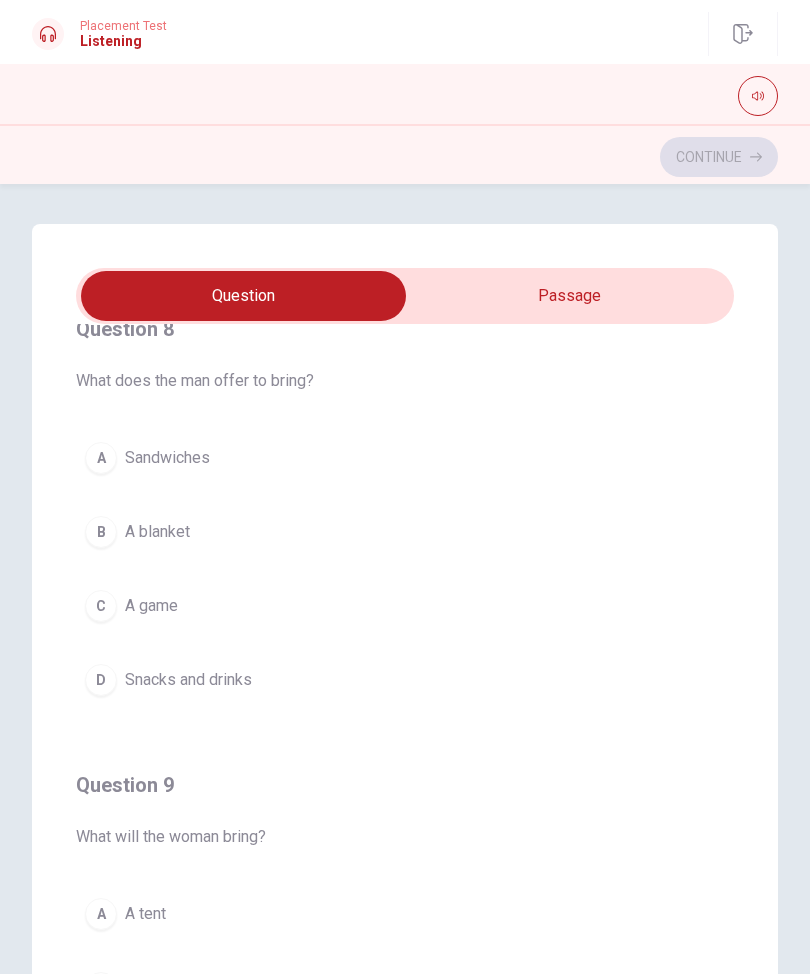 scroll, scrollTop: 957, scrollLeft: 0, axis: vertical 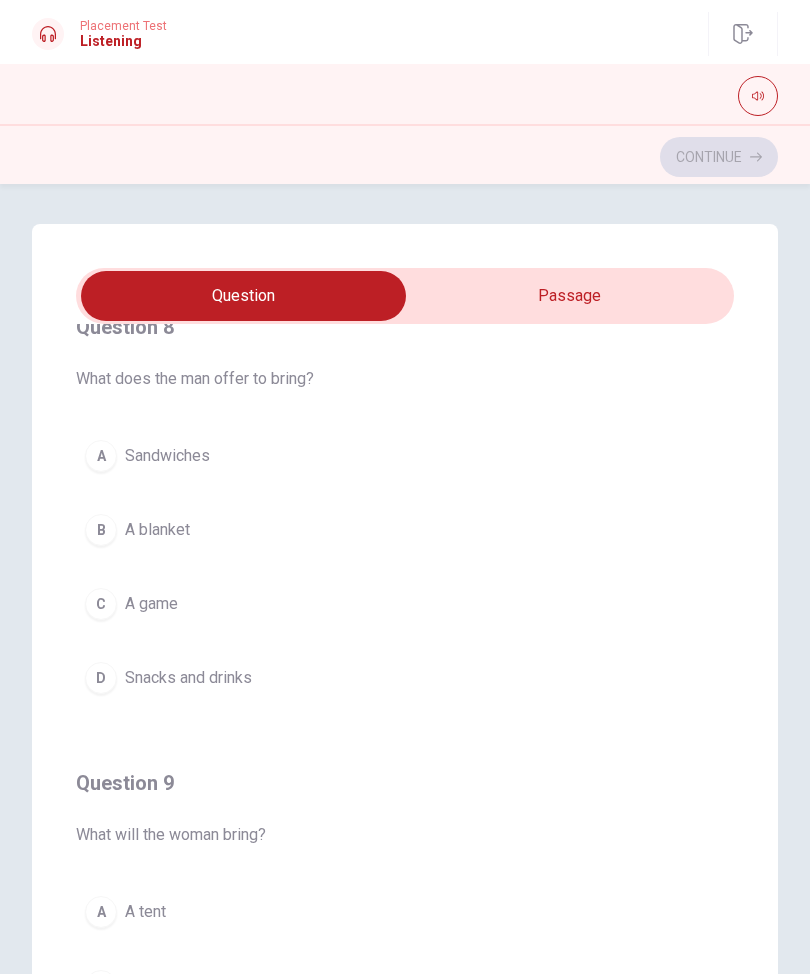 click at bounding box center [243, 296] 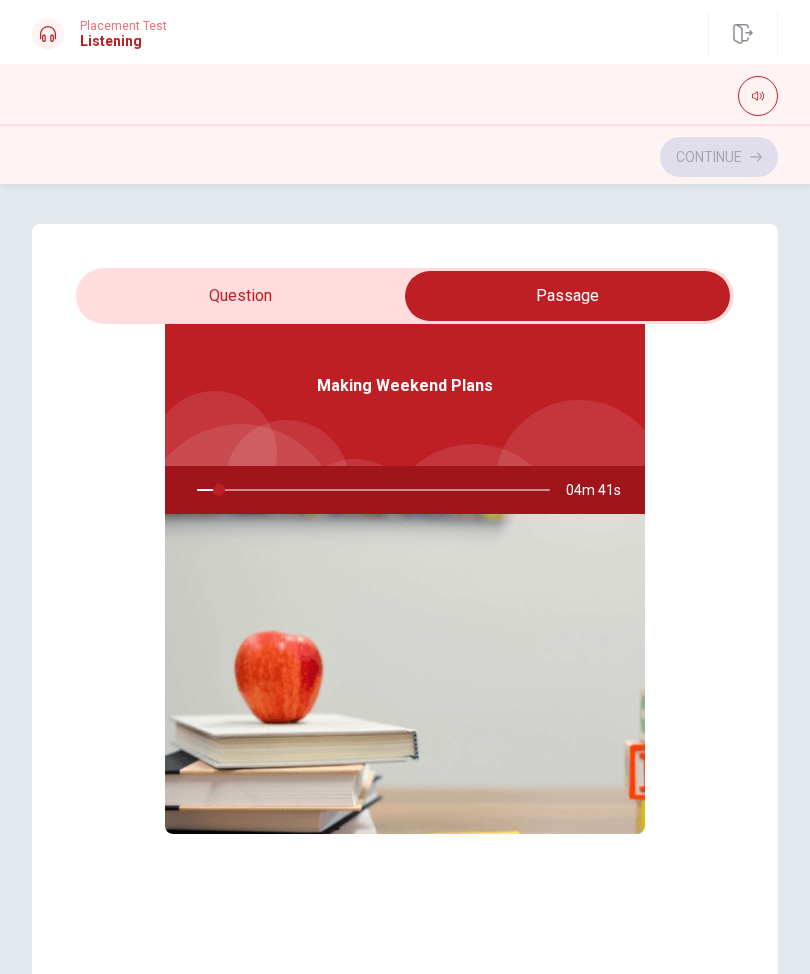 type on "7" 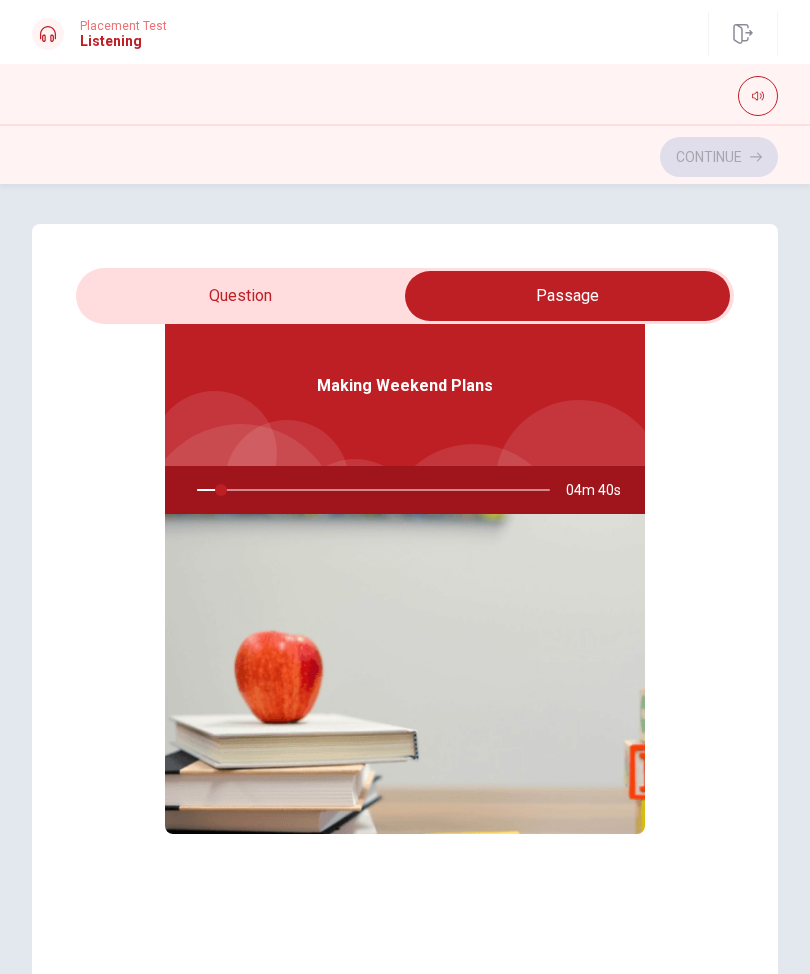 click at bounding box center (567, 296) 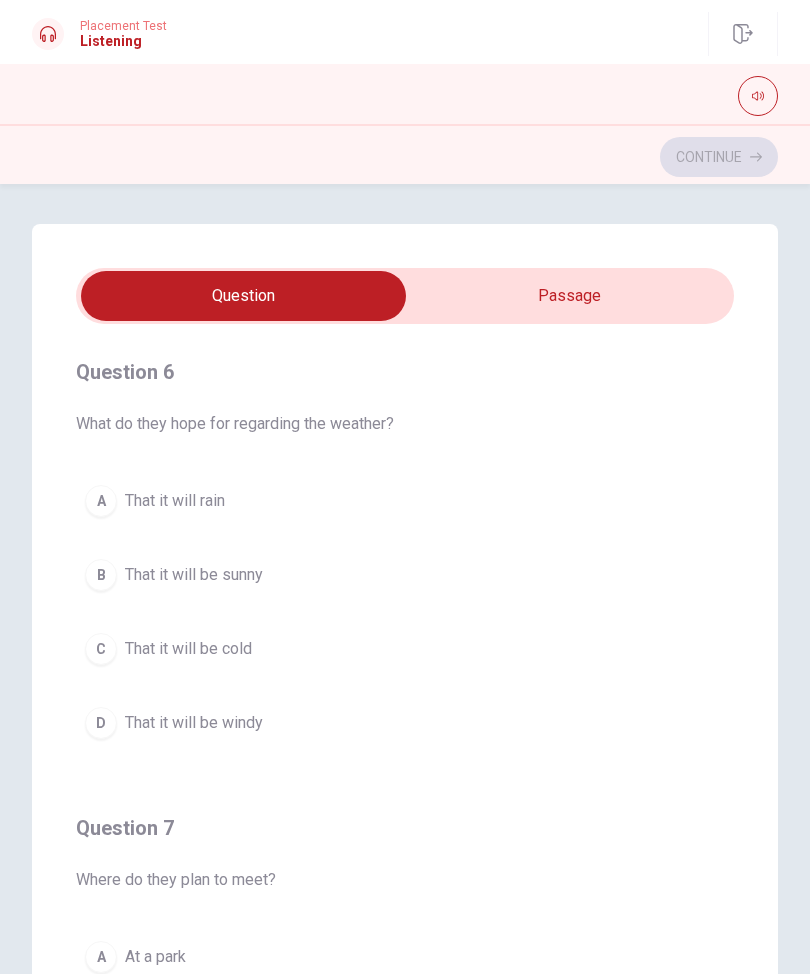 scroll, scrollTop: 0, scrollLeft: 0, axis: both 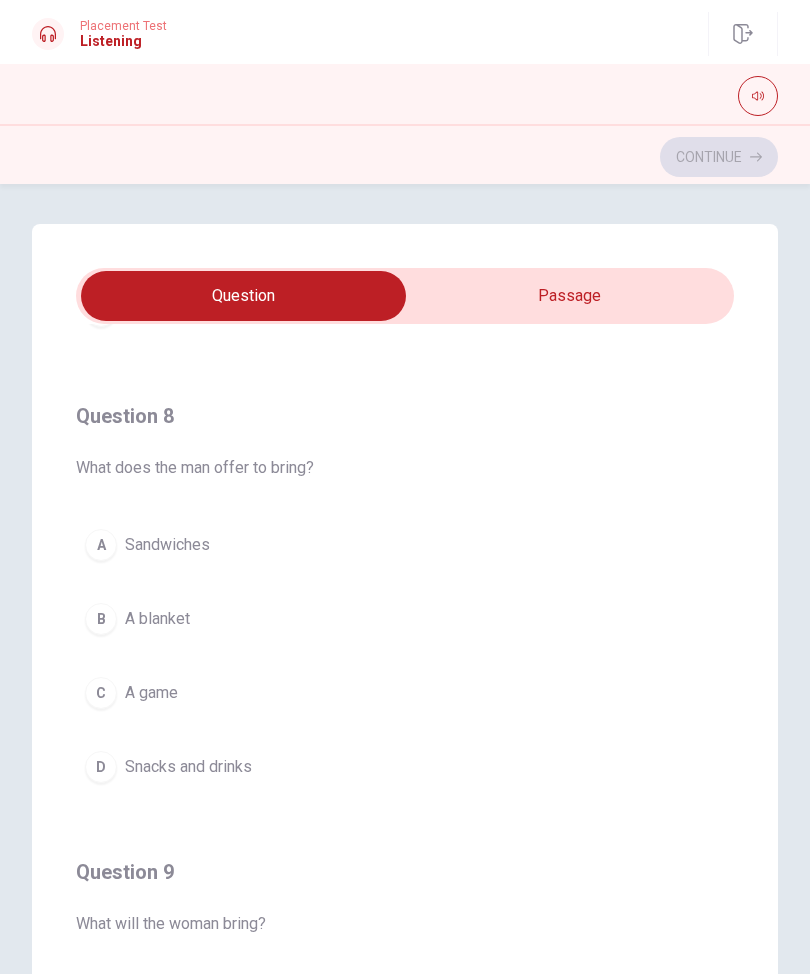 click on "D Snacks and drinks" at bounding box center [405, 767] 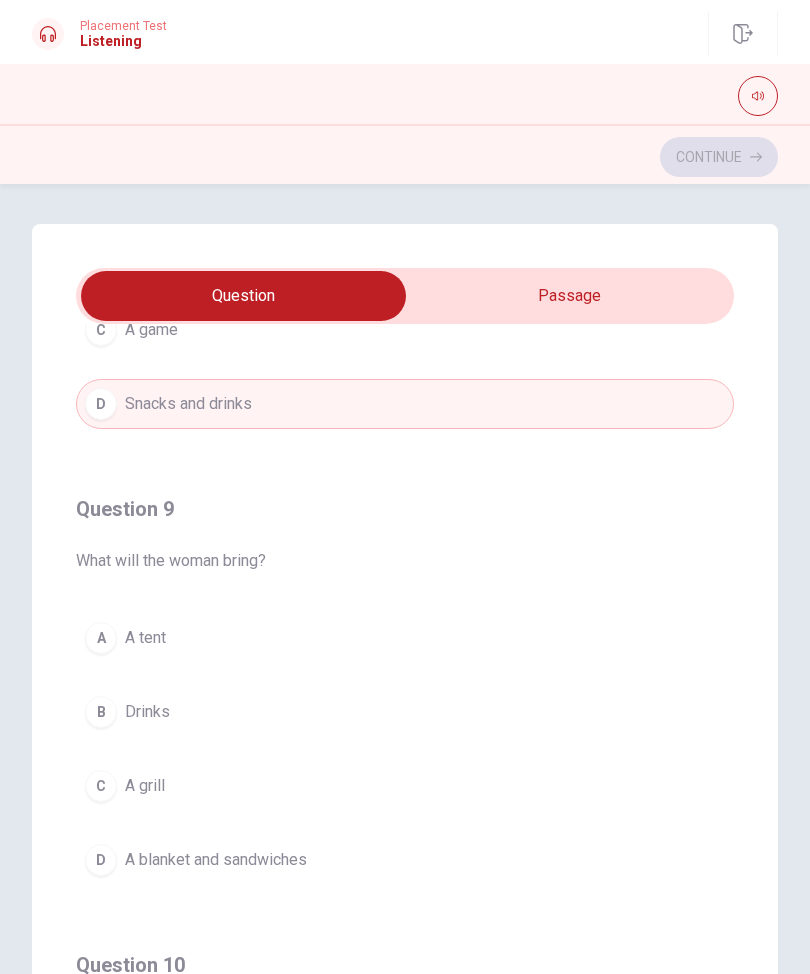 click on "D A blanket and sandwiches" at bounding box center [405, 860] 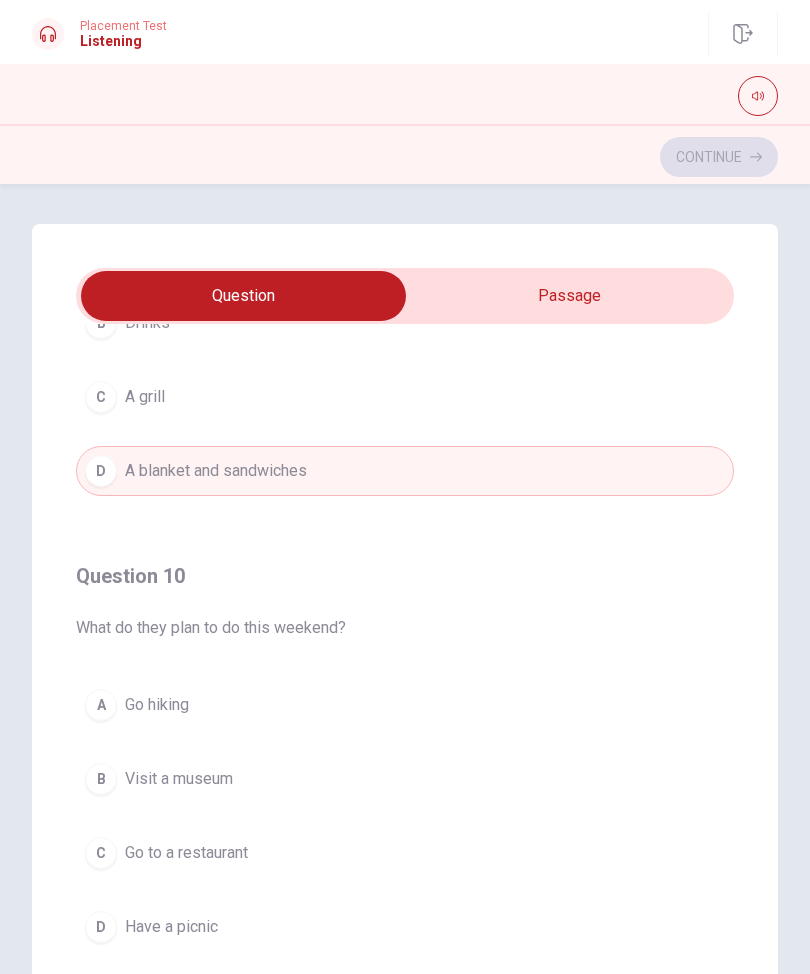 scroll, scrollTop: 1620, scrollLeft: 0, axis: vertical 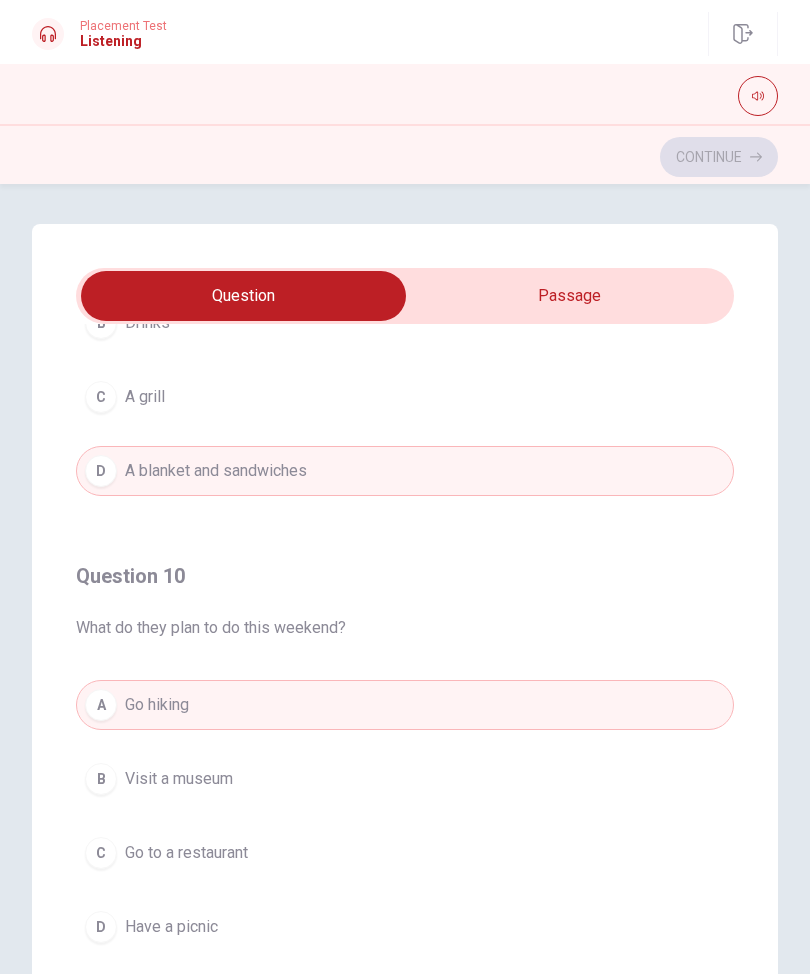 click on "D Have a picnic" at bounding box center [405, 927] 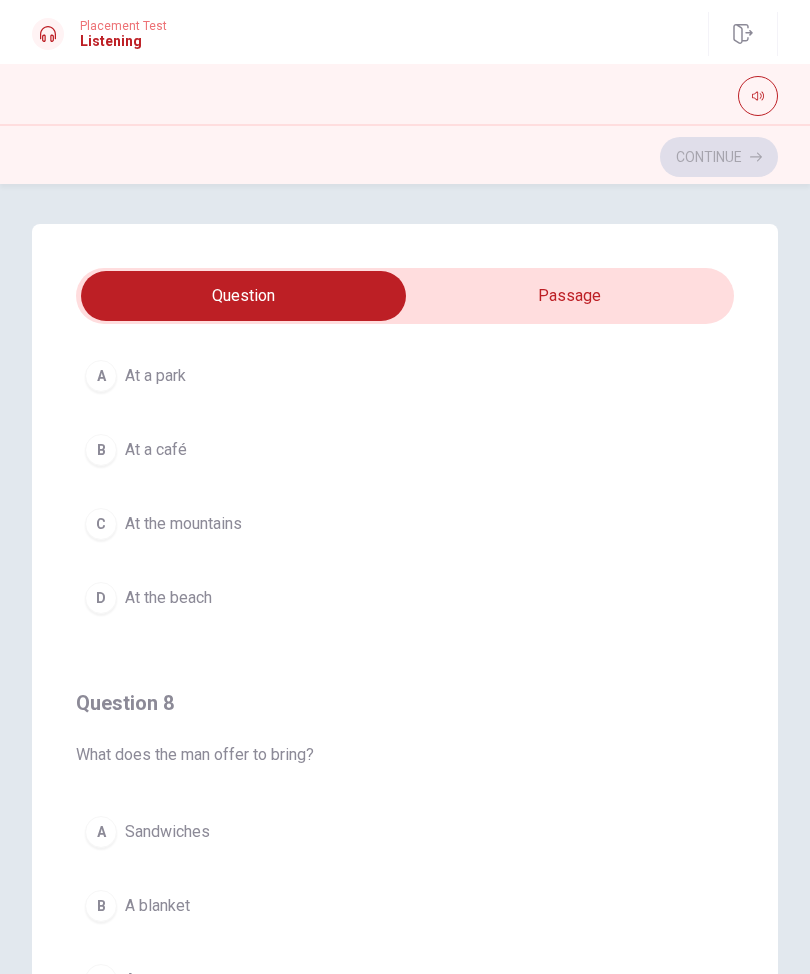 scroll, scrollTop: 557, scrollLeft: 0, axis: vertical 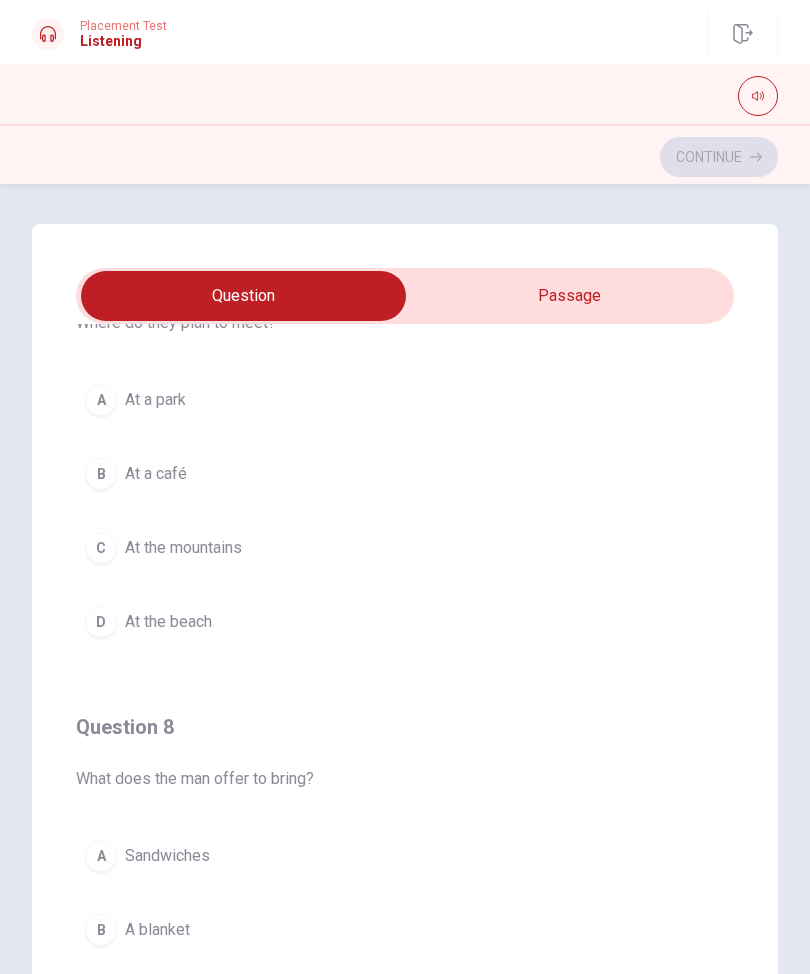 click on "A At a park" at bounding box center (405, 400) 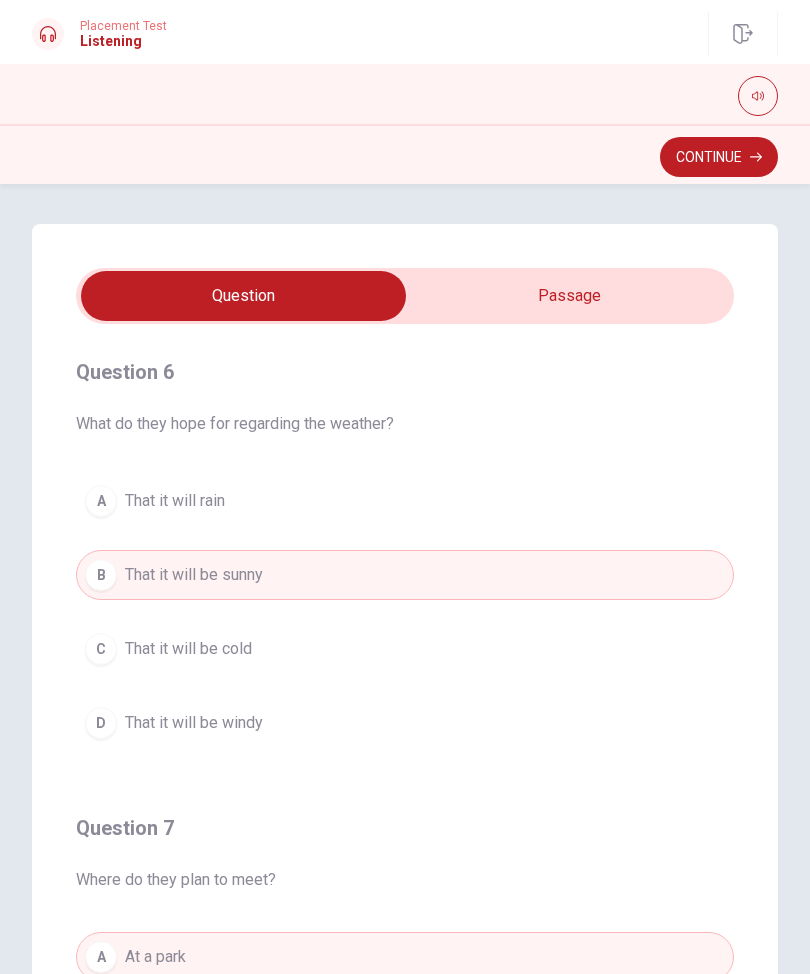 scroll, scrollTop: 0, scrollLeft: 0, axis: both 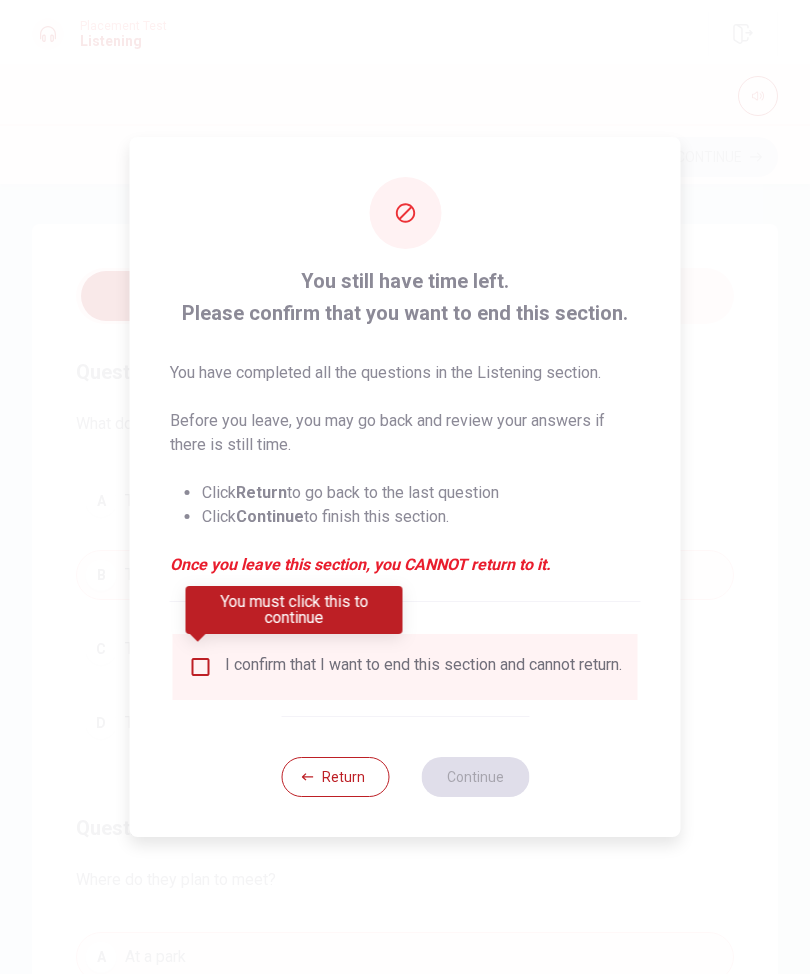 click on "I confirm that I want to end this section and cannot return." at bounding box center [423, 667] 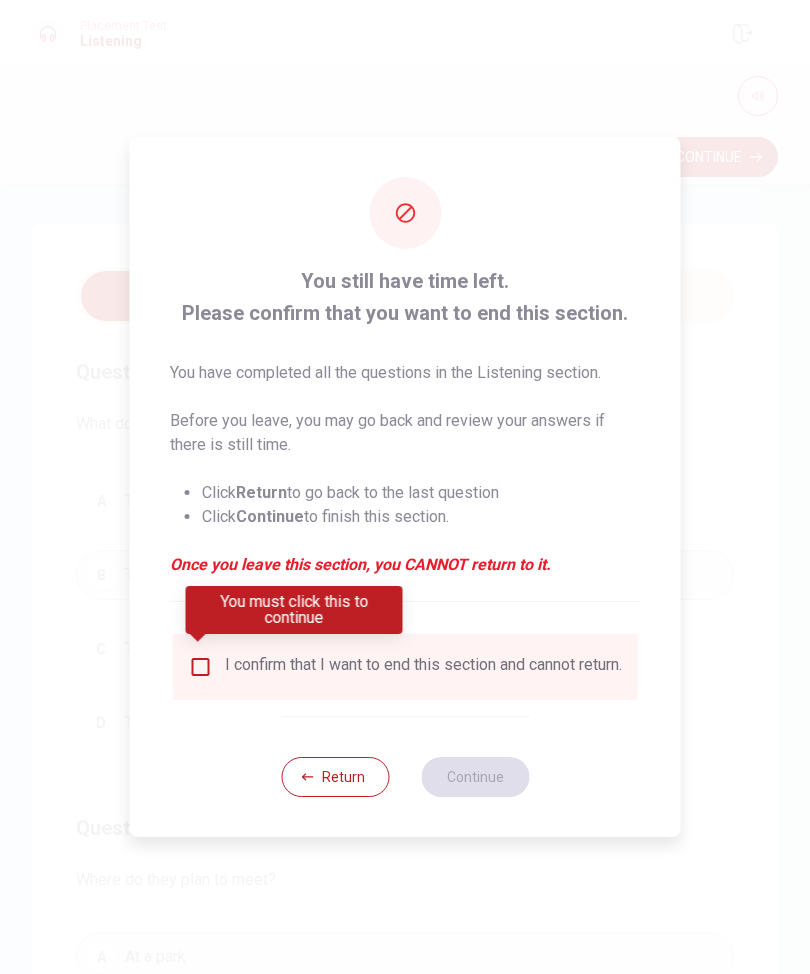 click at bounding box center [201, 667] 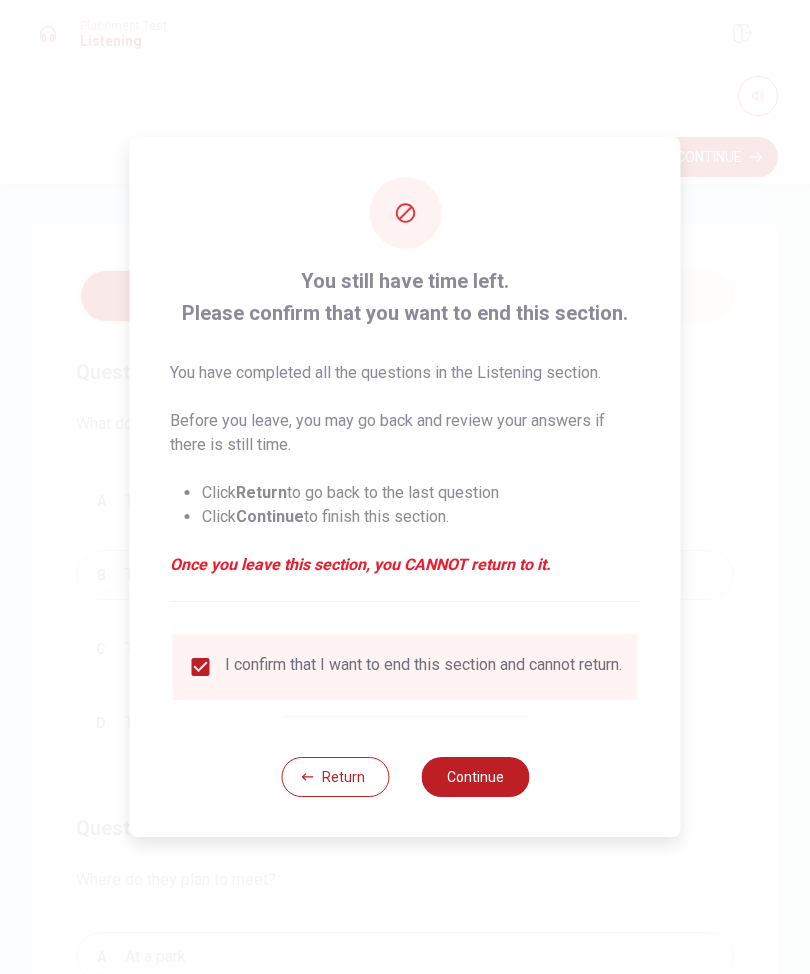 click on "Continue" at bounding box center [475, 777] 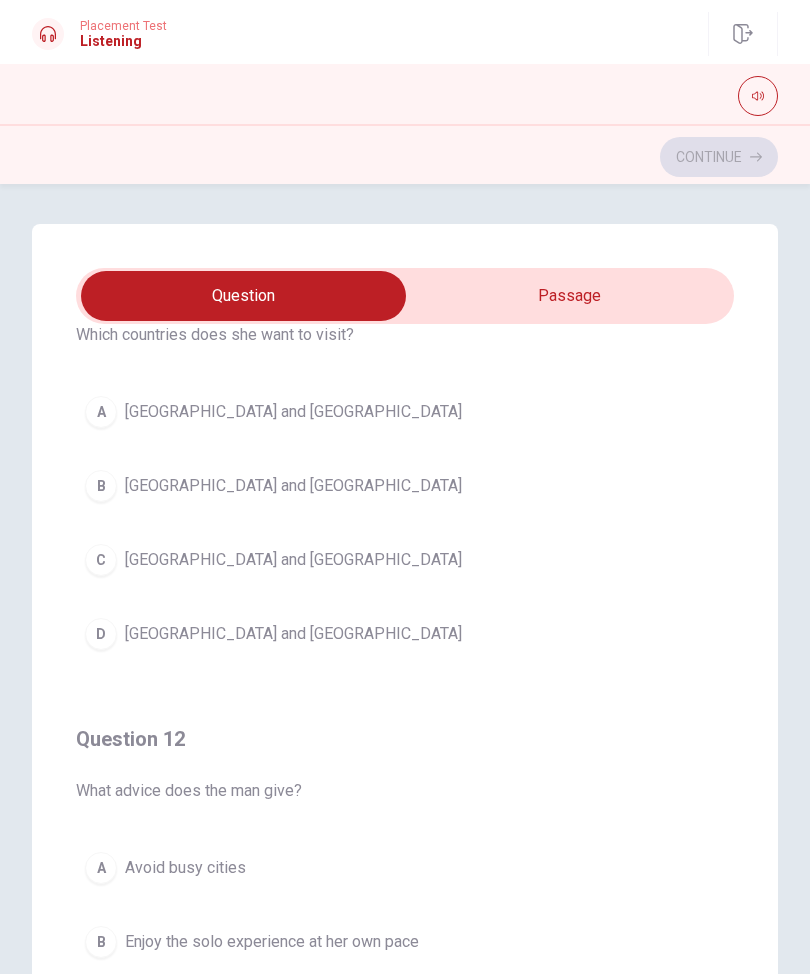 scroll, scrollTop: 90, scrollLeft: 0, axis: vertical 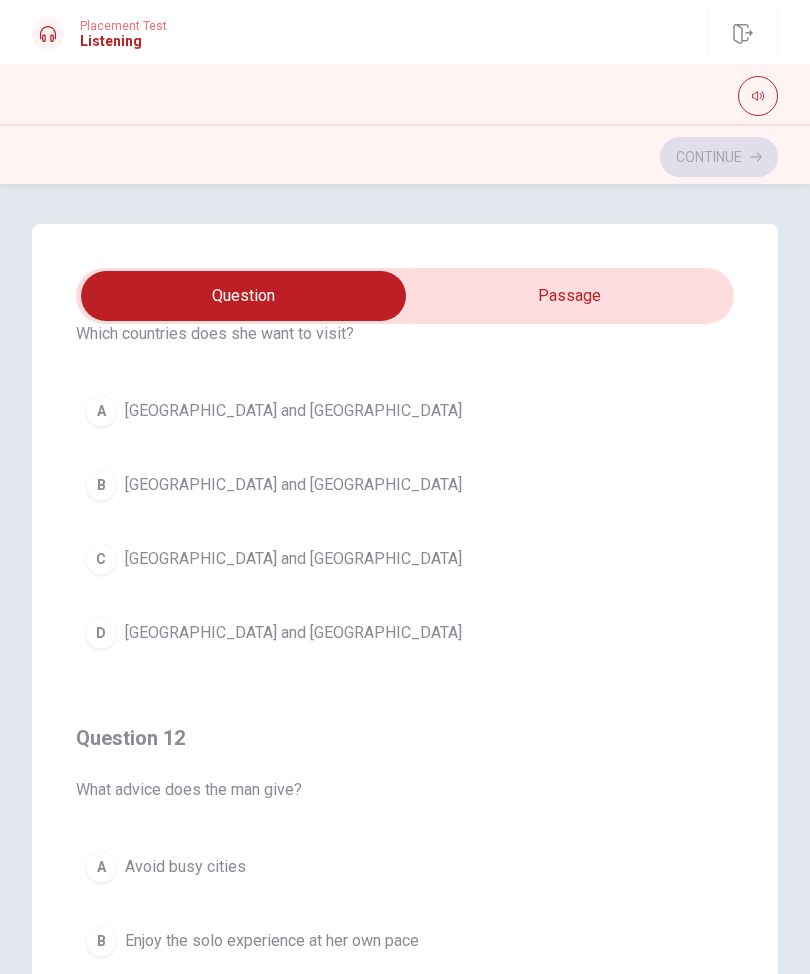 click on "A [GEOGRAPHIC_DATA] and [GEOGRAPHIC_DATA]" at bounding box center [405, 411] 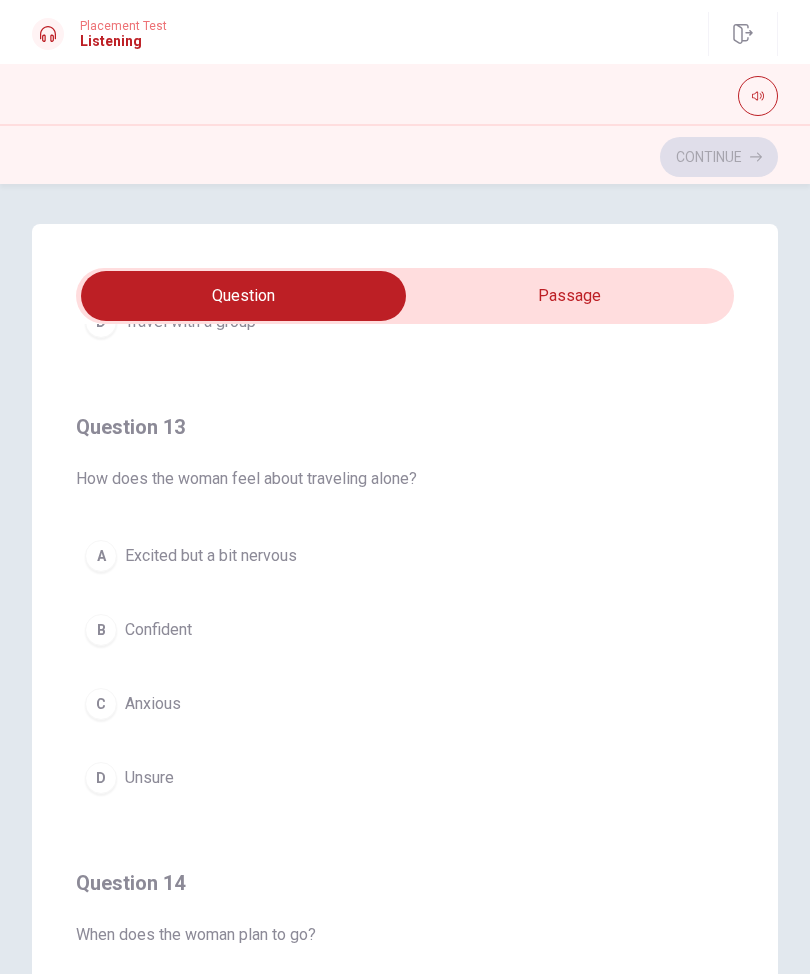 scroll, scrollTop: 855, scrollLeft: 0, axis: vertical 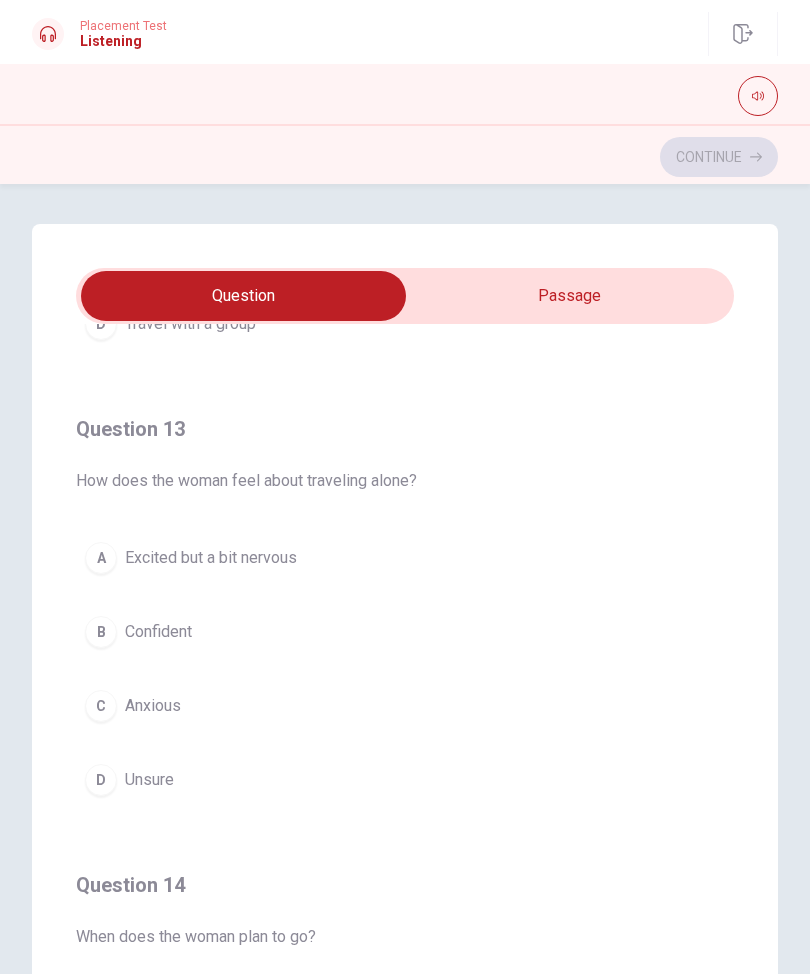click on "Anxious" at bounding box center [153, 706] 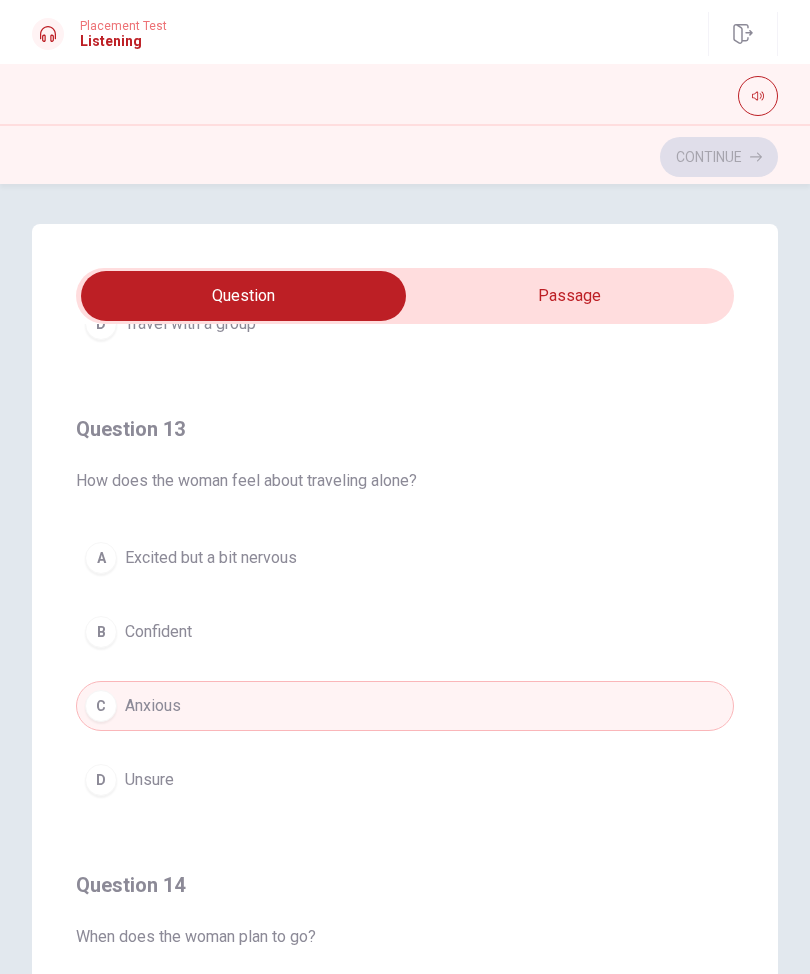 click on "A Excited but a bit nervous" at bounding box center [405, 558] 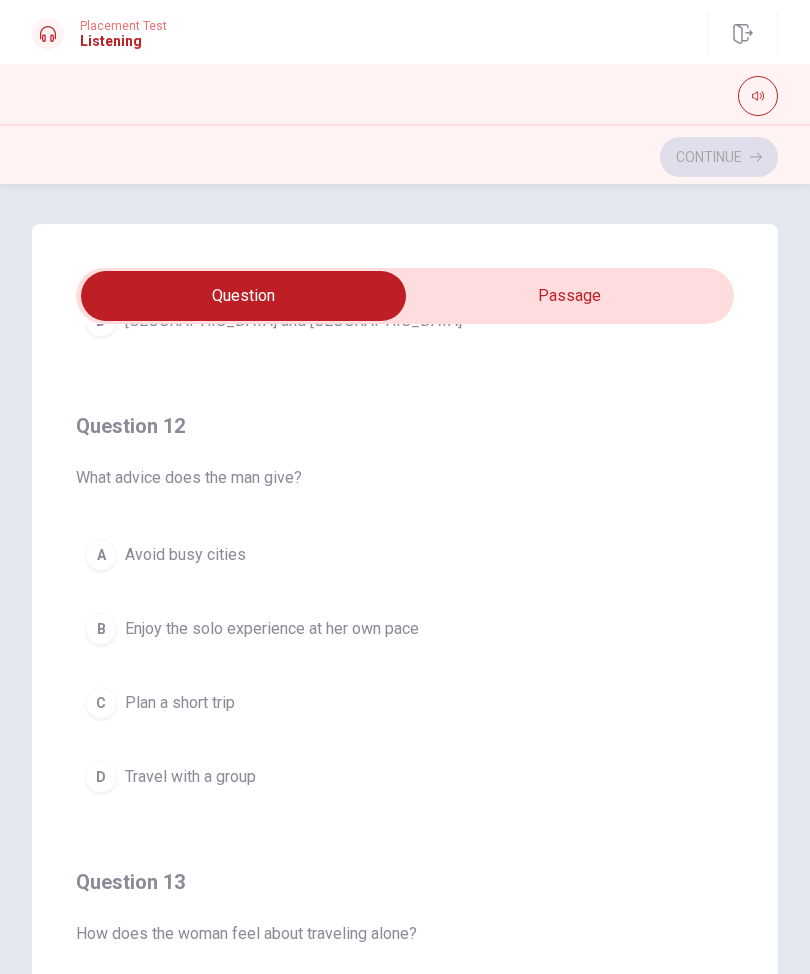 scroll, scrollTop: 408, scrollLeft: 0, axis: vertical 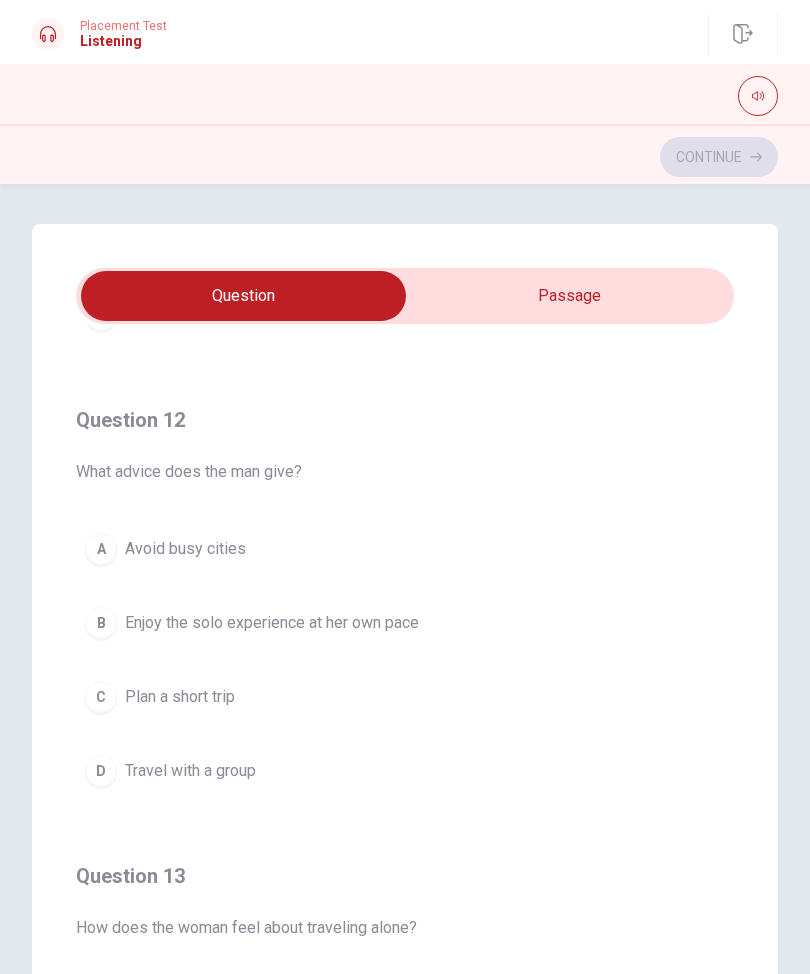 click on "Enjoy the solo experience at her own pace" at bounding box center [272, 623] 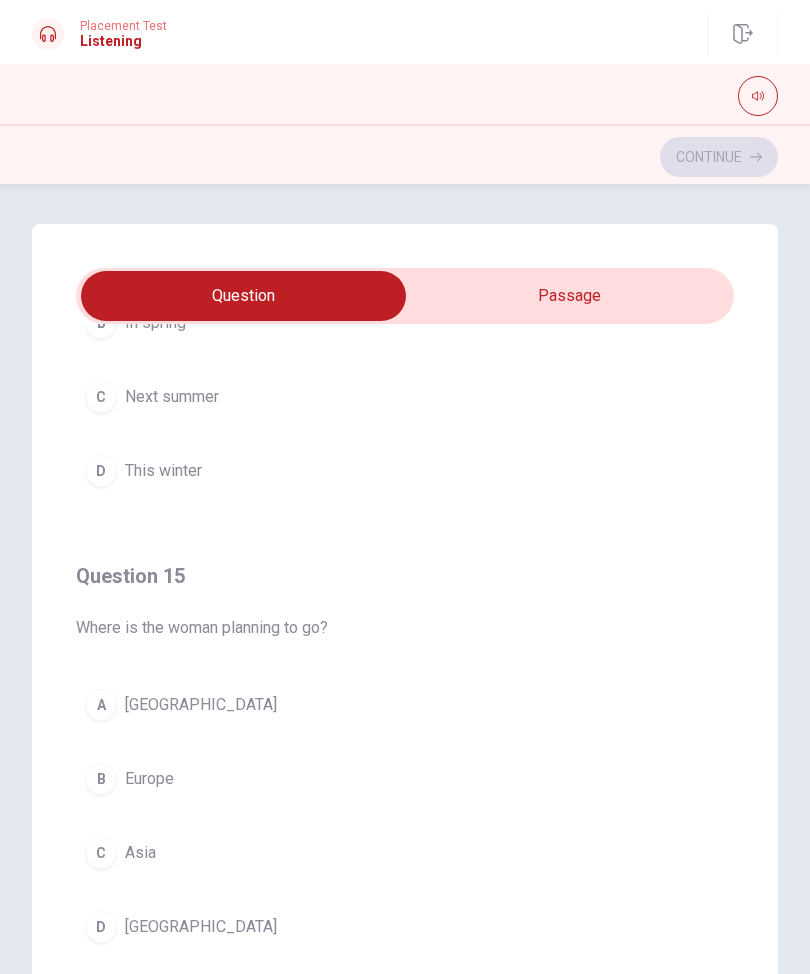 scroll, scrollTop: 1620, scrollLeft: 0, axis: vertical 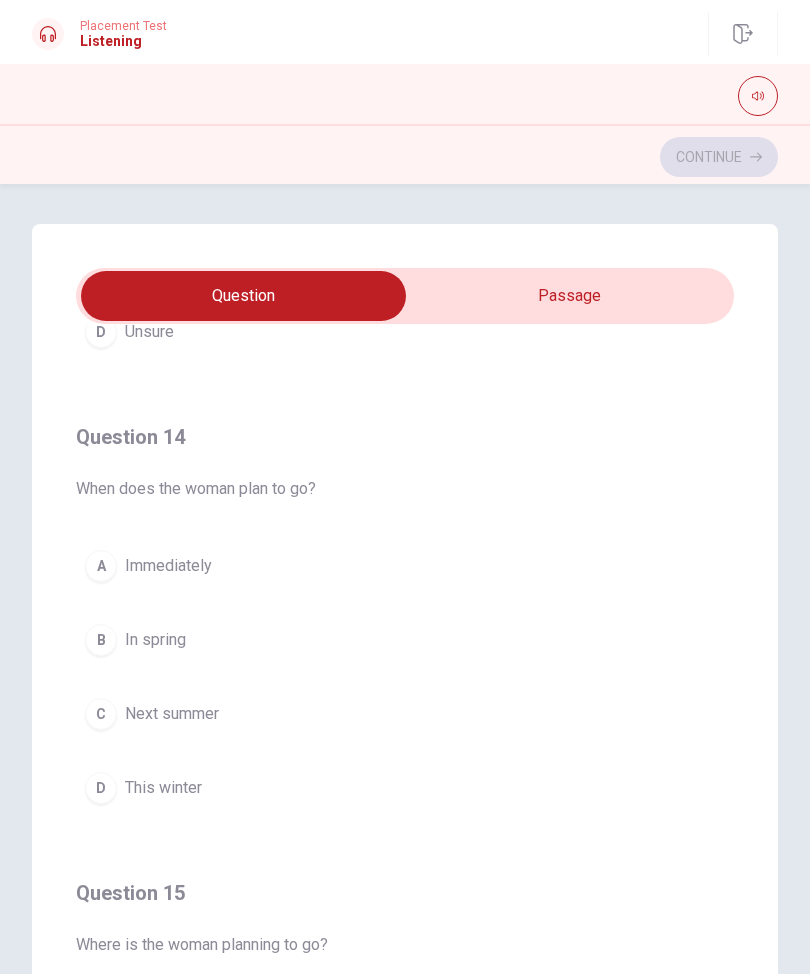 click on "A Immediately" at bounding box center [405, 566] 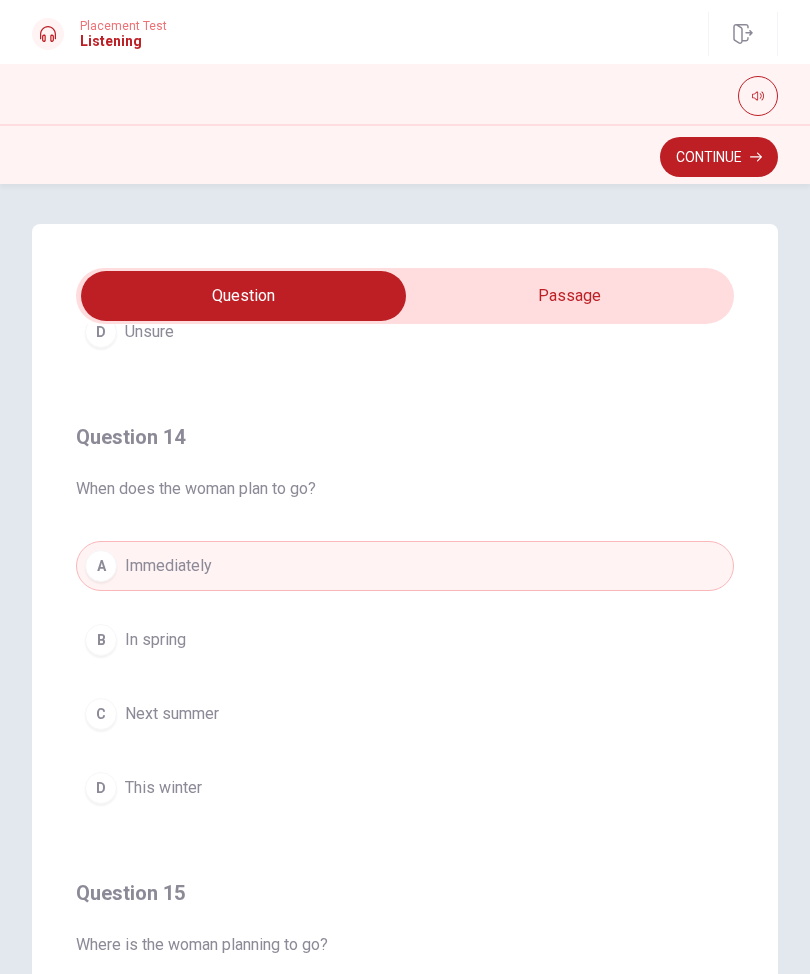 click on "C Next summer" at bounding box center [405, 714] 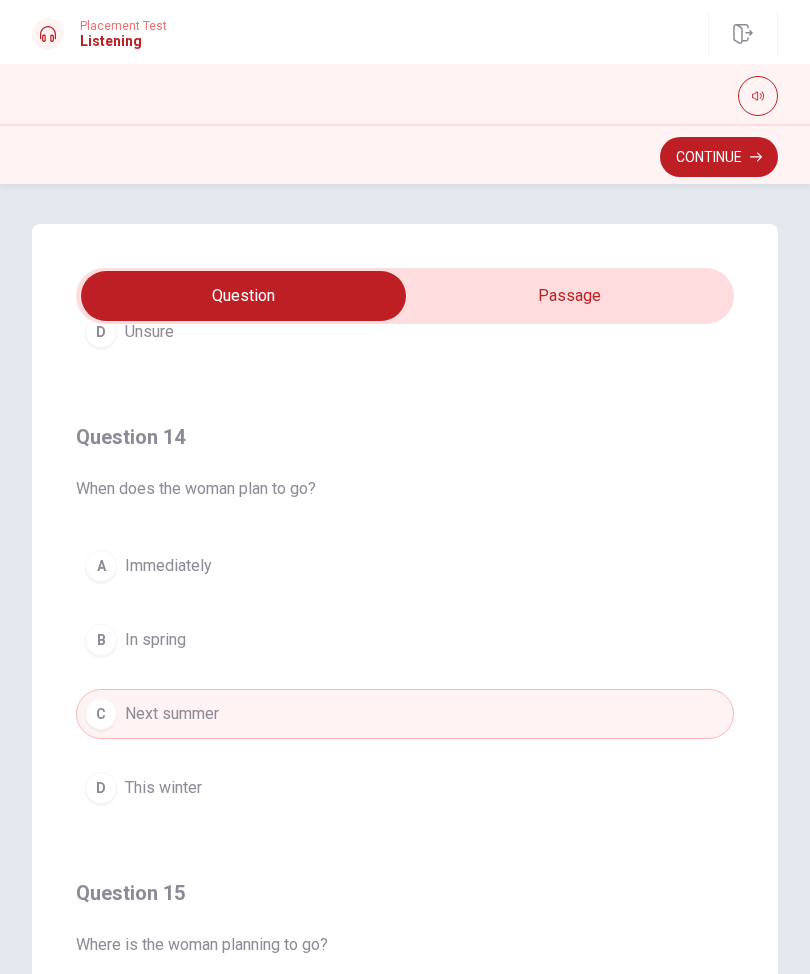 click on "Question 14 When does the woman plan to go? A Immediately B In spring C Next summer D This winter" at bounding box center [405, 617] 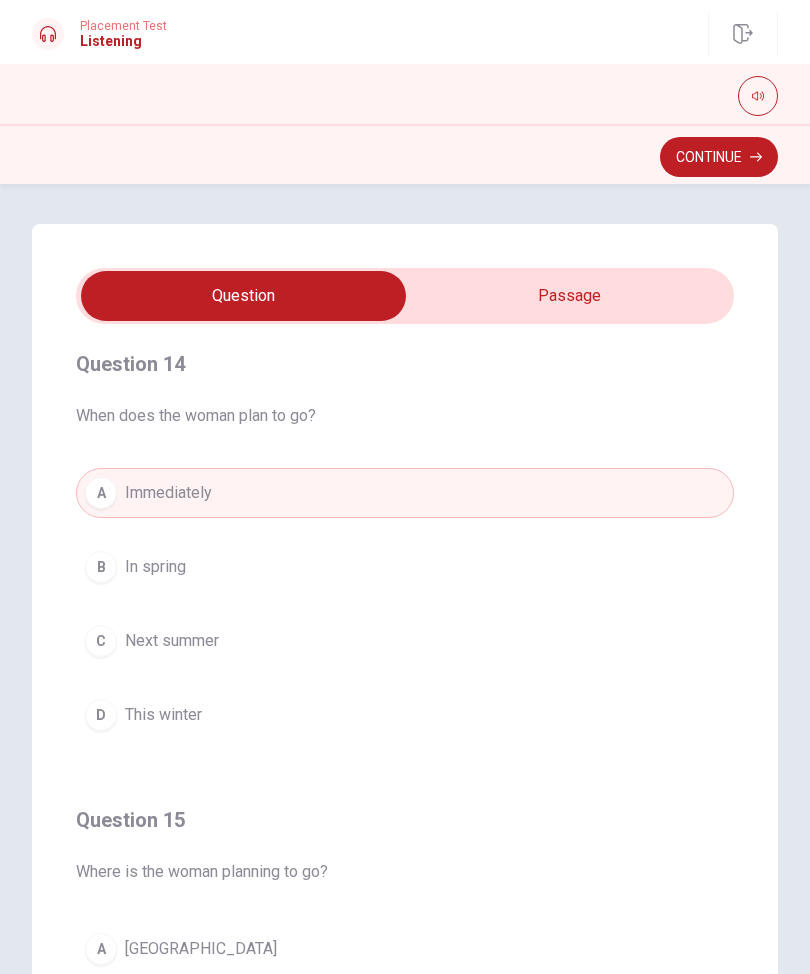 scroll, scrollTop: 1346, scrollLeft: 0, axis: vertical 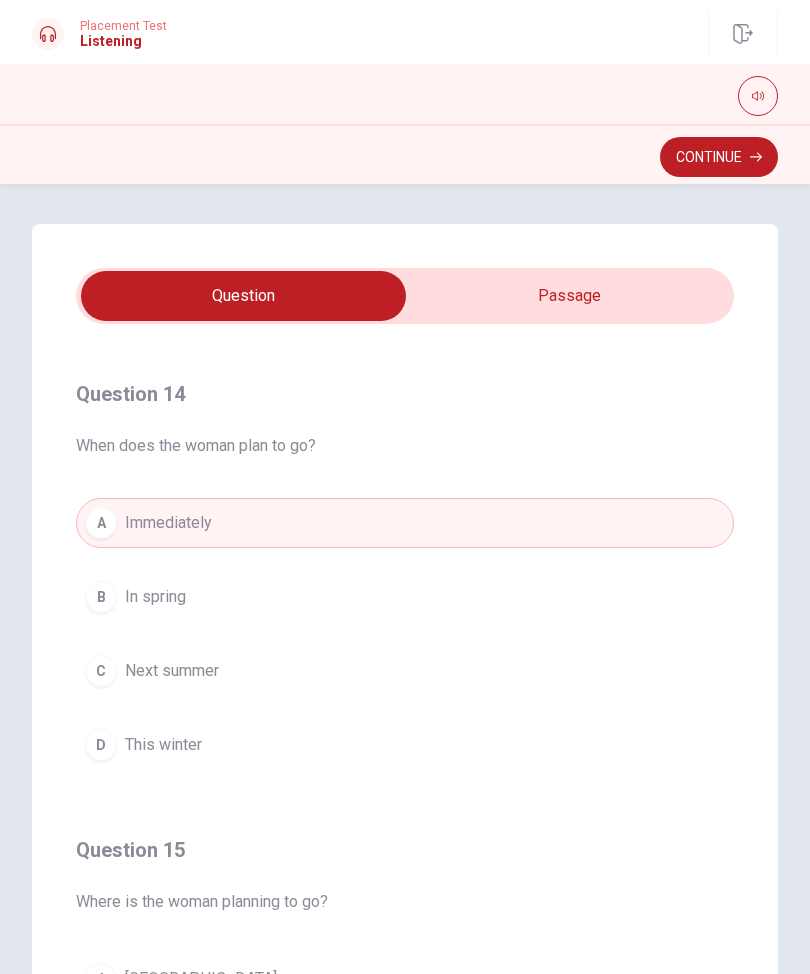 click on "C Next summer" at bounding box center (405, 671) 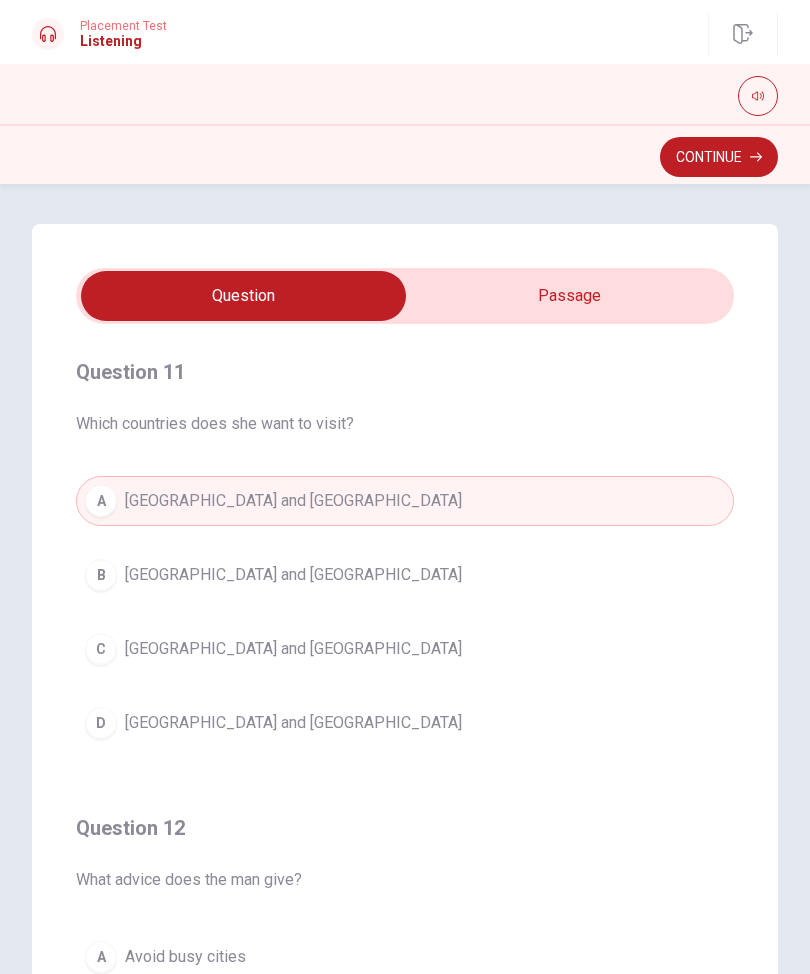 scroll, scrollTop: 0, scrollLeft: 0, axis: both 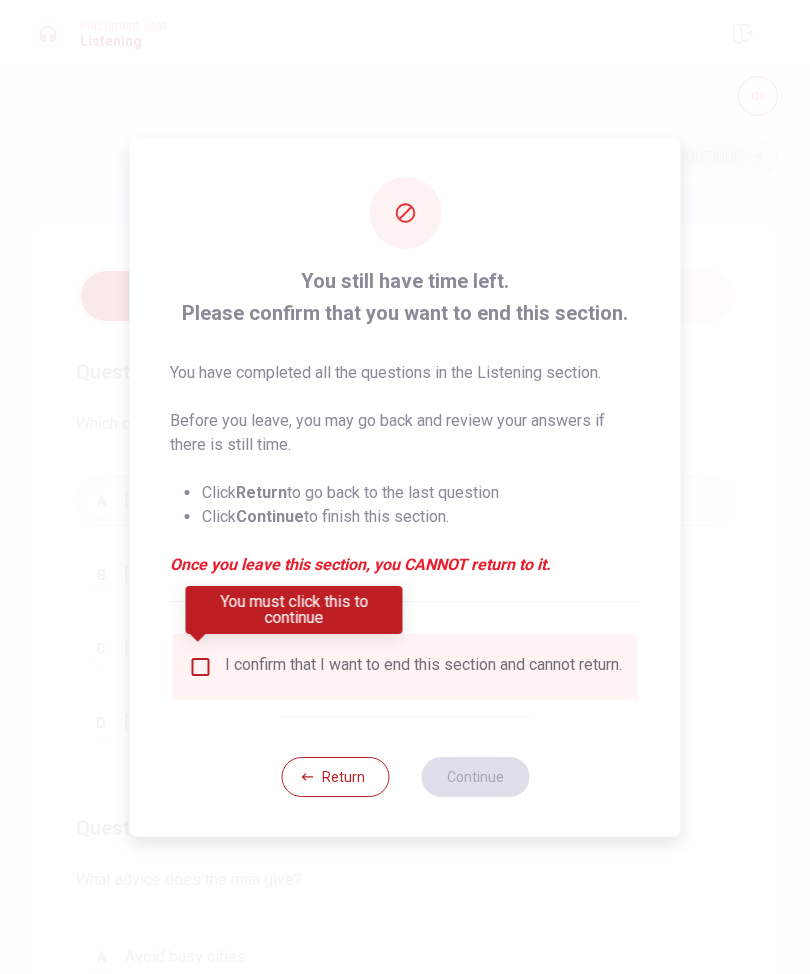 click on "I confirm that I want to end this section and cannot return." at bounding box center [423, 667] 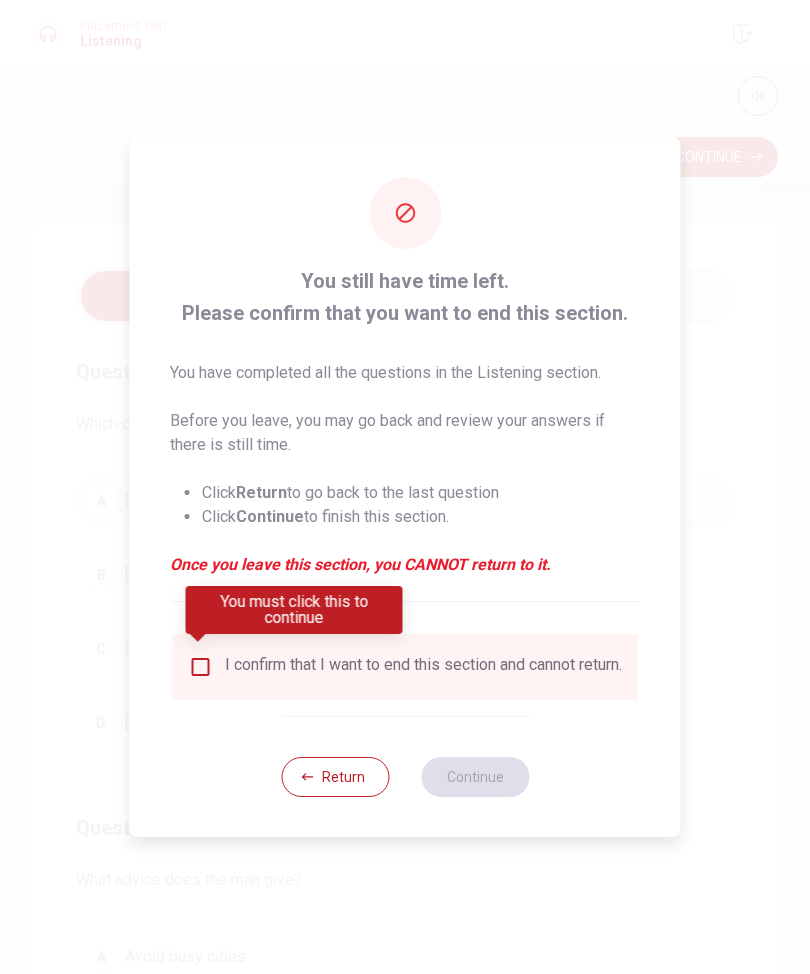 click on "I confirm that I want to end this section and cannot return." at bounding box center [405, 667] 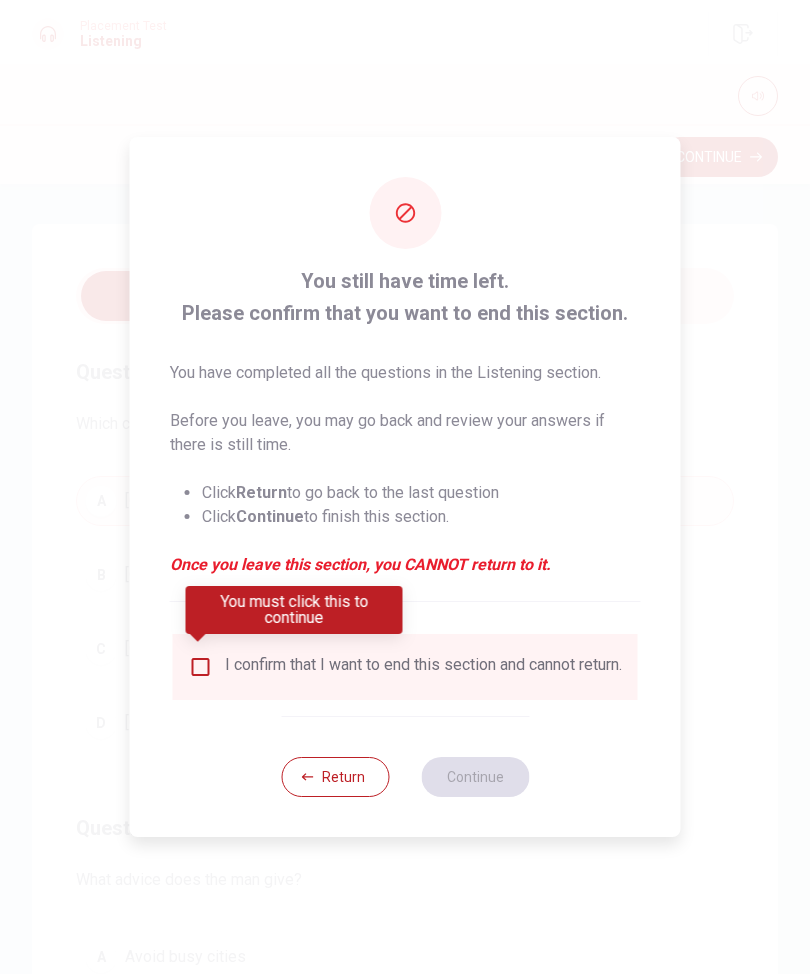 click on "I confirm that I want to end this section and cannot return." at bounding box center (423, 667) 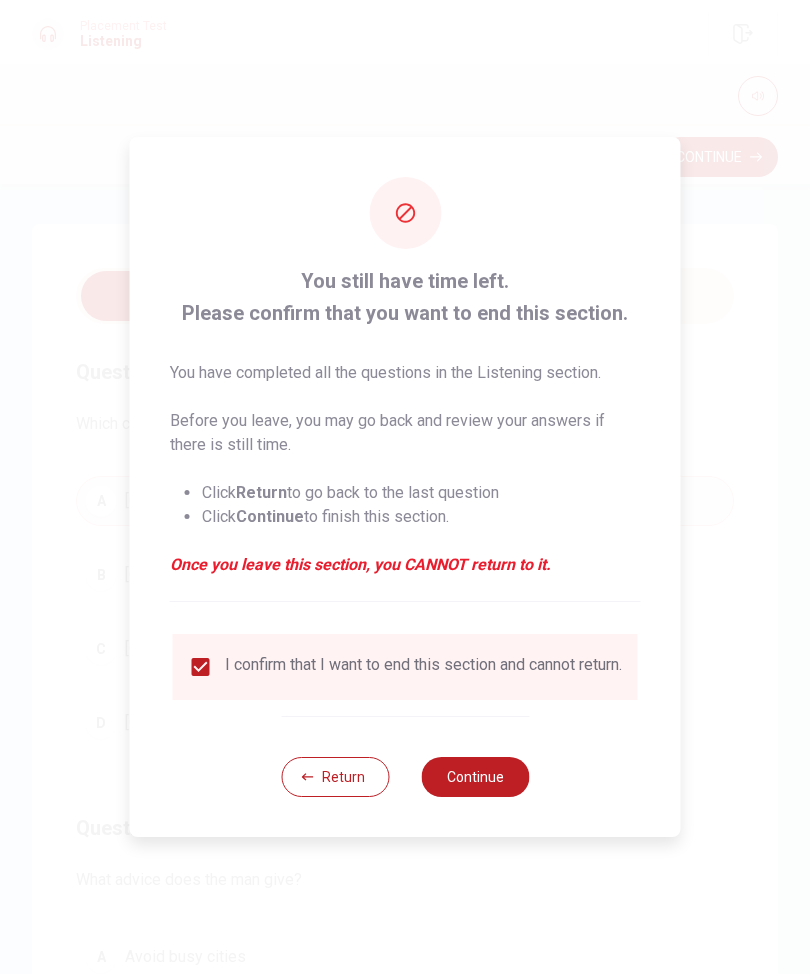 click on "Continue" at bounding box center [475, 777] 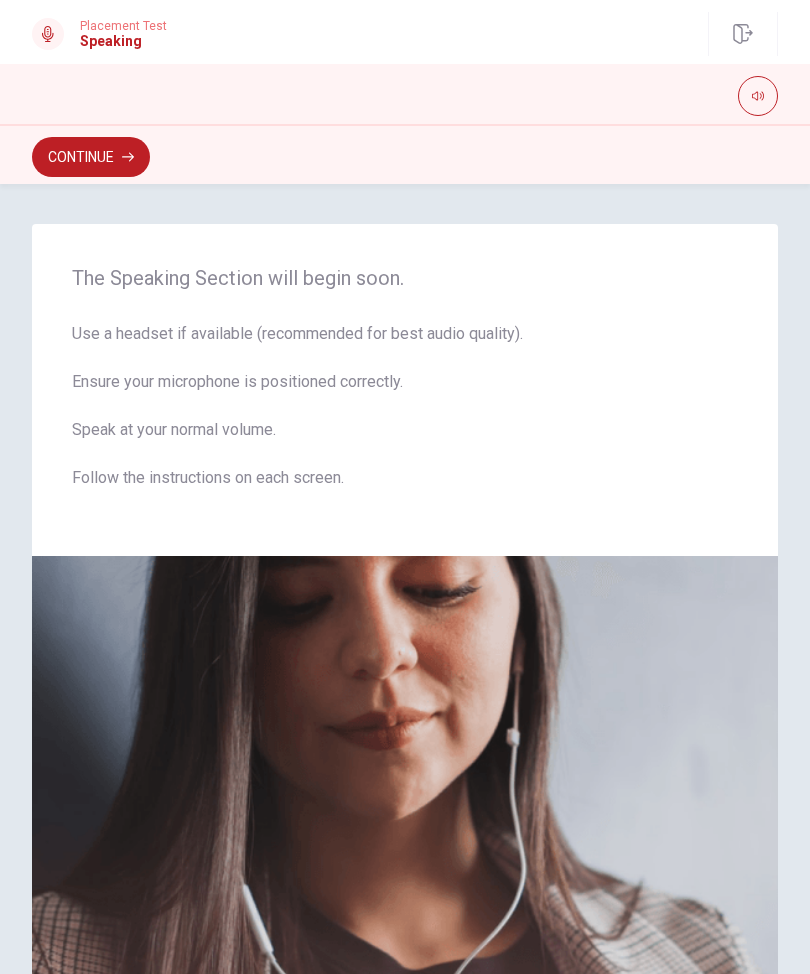 scroll, scrollTop: 0, scrollLeft: 0, axis: both 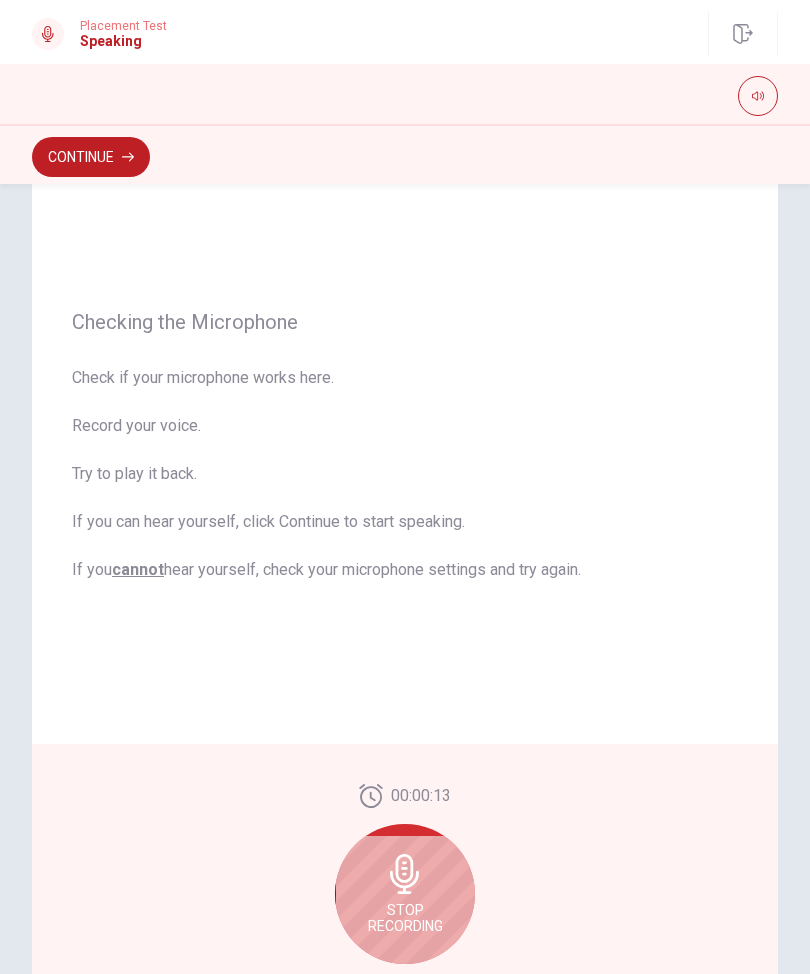 click on "Stop   Recording" at bounding box center (405, 894) 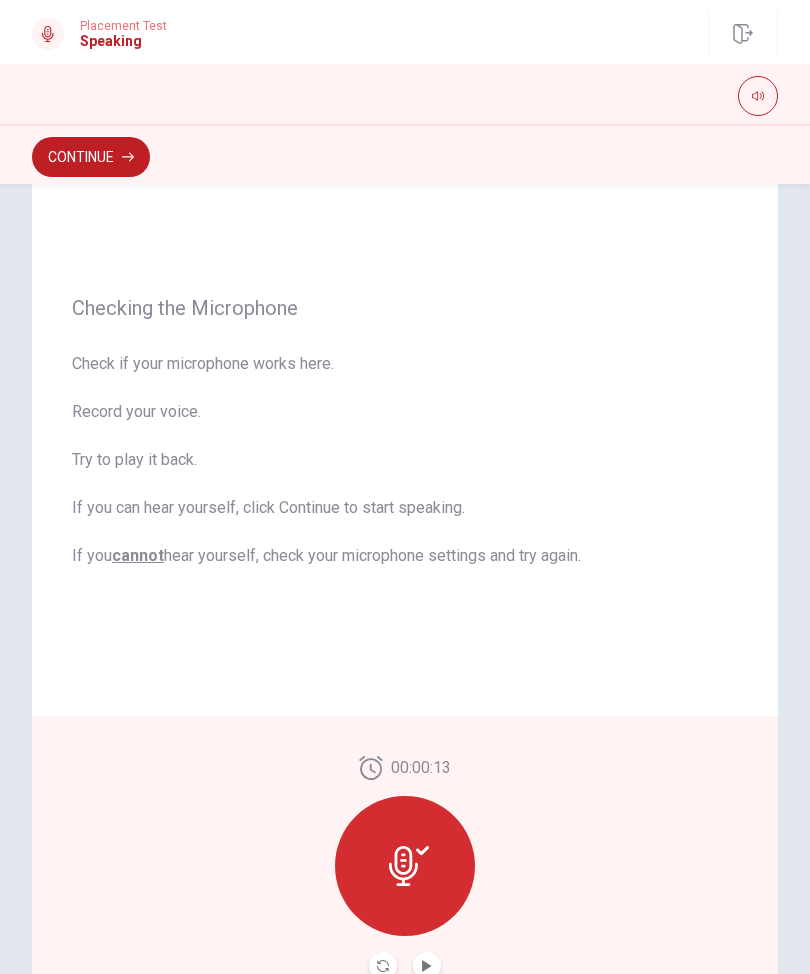 click 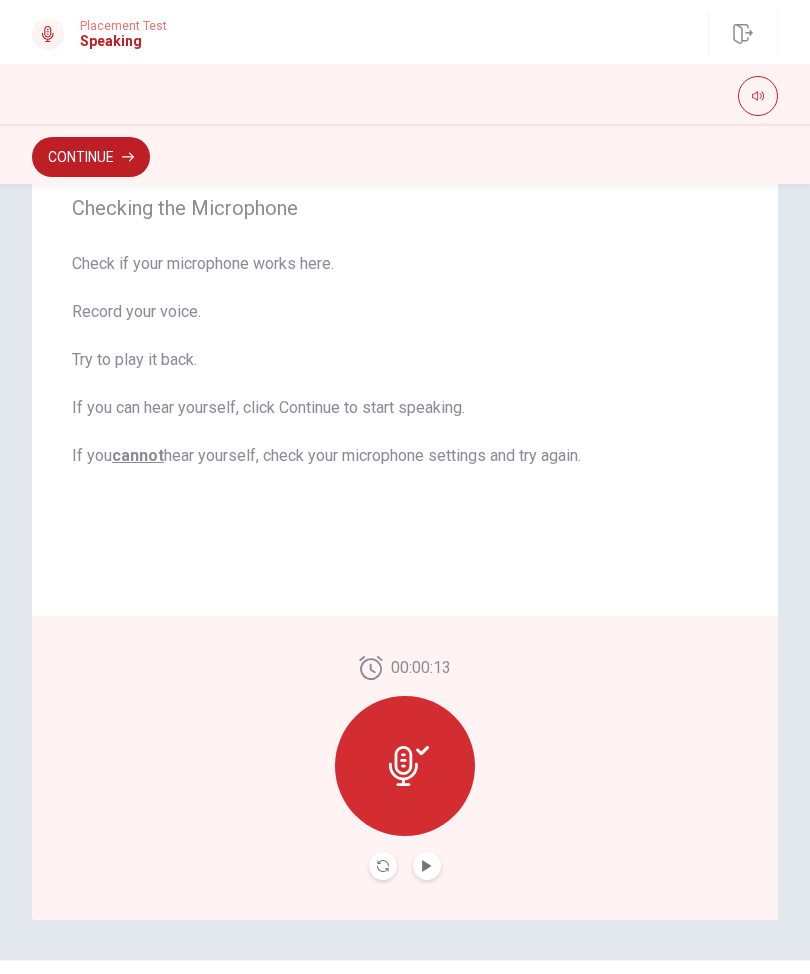 scroll, scrollTop: 181, scrollLeft: 0, axis: vertical 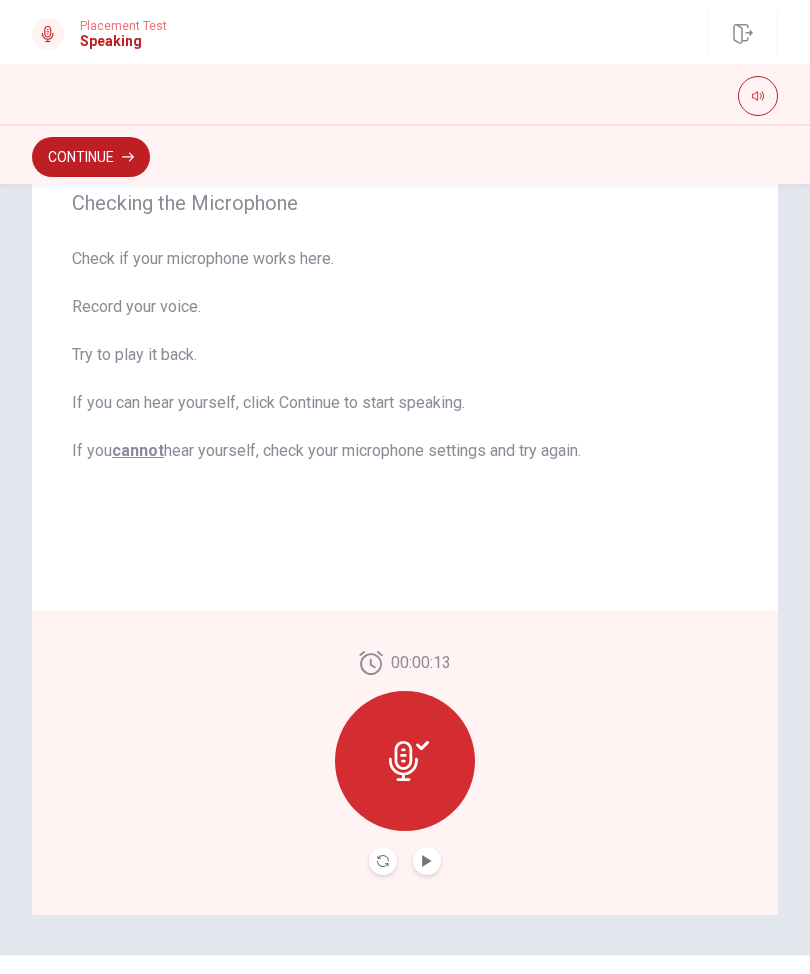 click at bounding box center (427, 861) 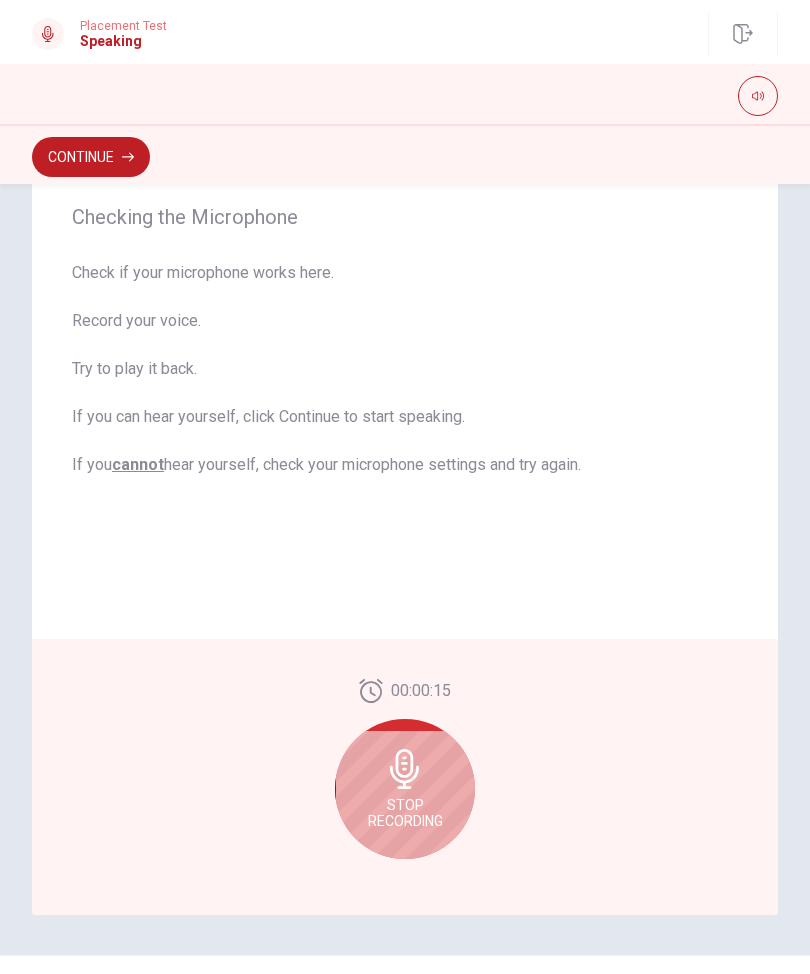 click 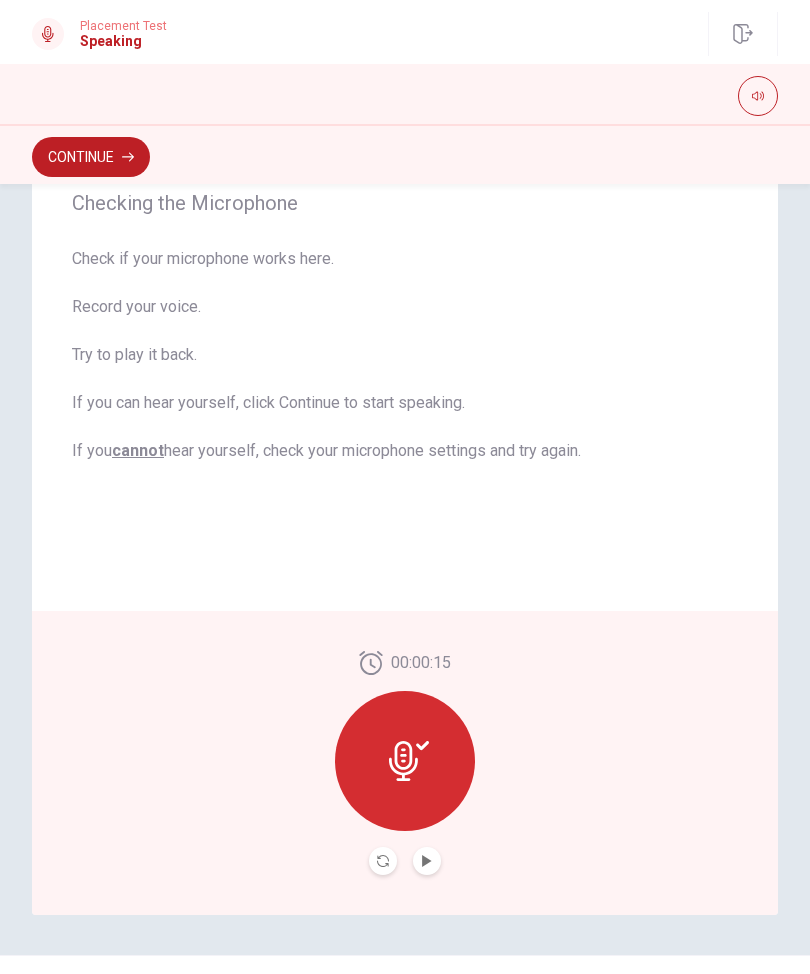 click at bounding box center [383, 861] 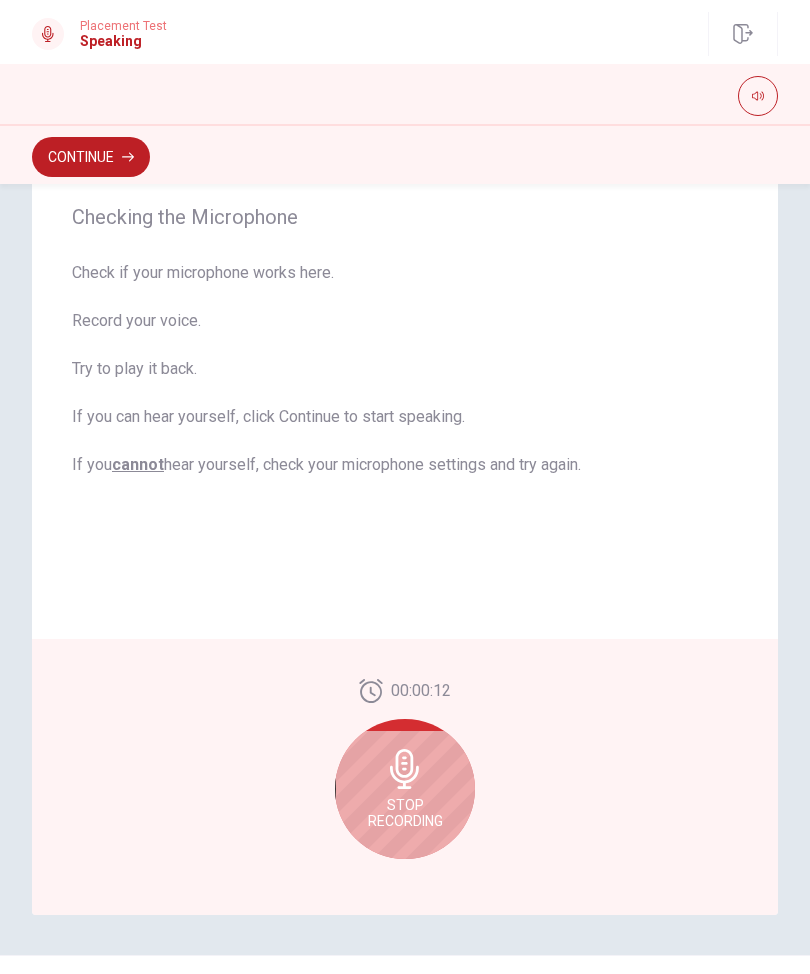 click 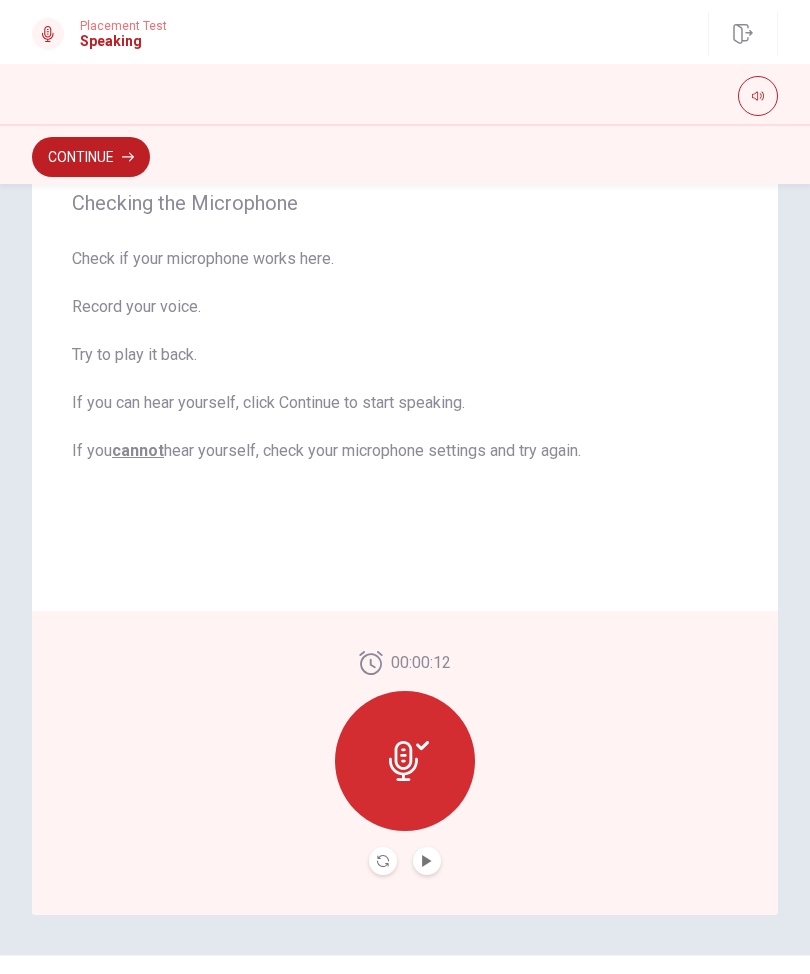 click at bounding box center (427, 861) 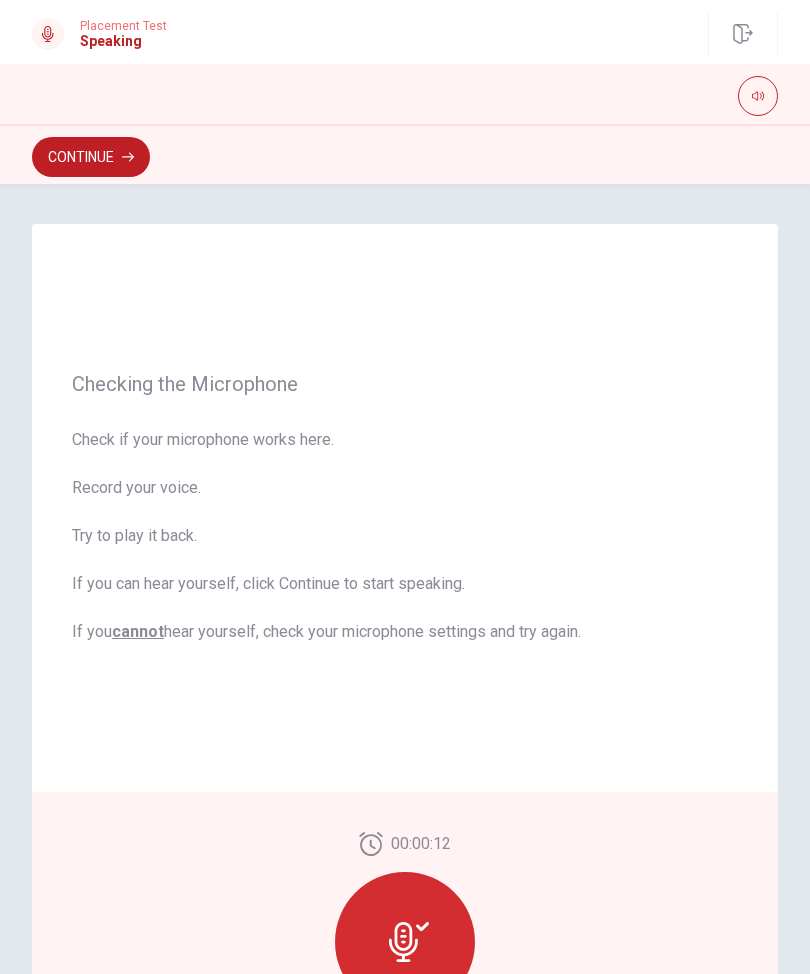 scroll, scrollTop: 0, scrollLeft: 0, axis: both 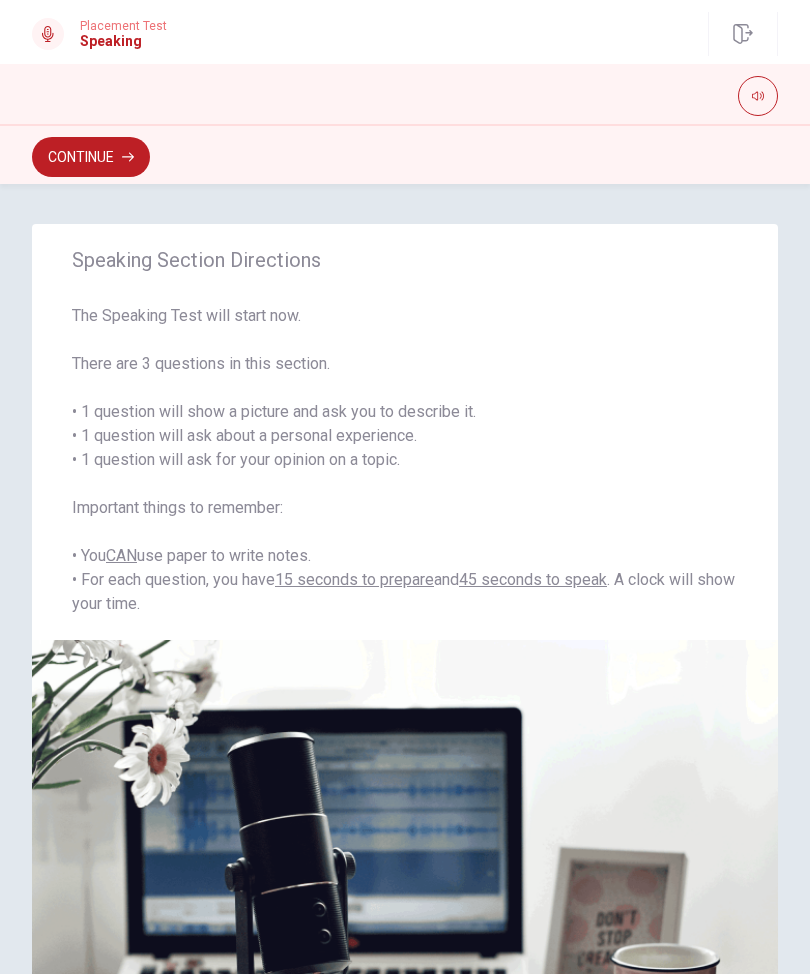 click on "Continue" at bounding box center [91, 157] 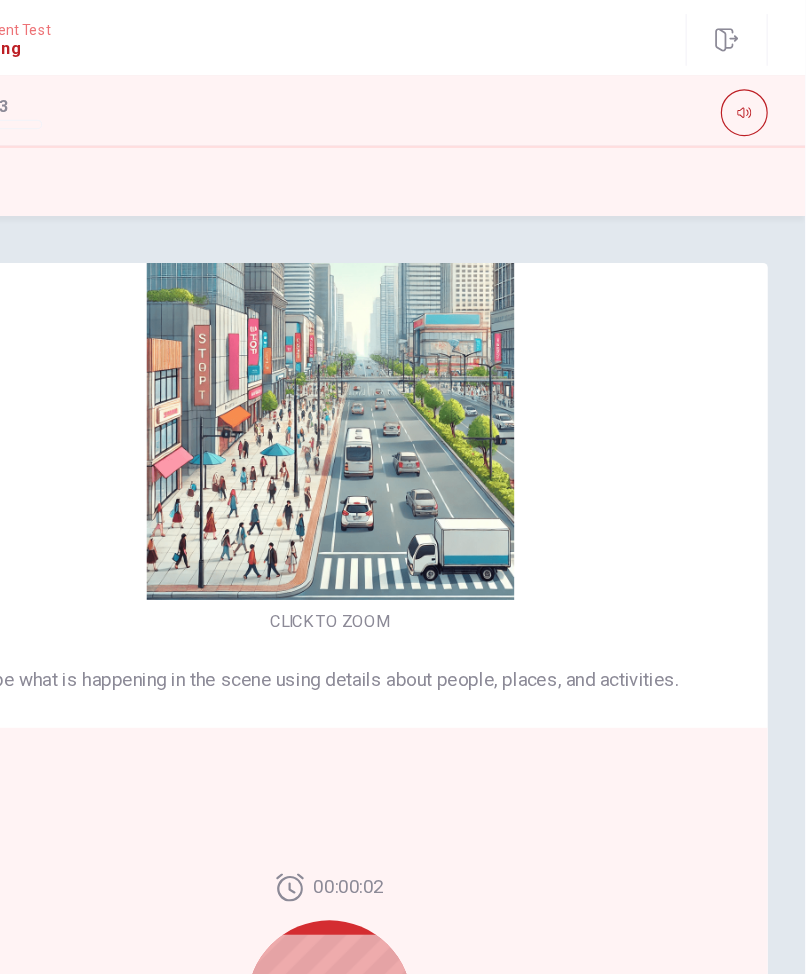 scroll, scrollTop: 0, scrollLeft: 0, axis: both 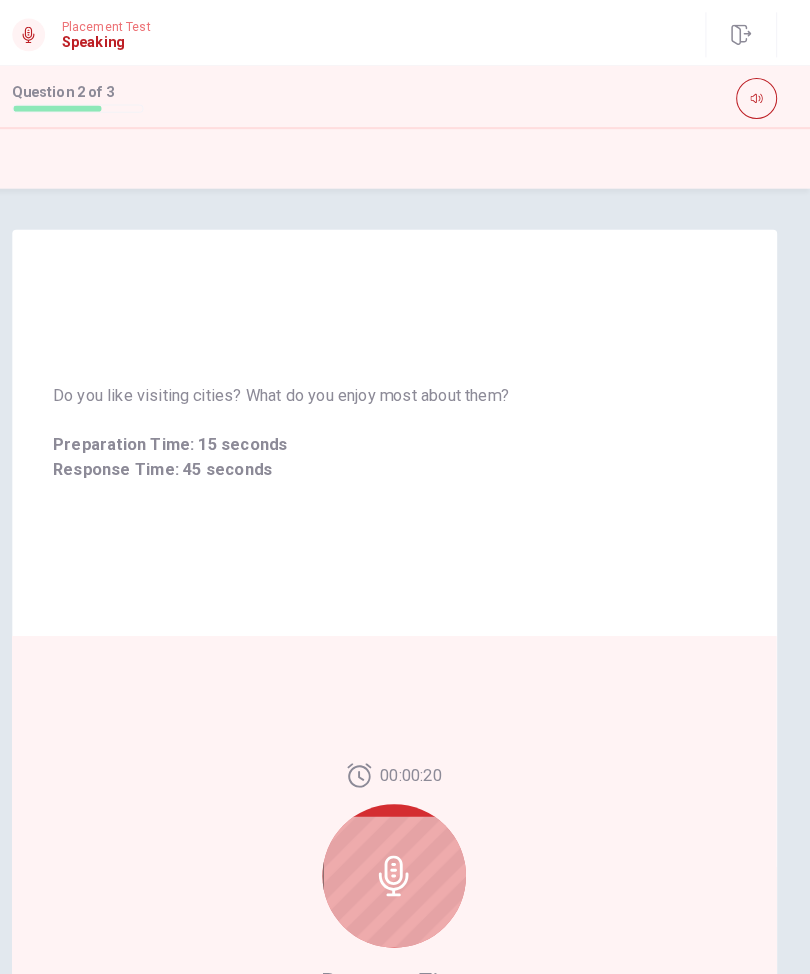click 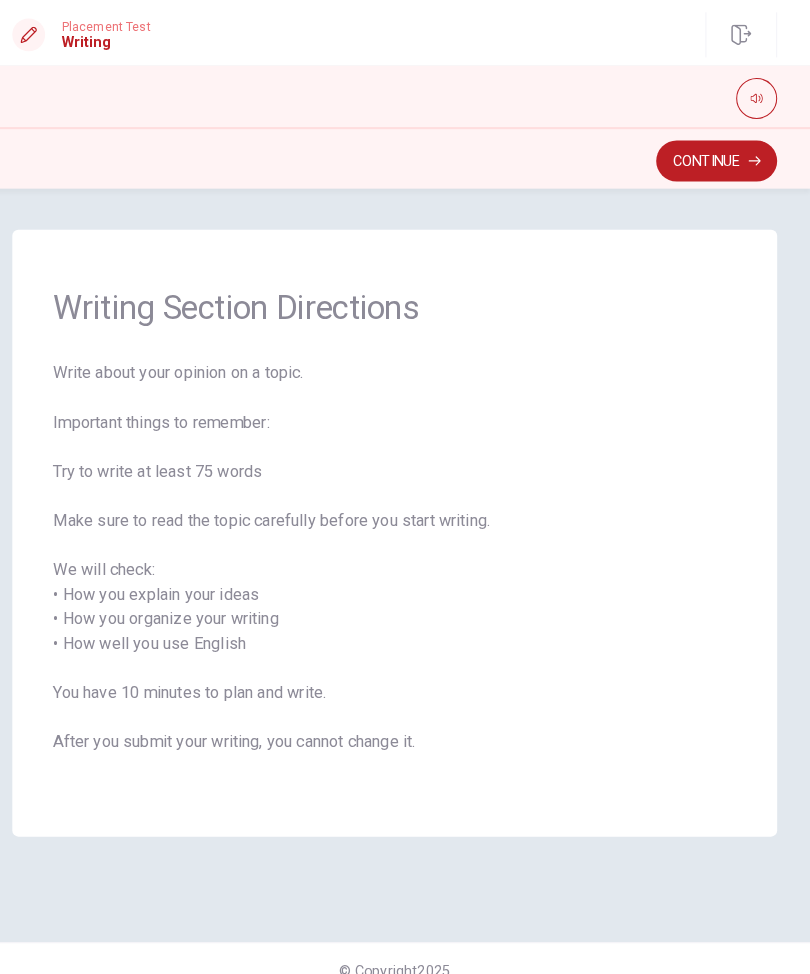click on "Continue" at bounding box center [719, 157] 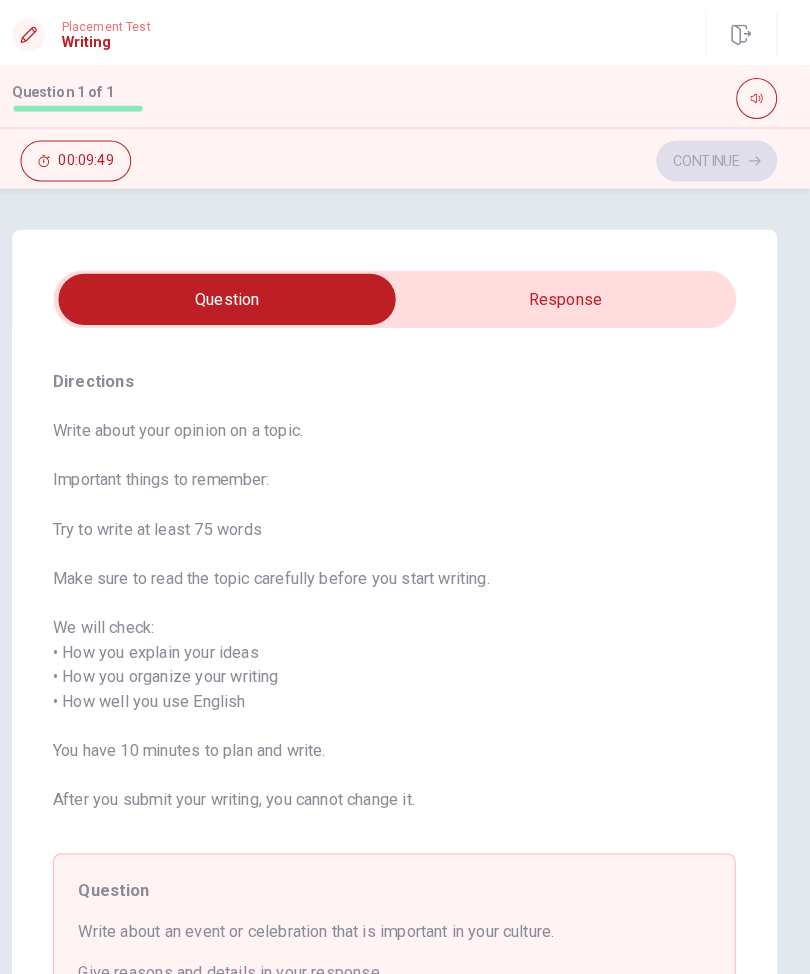 scroll, scrollTop: 0, scrollLeft: 0, axis: both 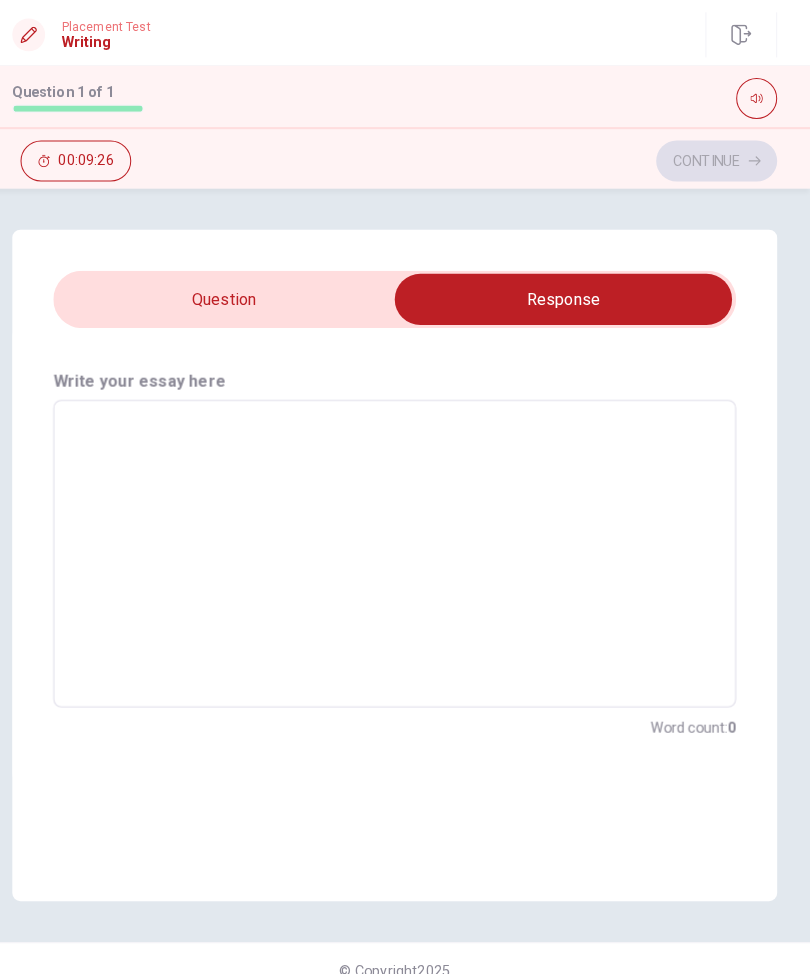 click at bounding box center [569, 292] 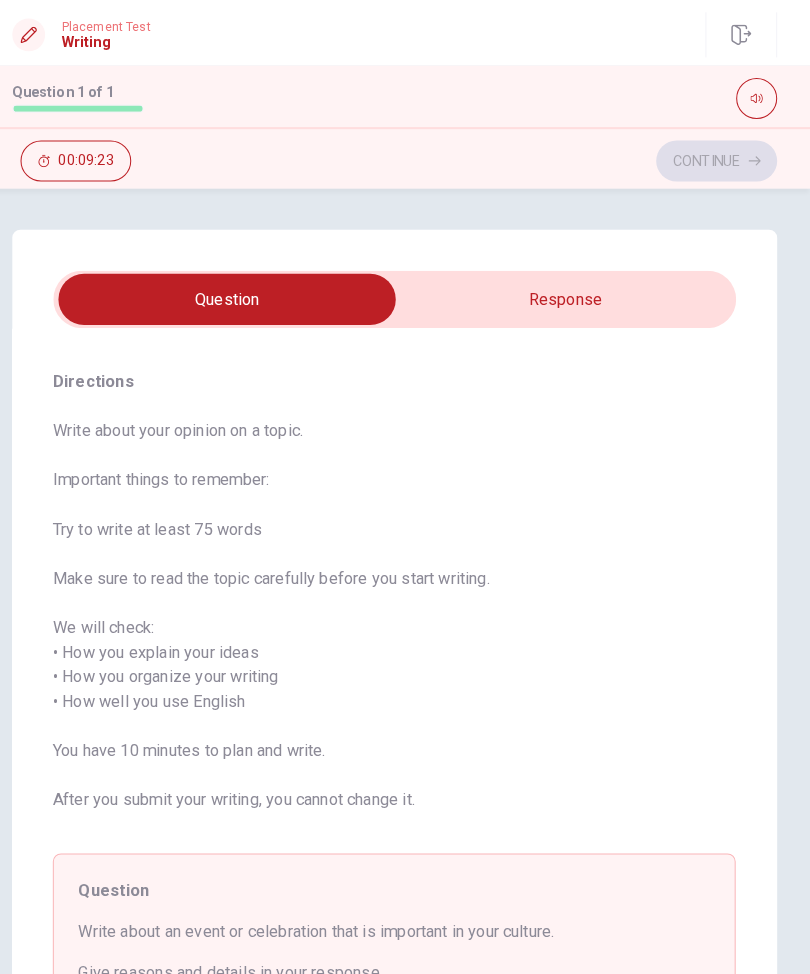 click at bounding box center (241, 292) 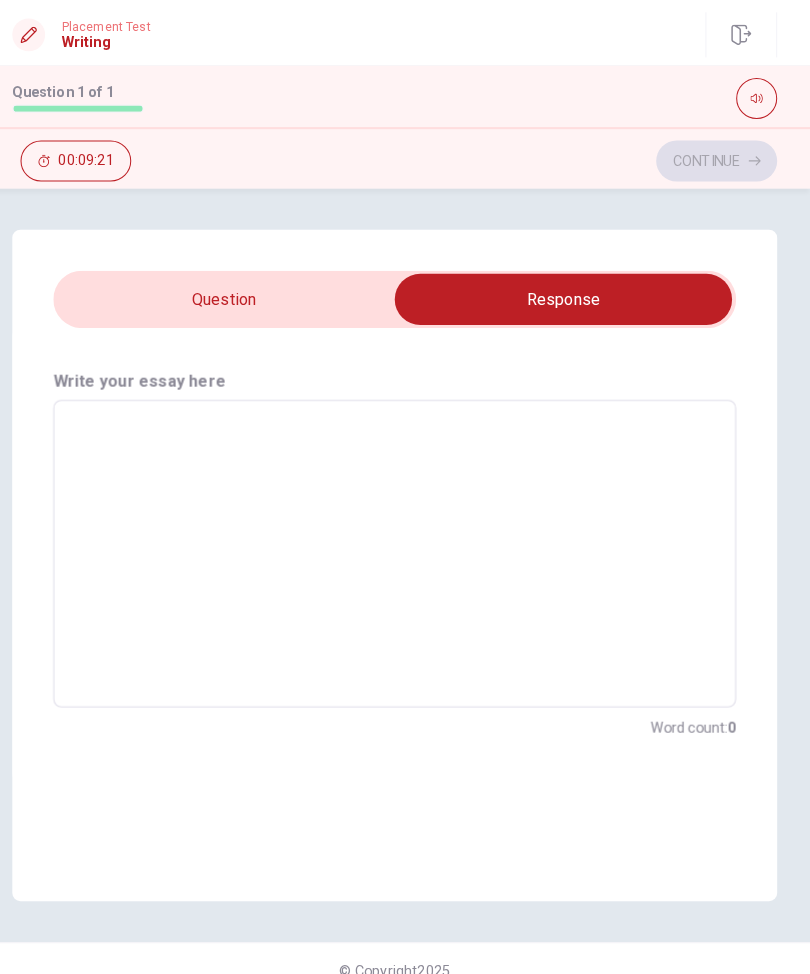 click at bounding box center [569, 292] 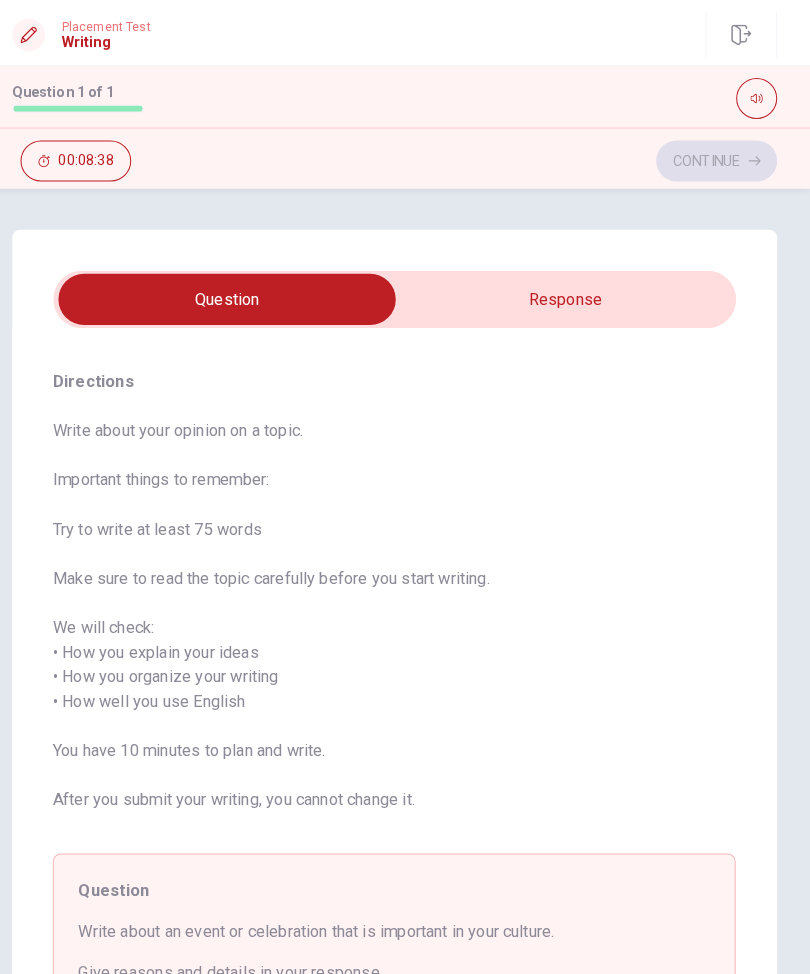 scroll, scrollTop: 0, scrollLeft: 0, axis: both 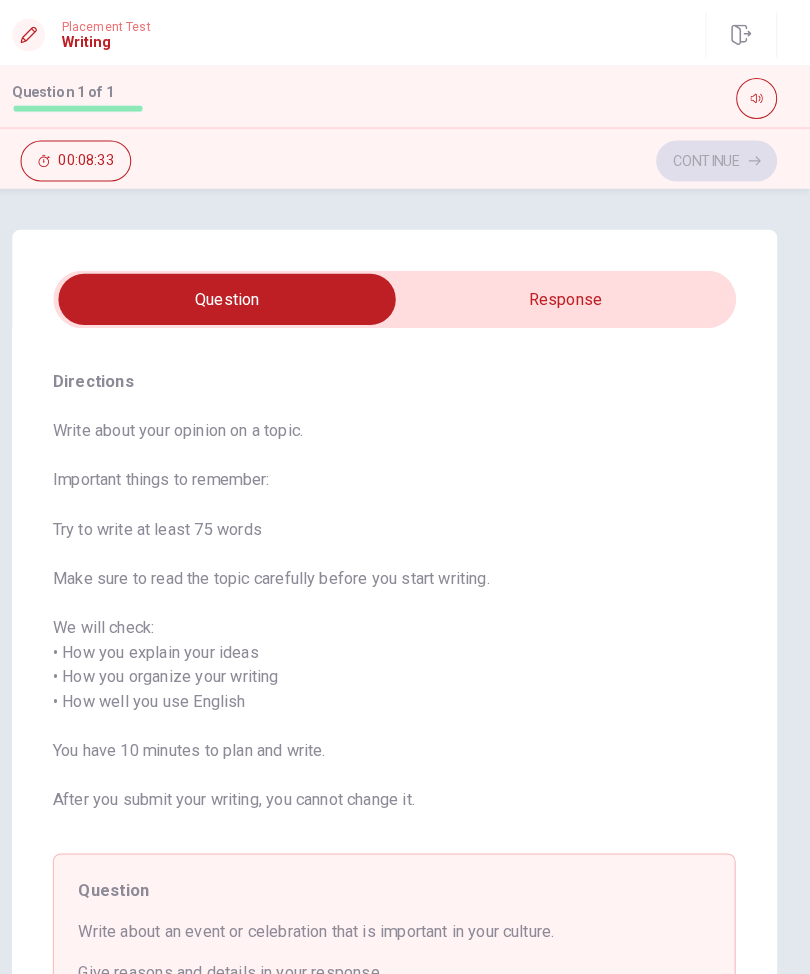click at bounding box center (241, 292) 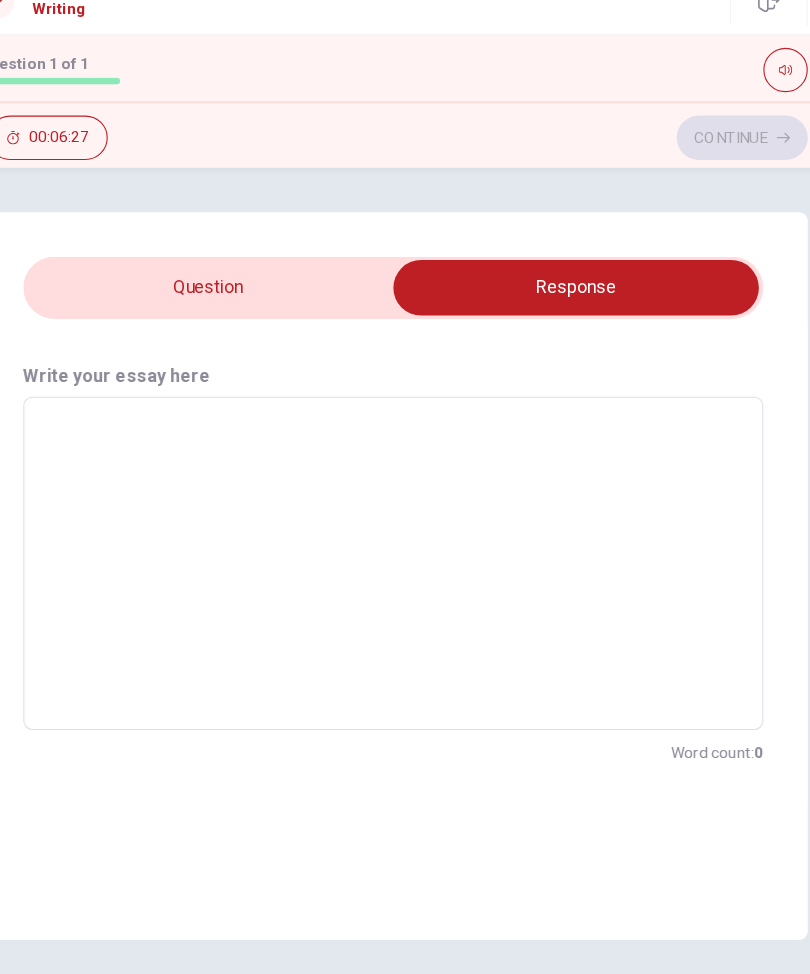 click at bounding box center [405, 540] 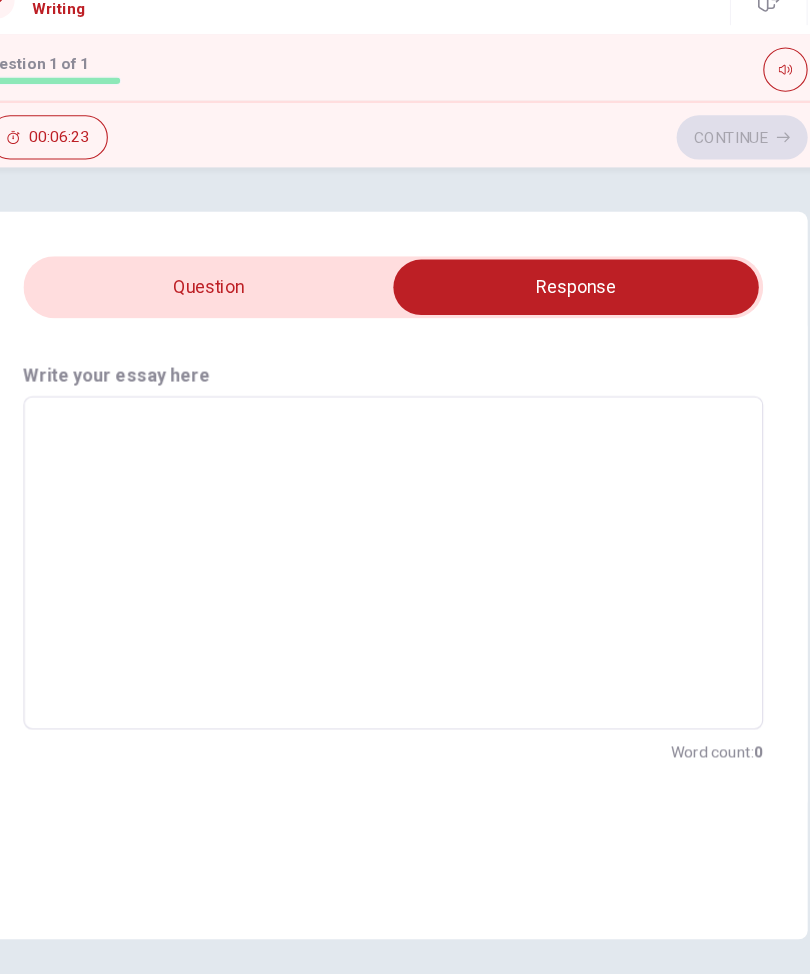 type on "H" 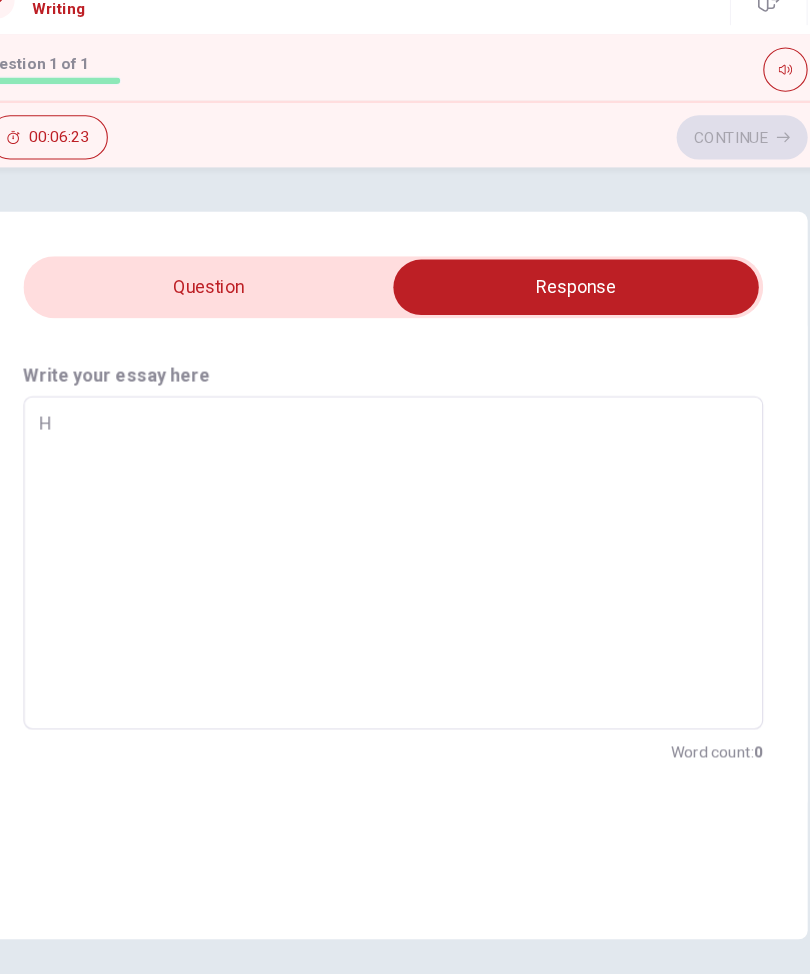 type on "x" 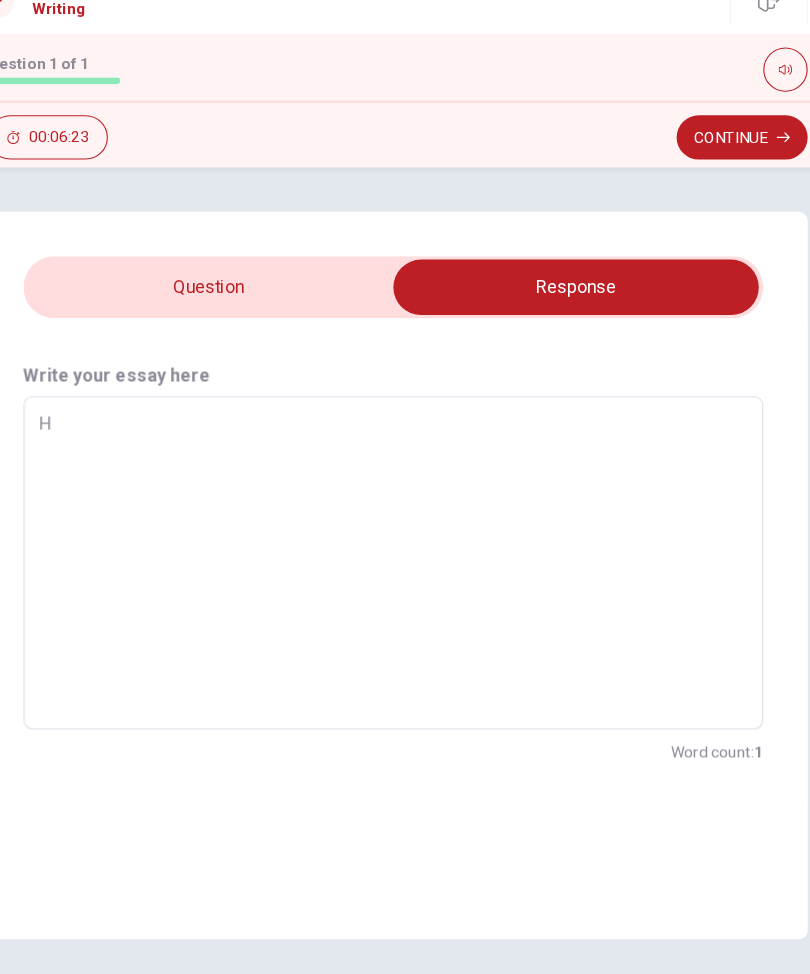 type on "Hi" 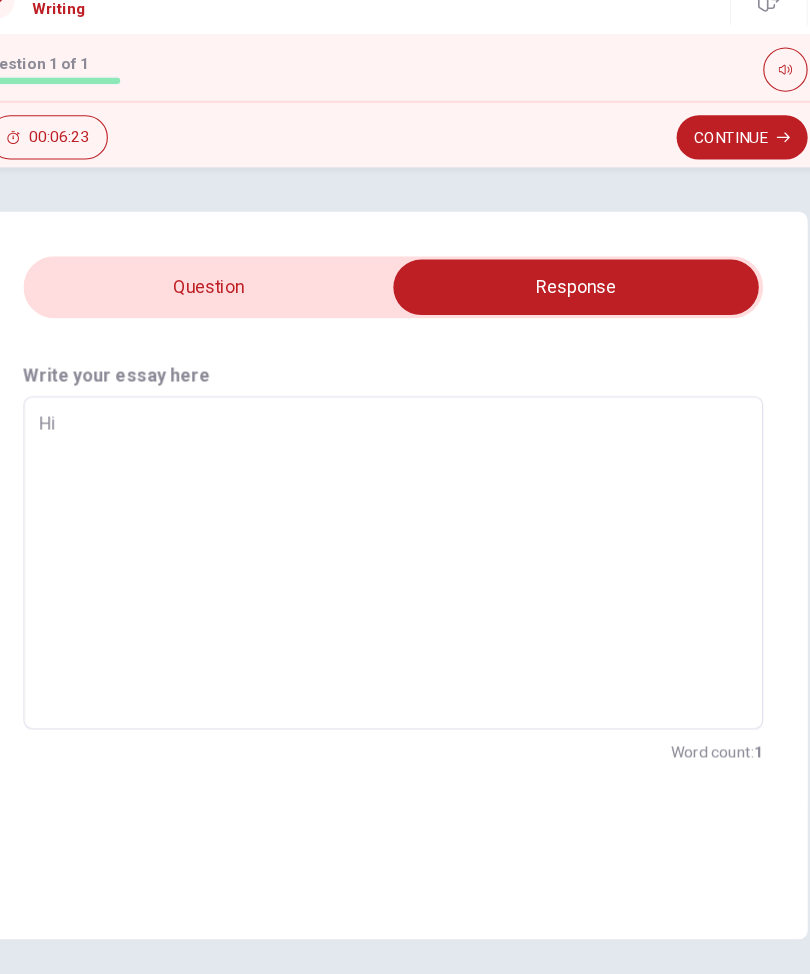 type on "x" 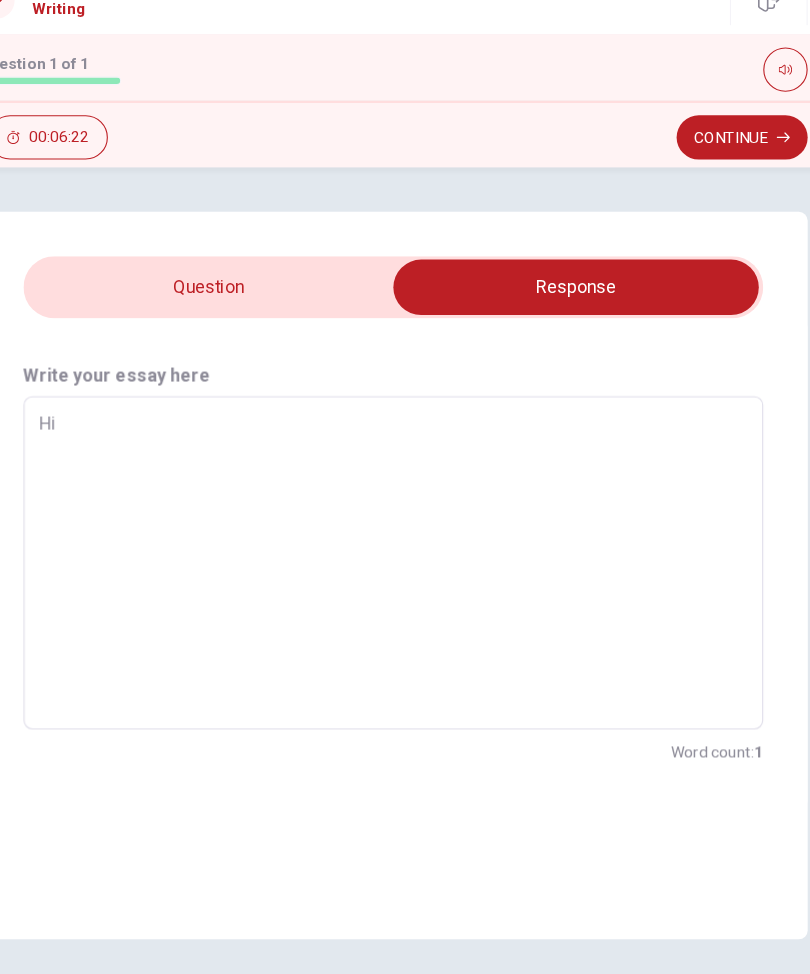 type on "Hi" 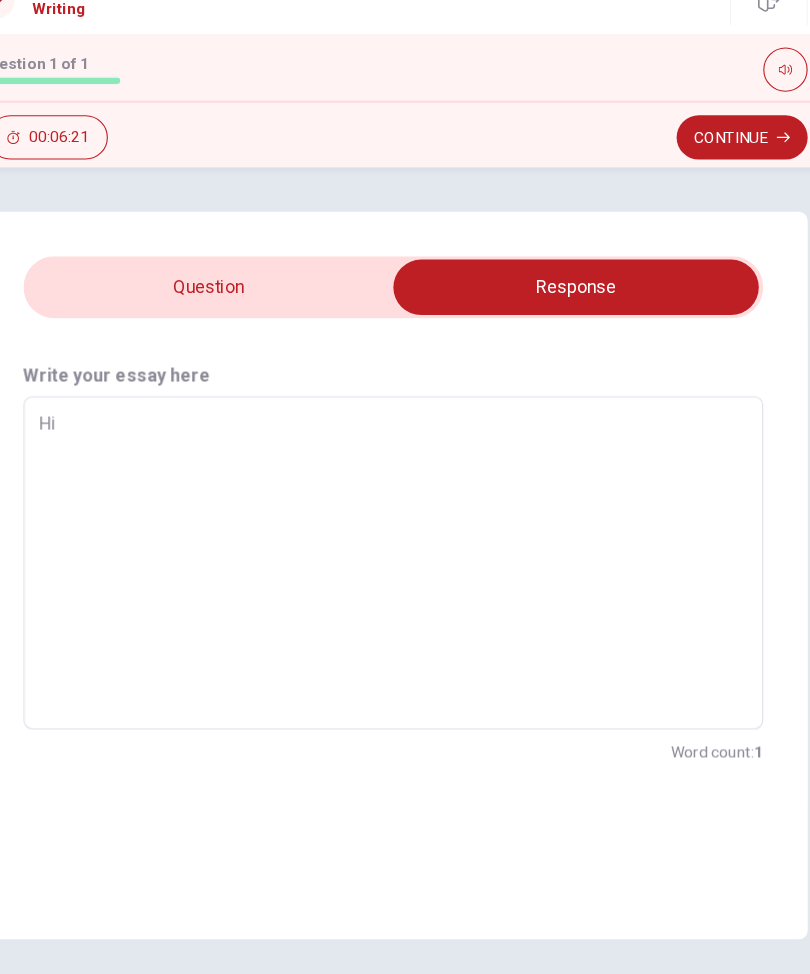 type on "x" 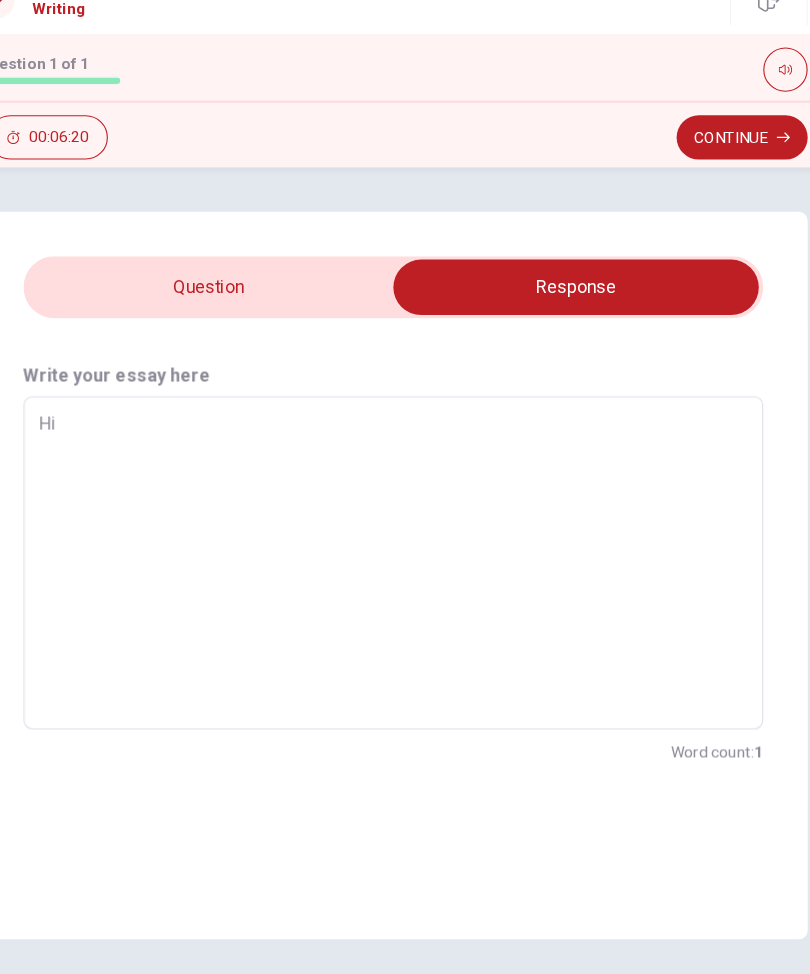 type on "Hi I" 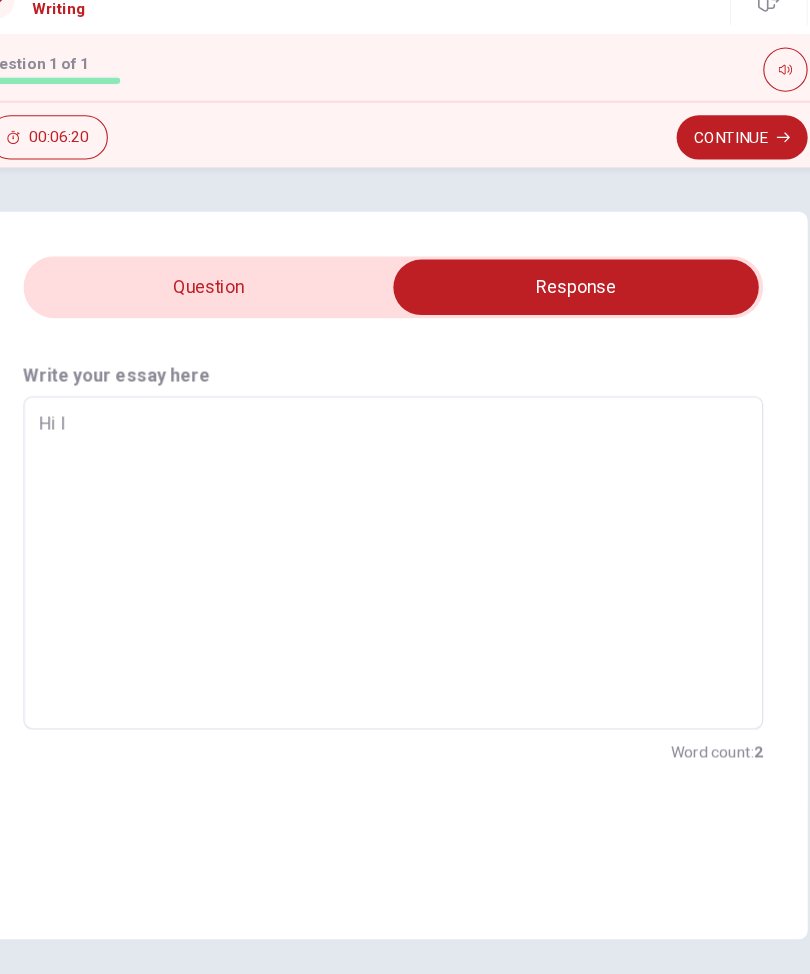 type on "x" 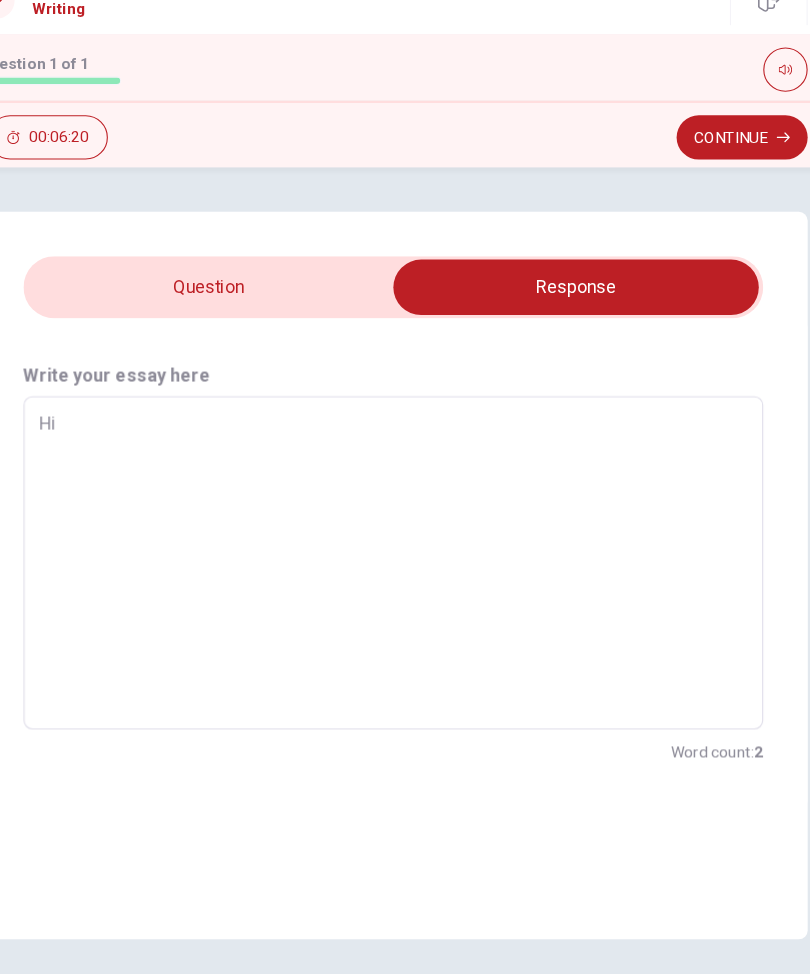 type on "x" 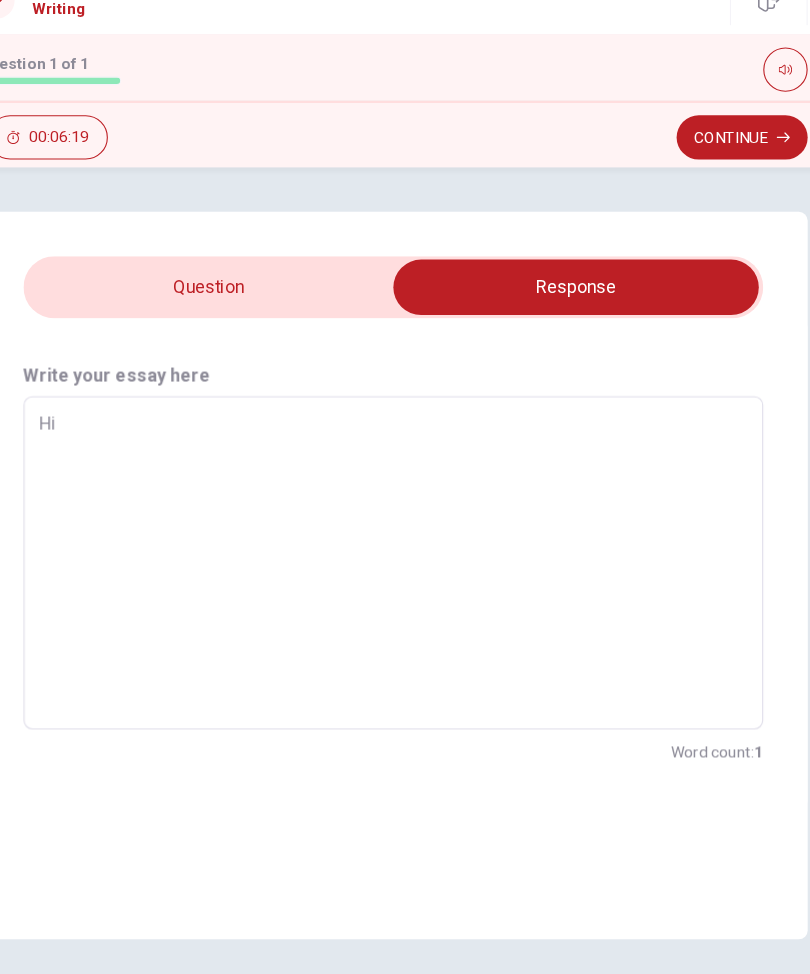 type on "Hi" 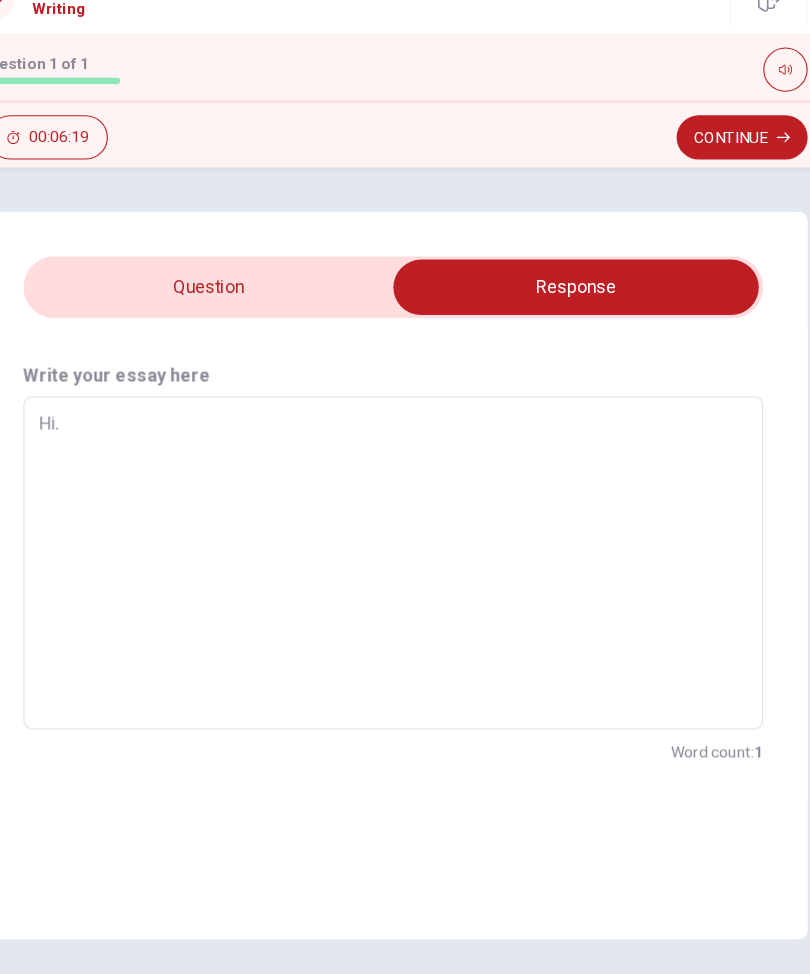 type on "x" 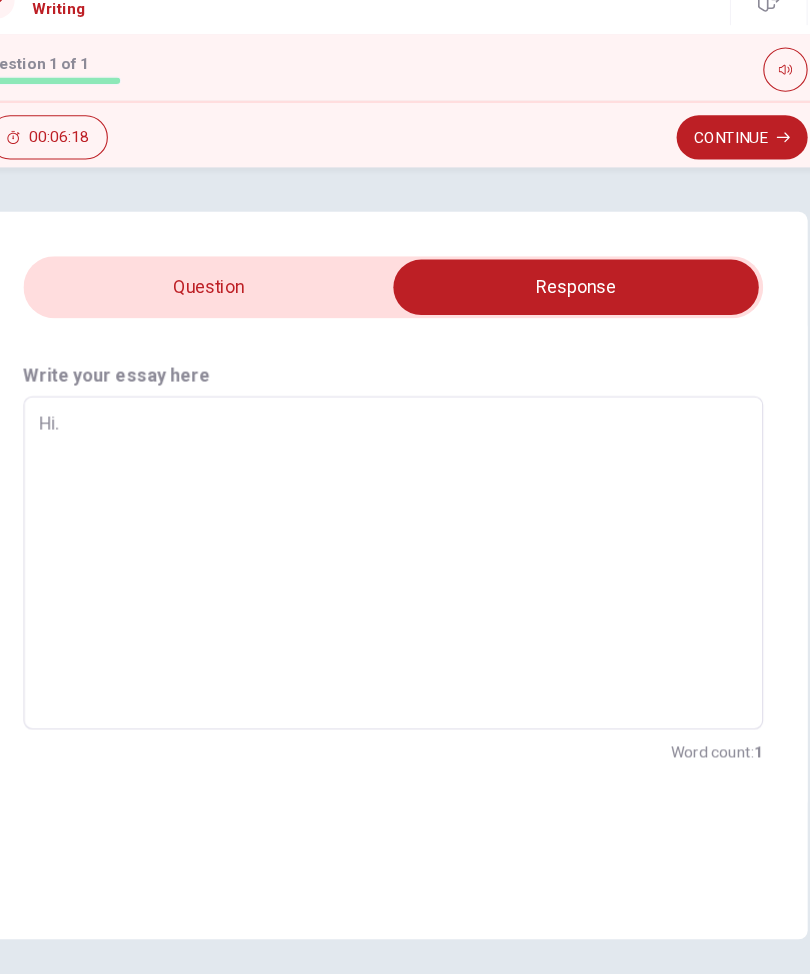 type on "Hi." 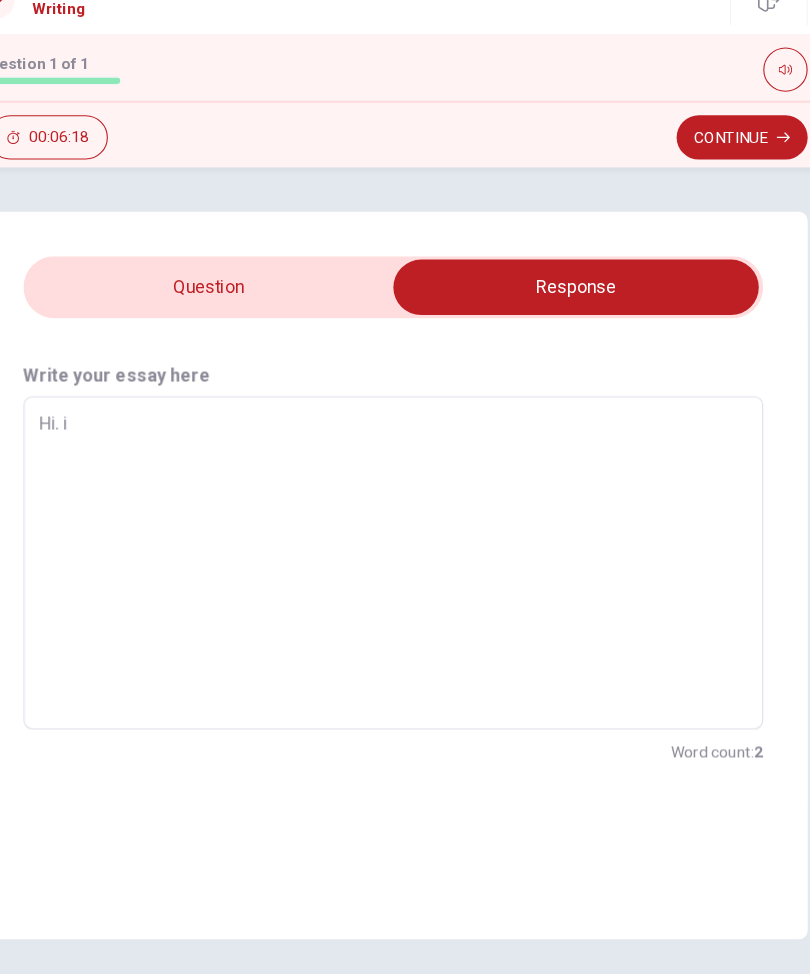 type on "x" 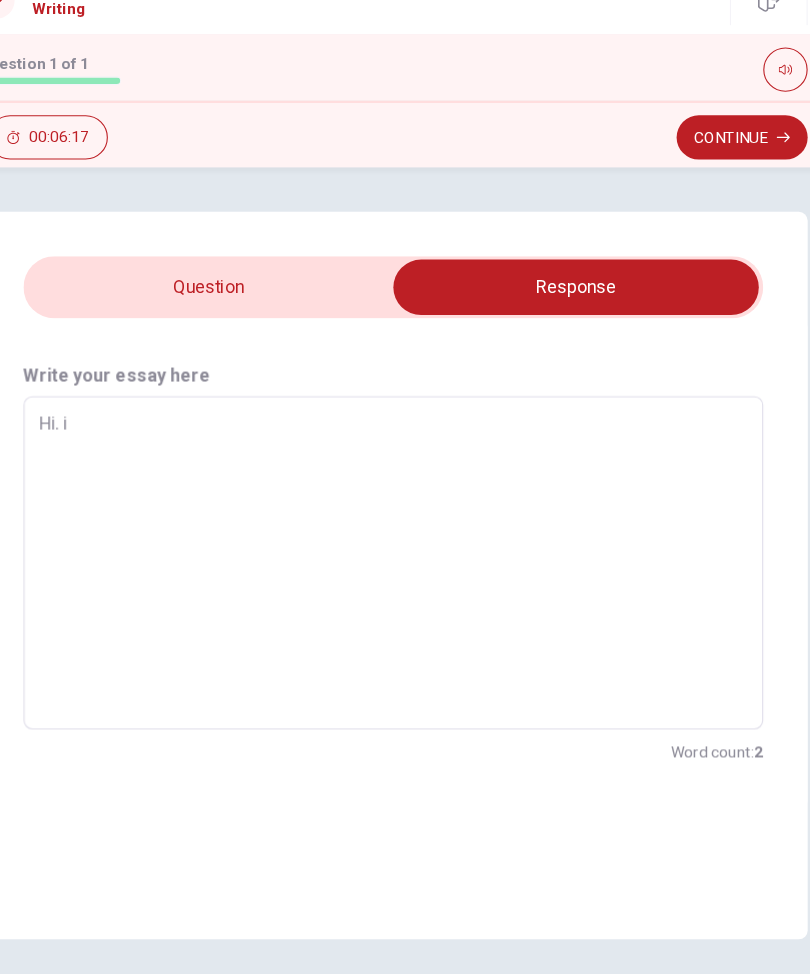 type on "x" 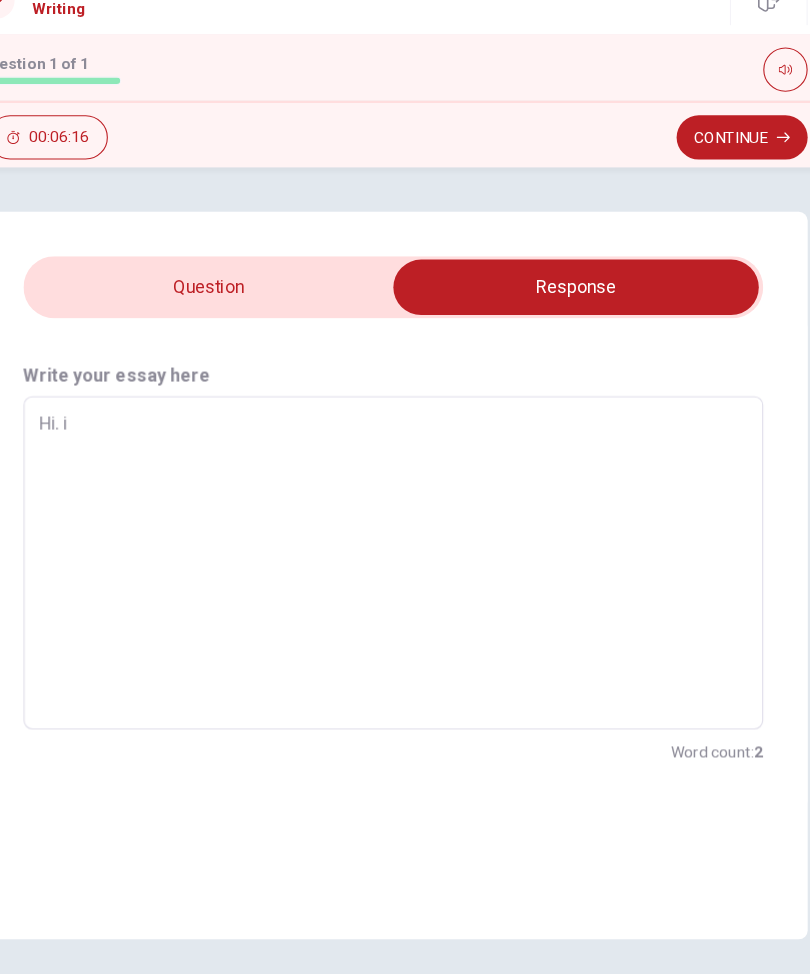 type on "Hi. i" 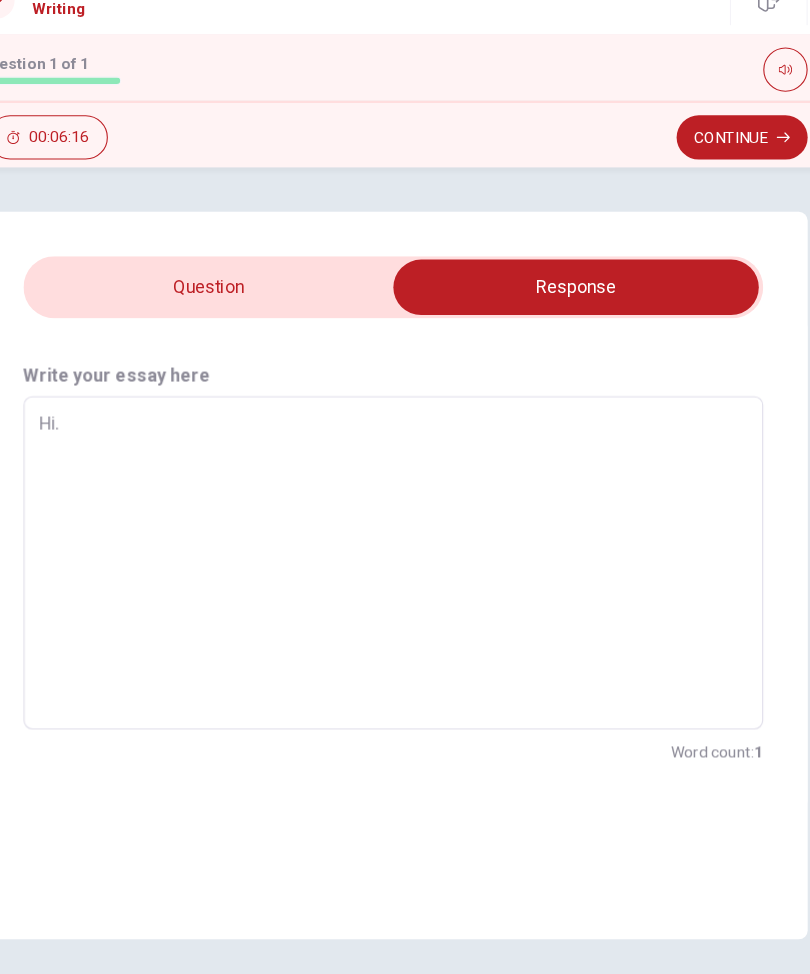 type on "x" 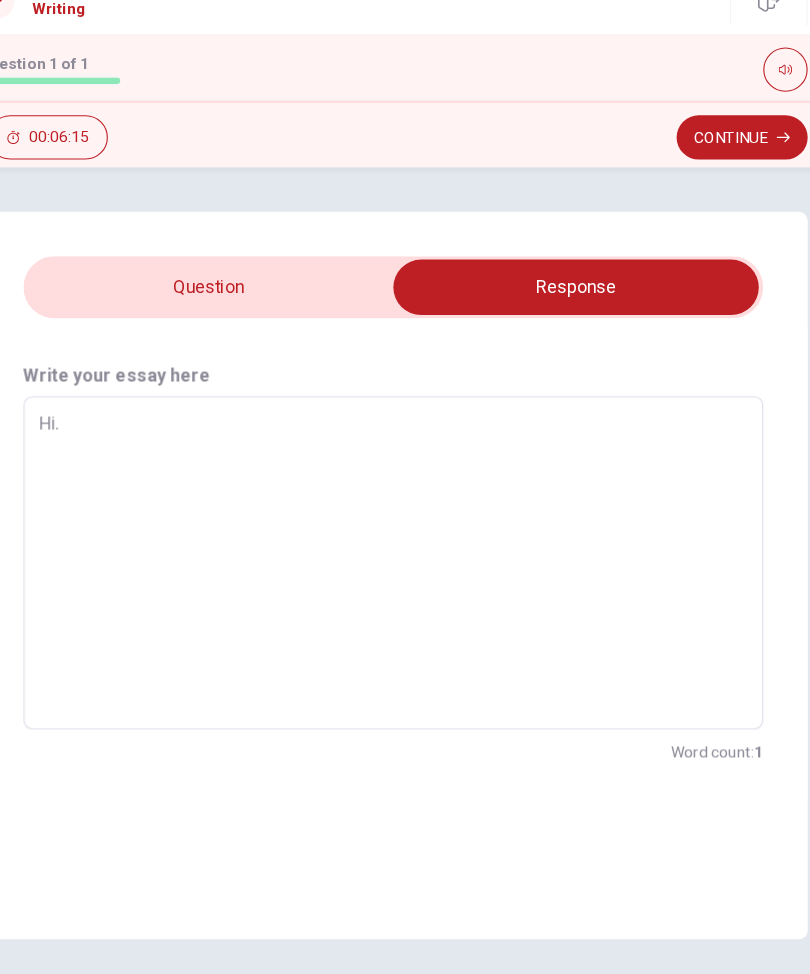 type on "Hi. I" 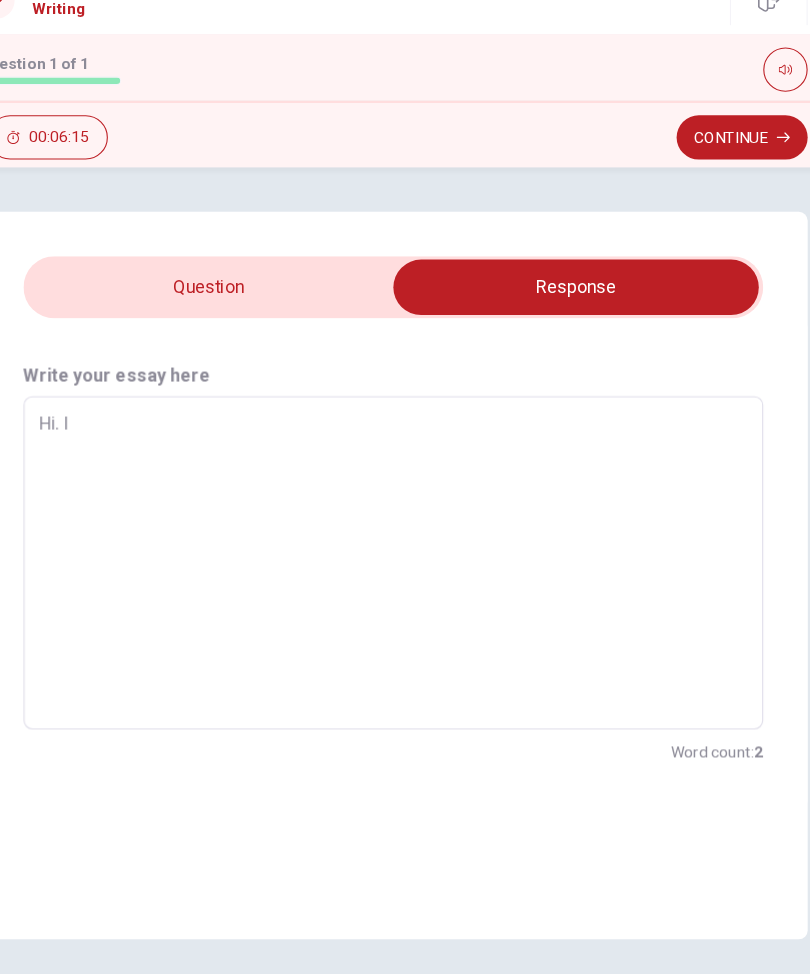 type on "x" 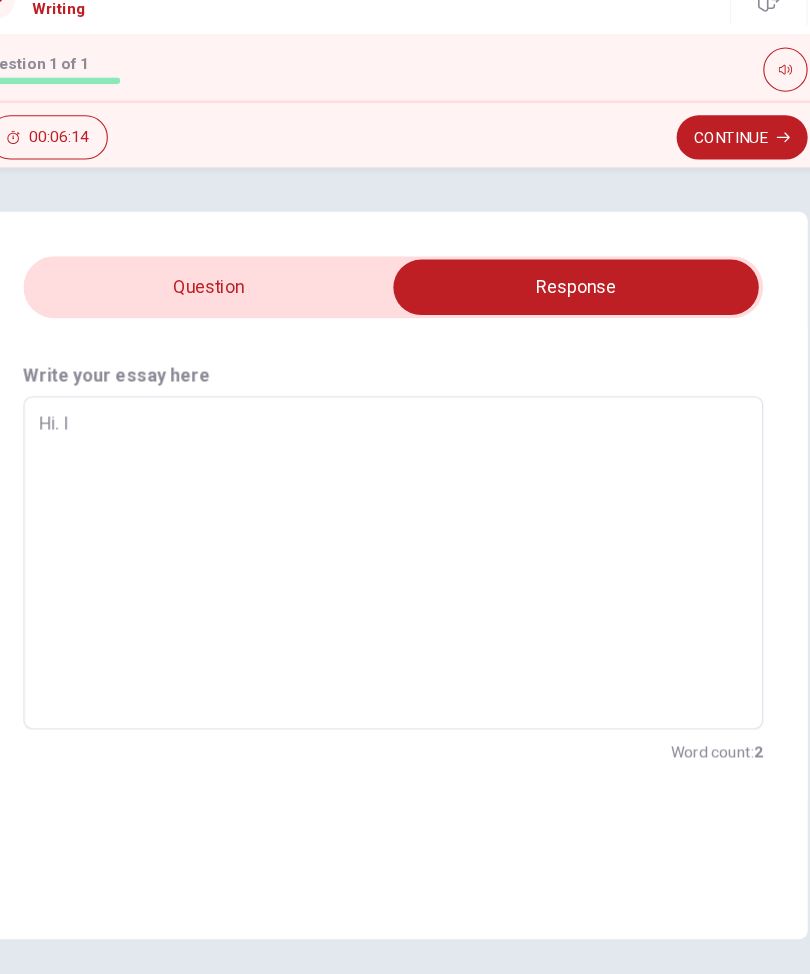 type on "Hi. I'" 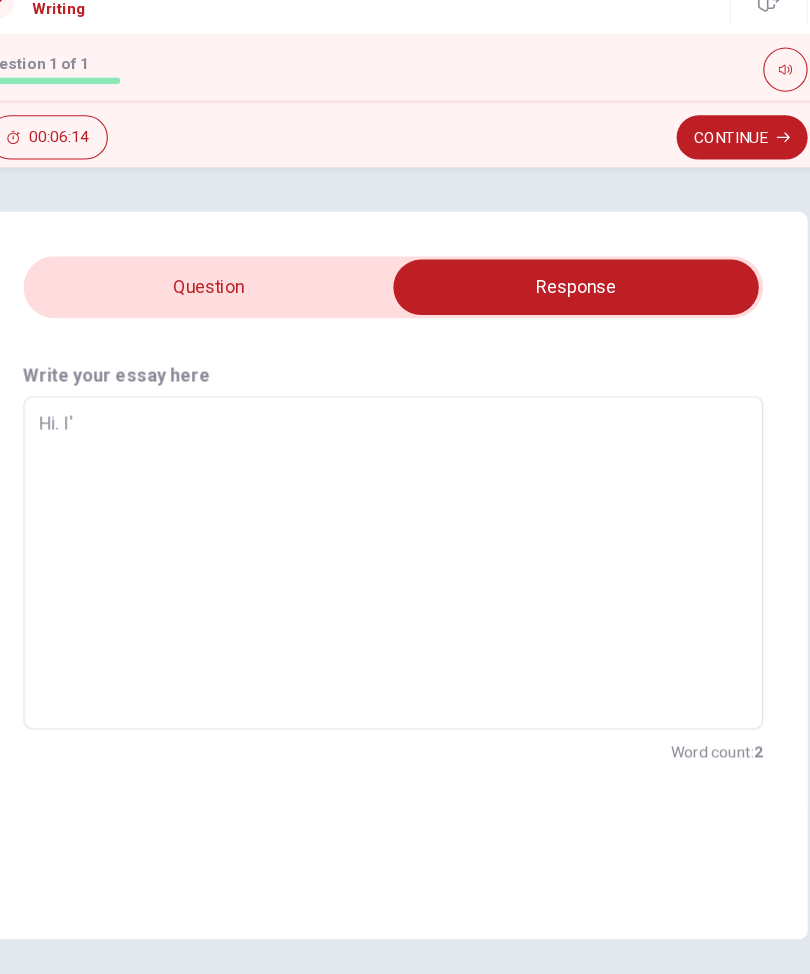 type on "x" 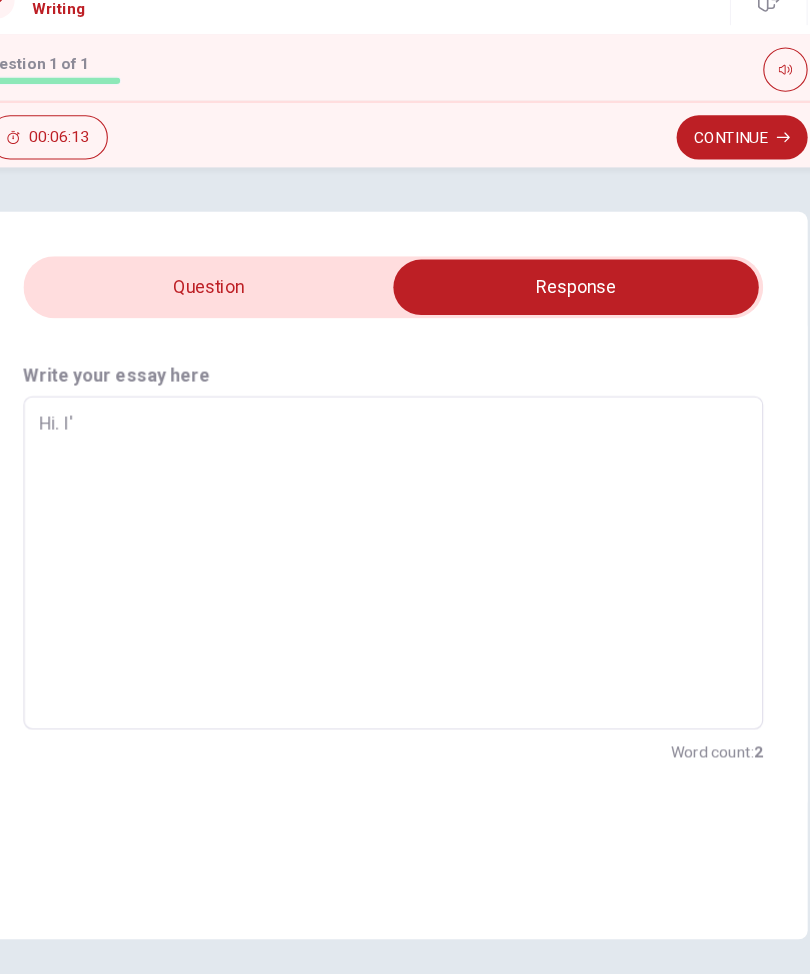 type on "Hi. I'v" 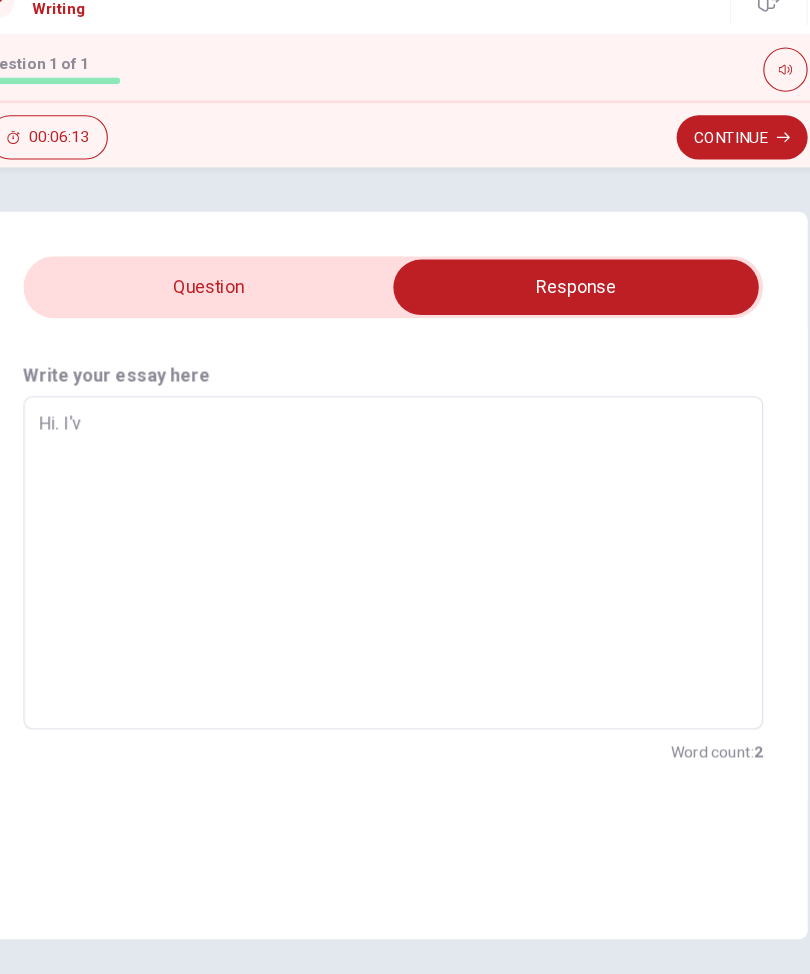 type on "x" 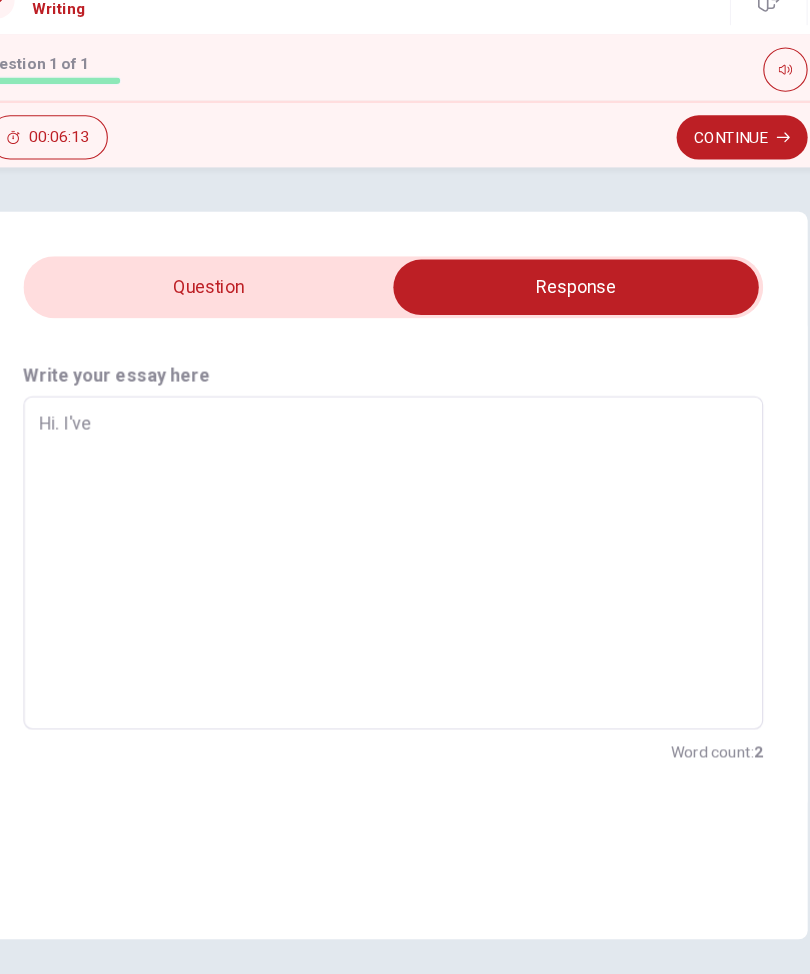 type on "x" 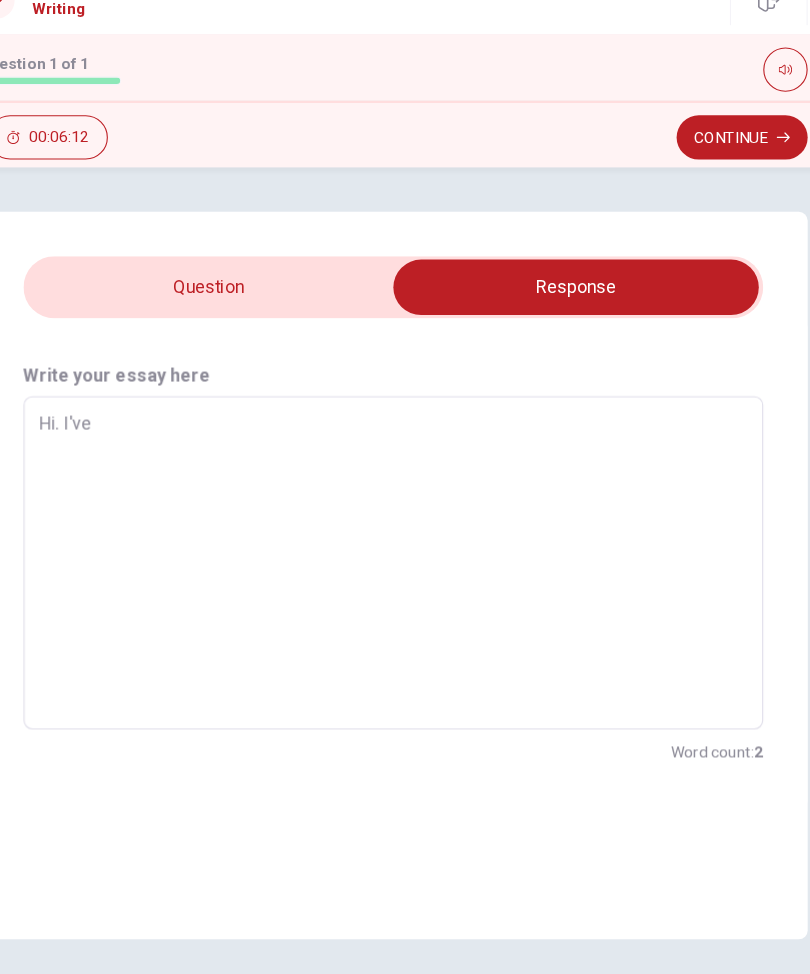 type on "Hi. I've" 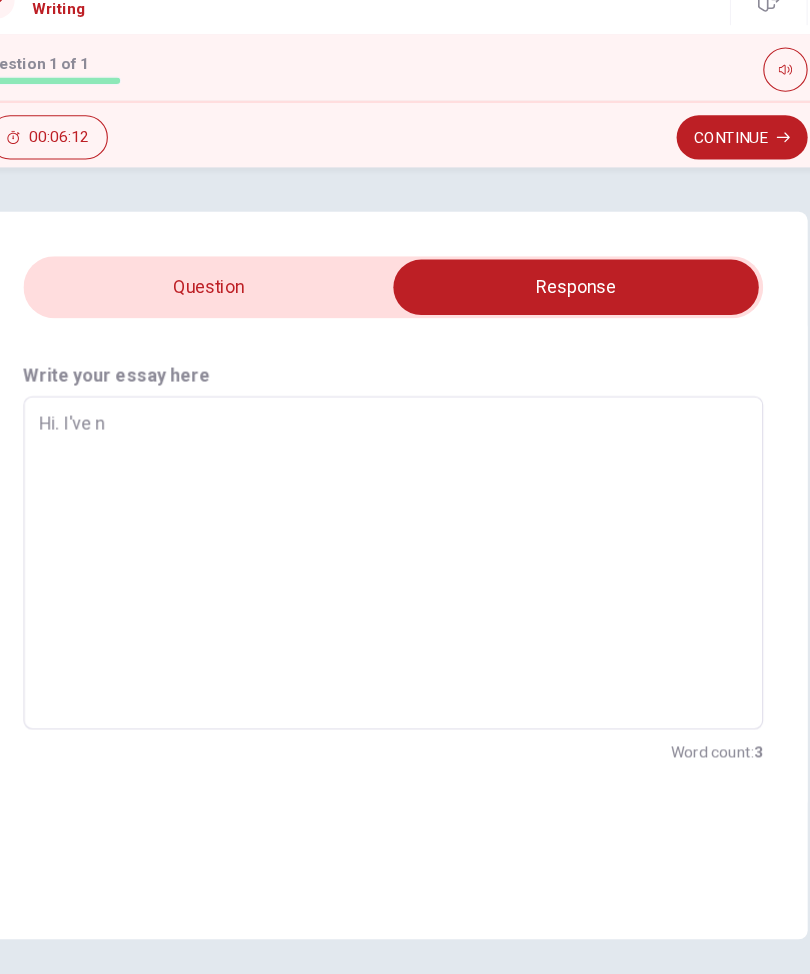 type on "x" 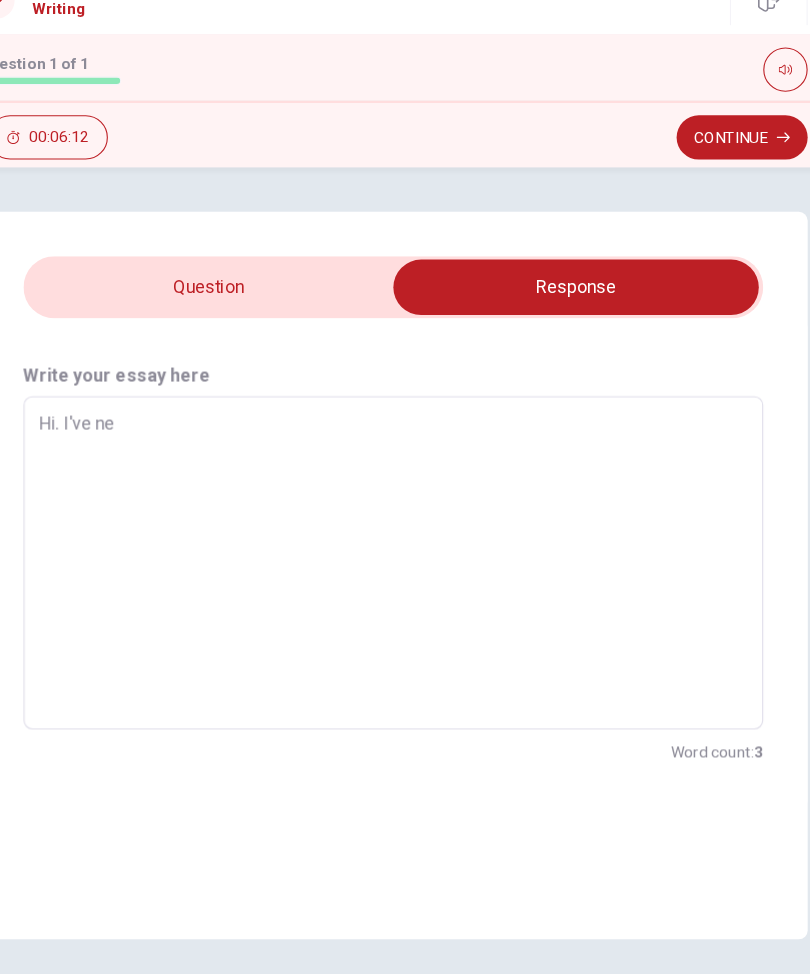 type on "Hi. I've nev" 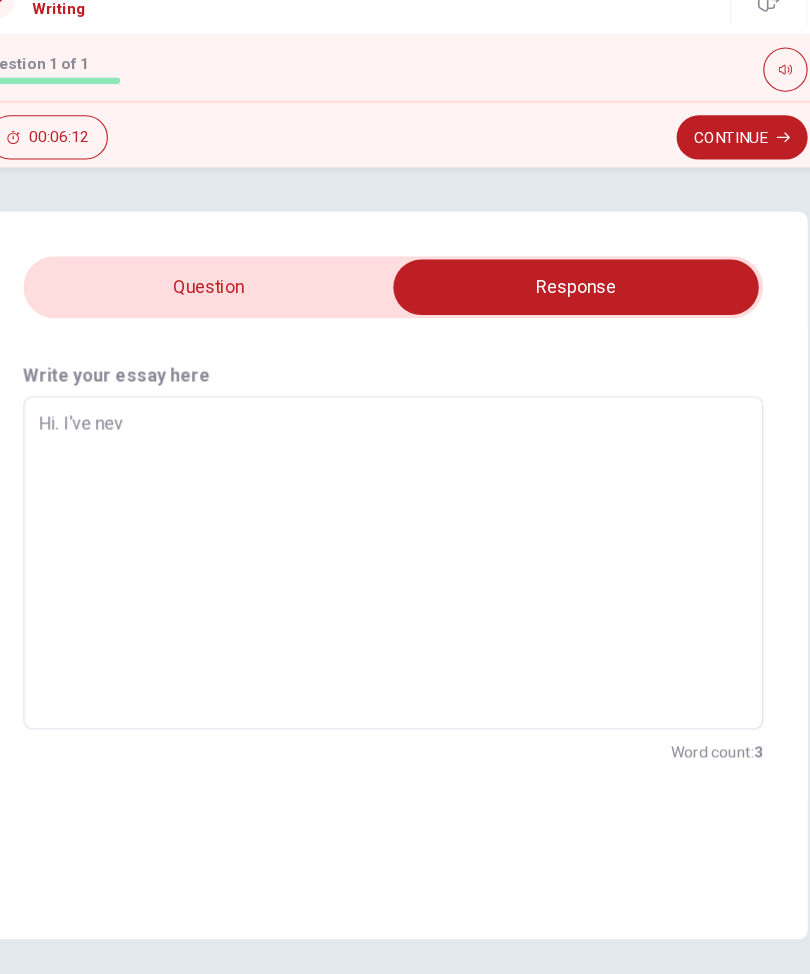 type on "x" 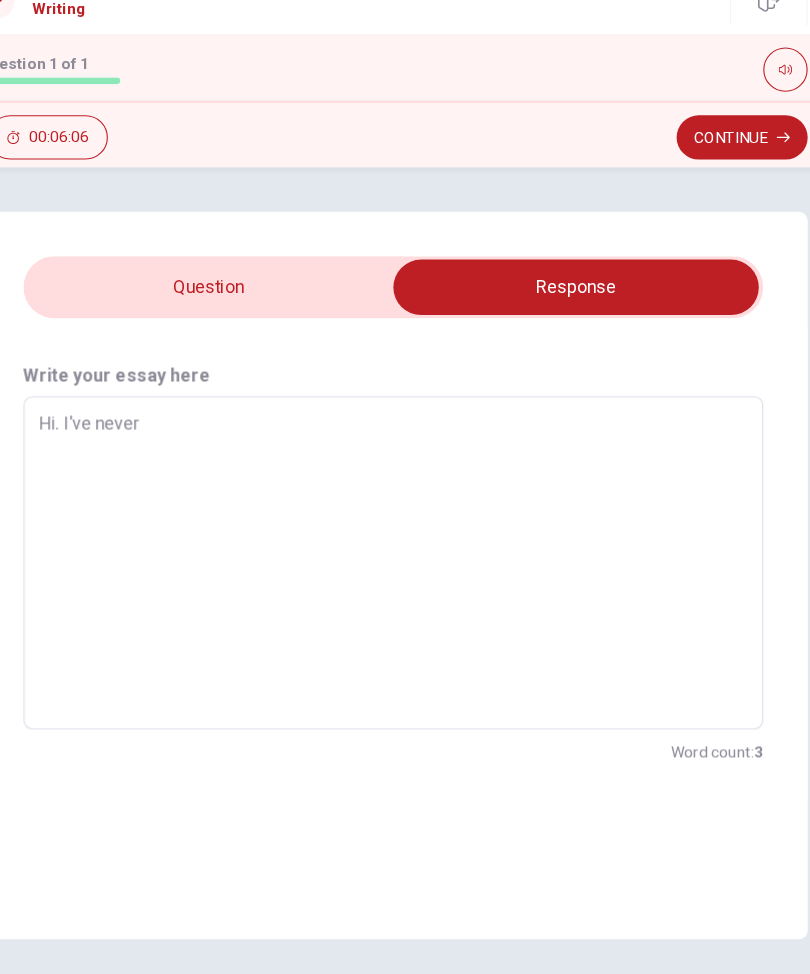 type on "Hi. I've nevern" 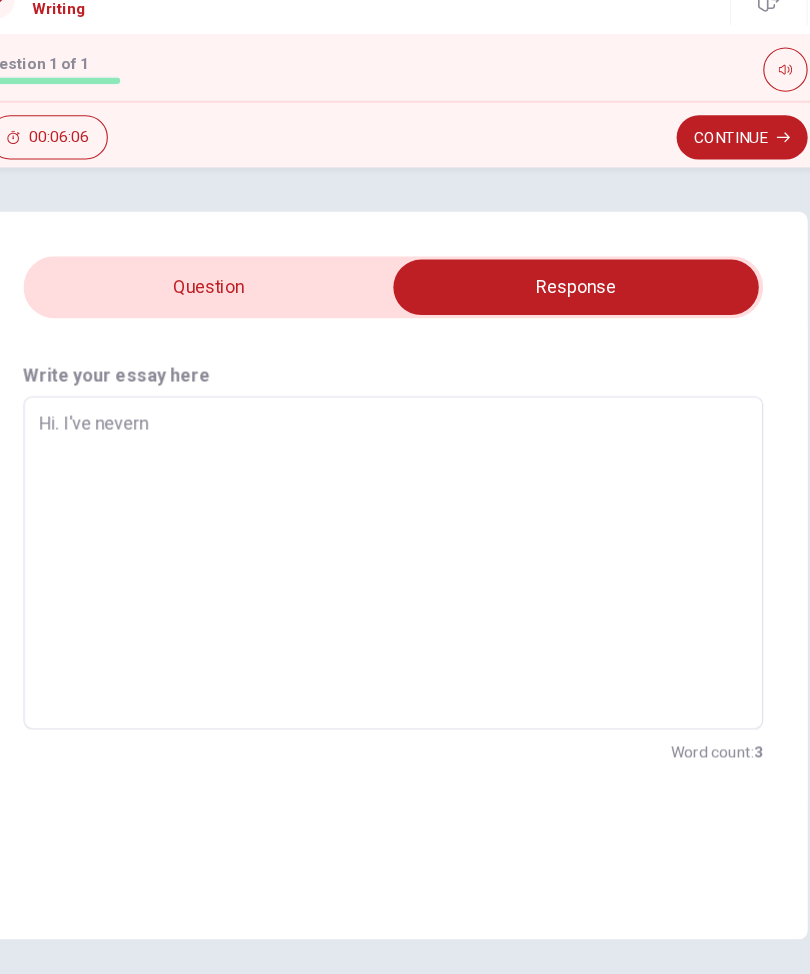 type on "x" 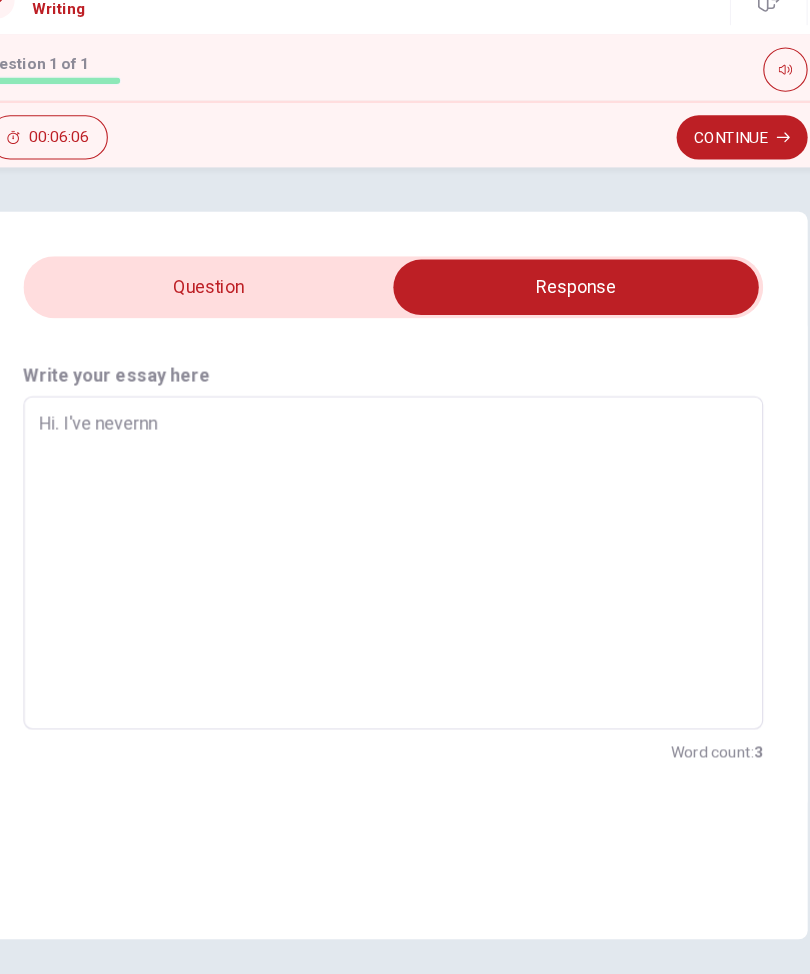 type on "Hi. I've nevernnn" 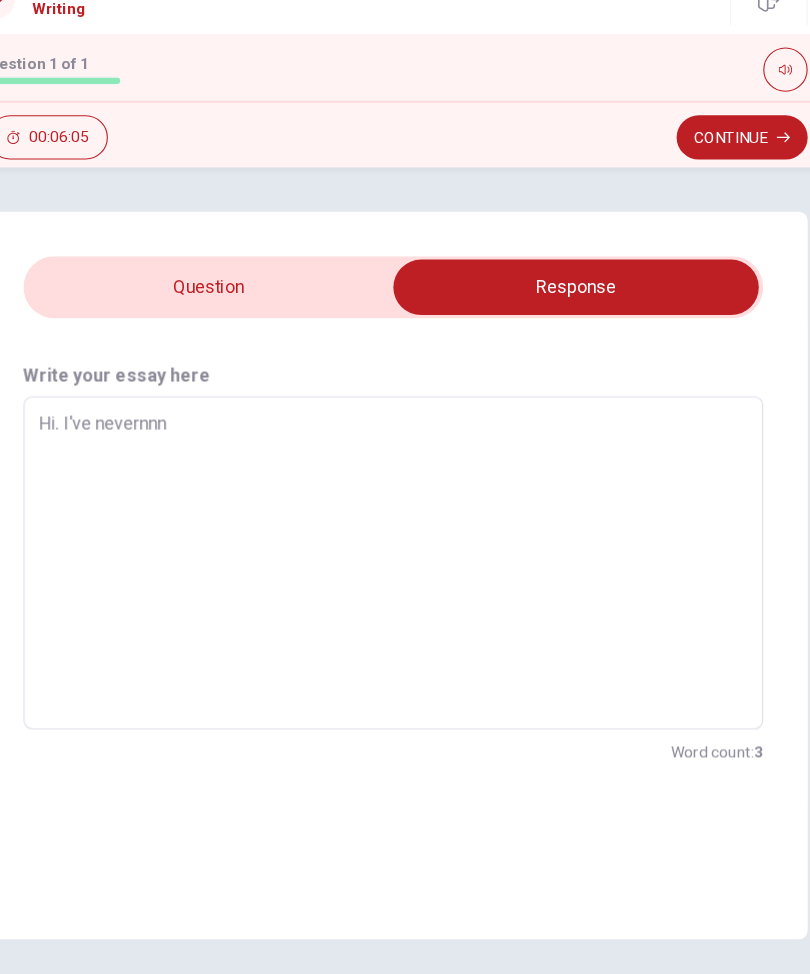 type on "x" 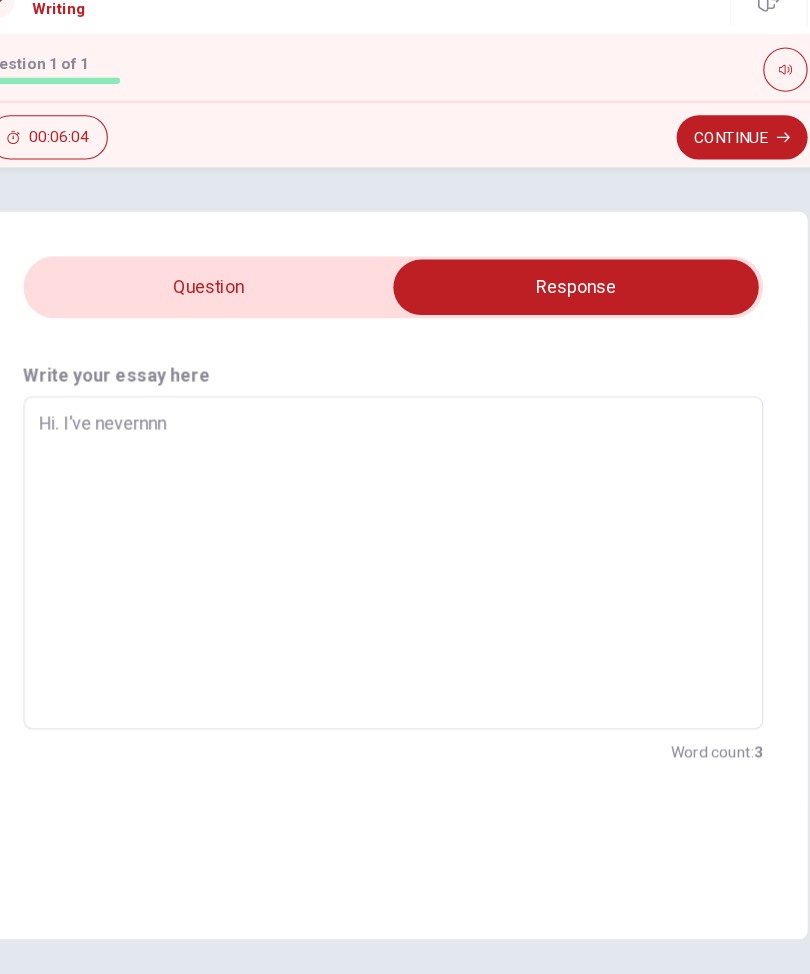 type on "Hi. I've nevernn" 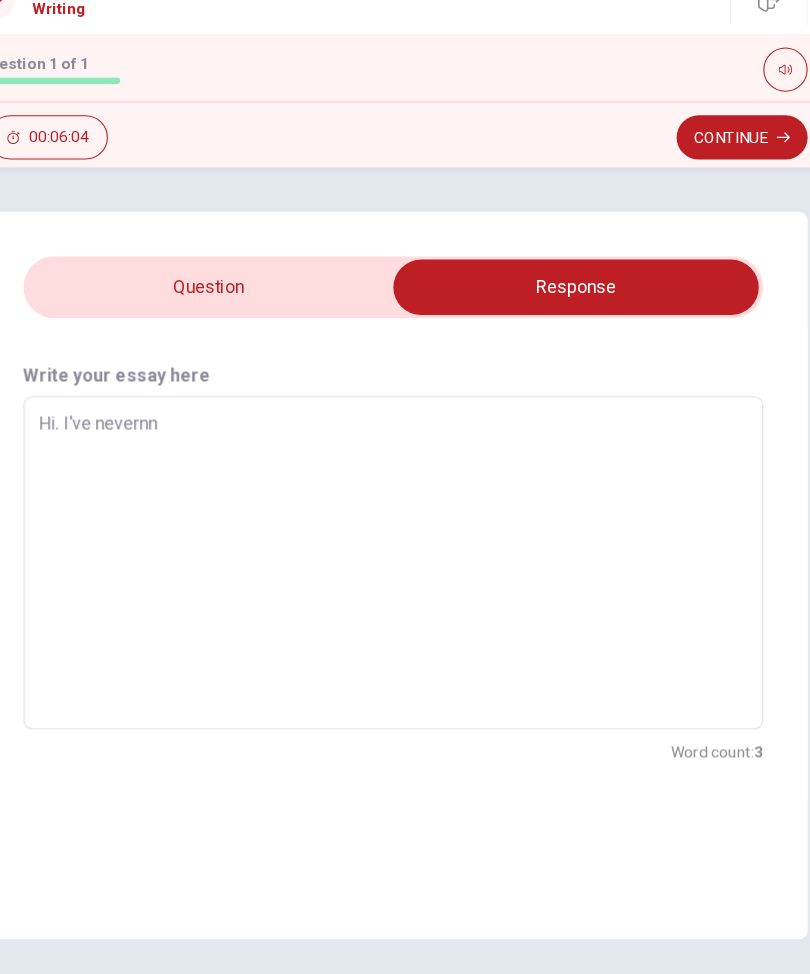 type on "x" 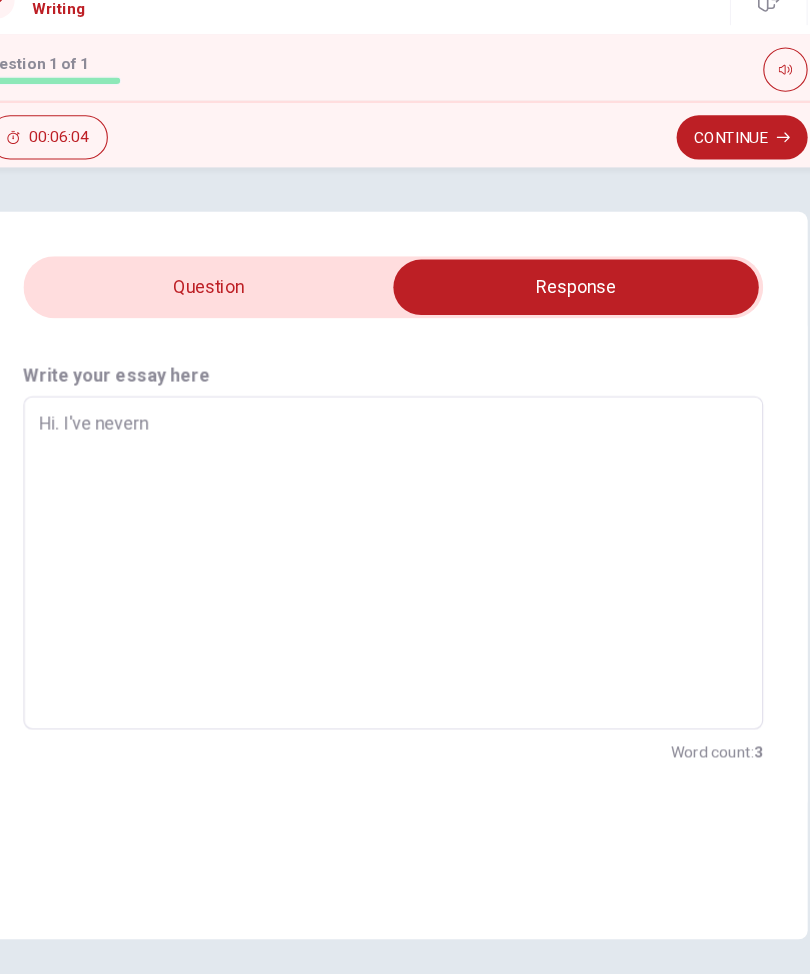 type on "x" 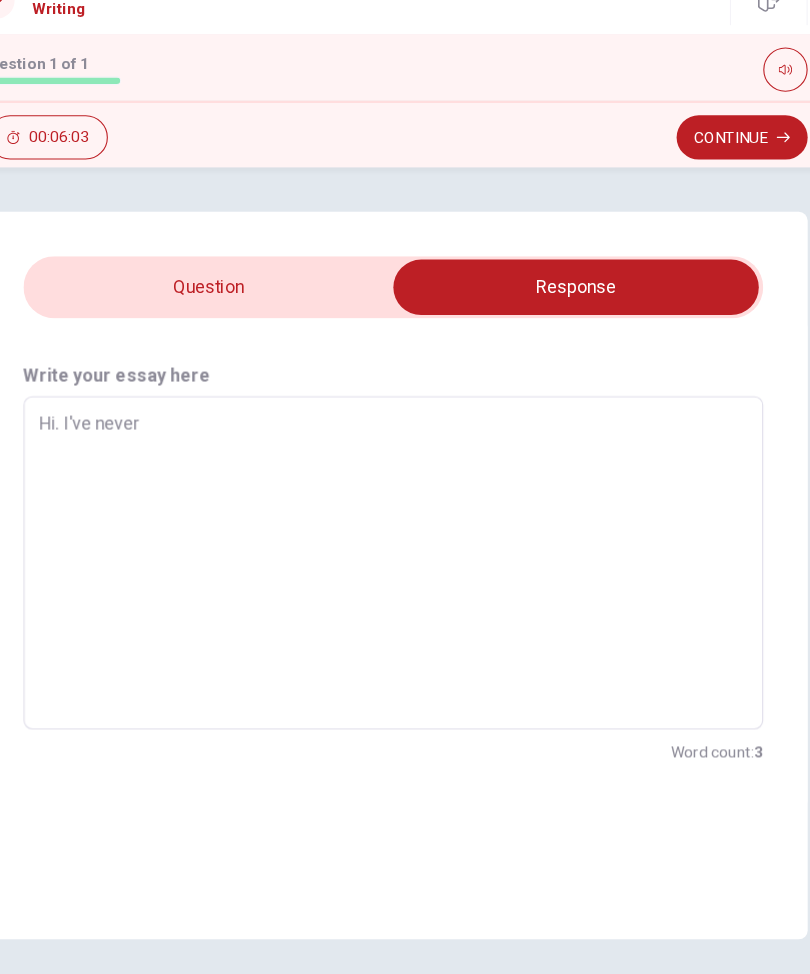 type on "x" 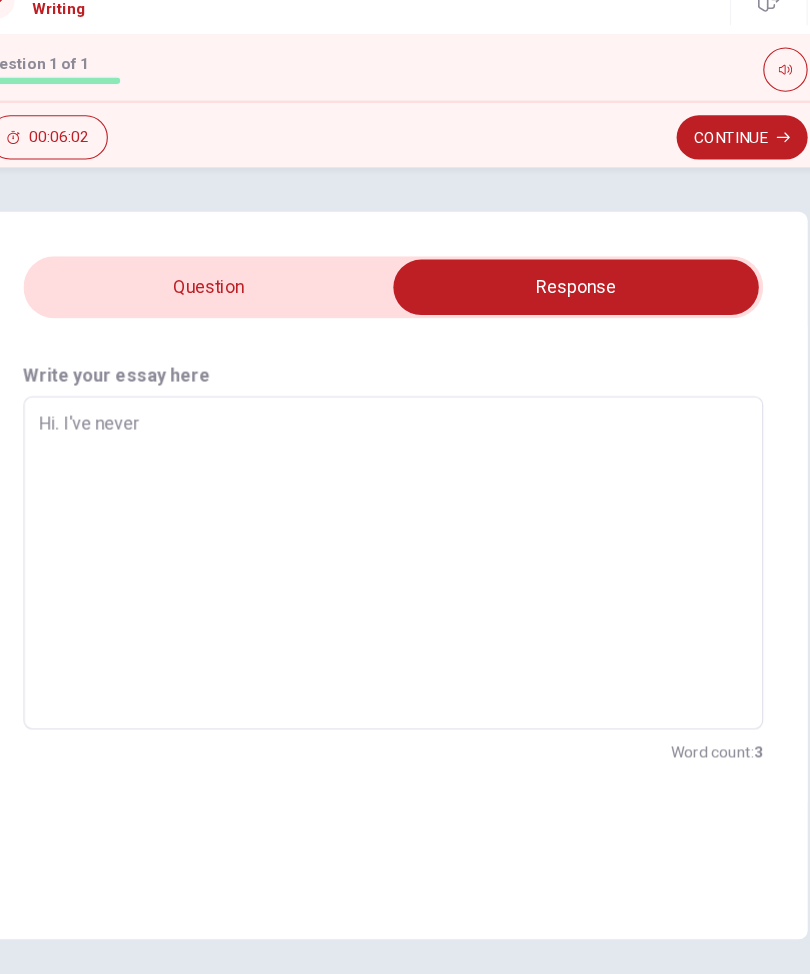 type on "x" 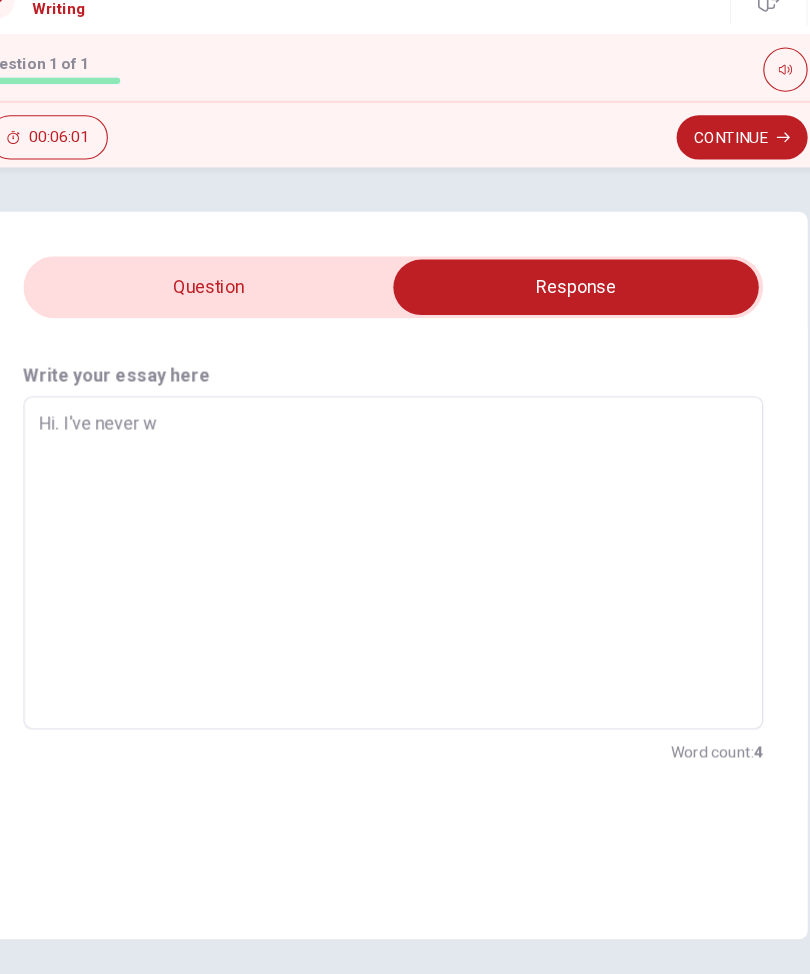 type on "x" 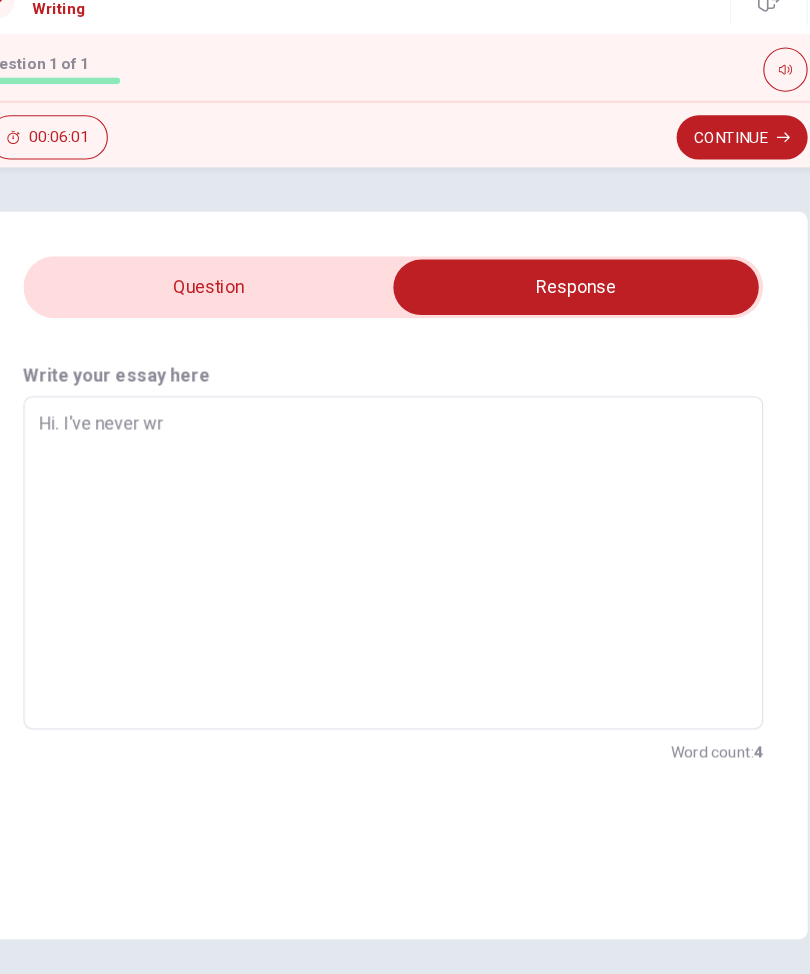 type on "x" 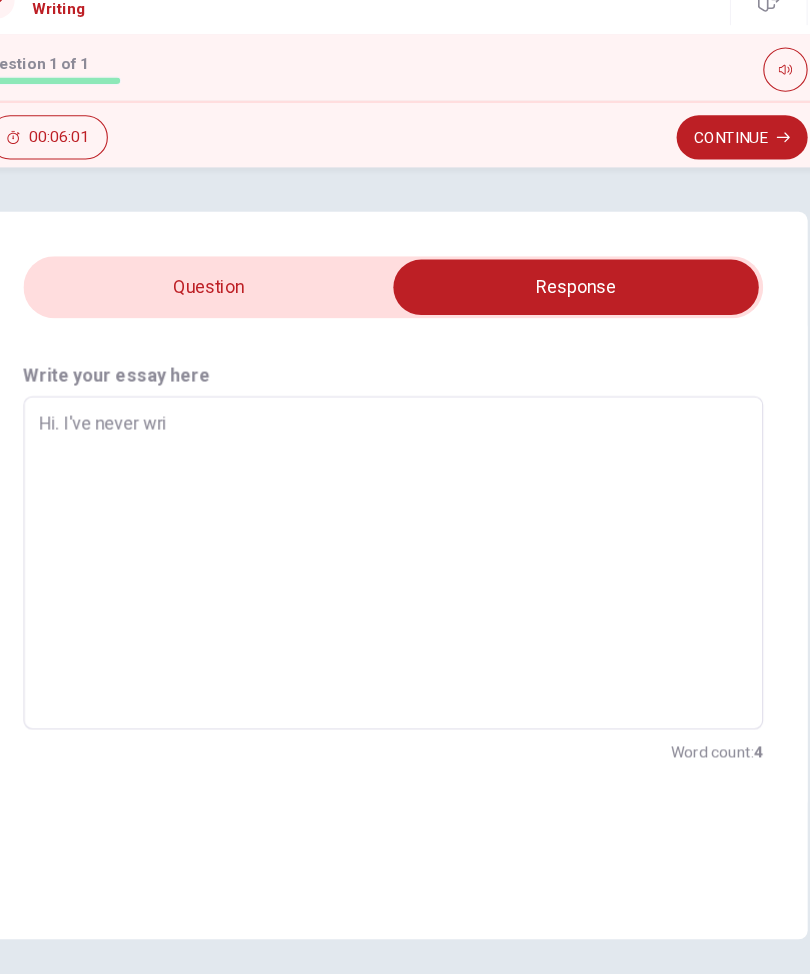 type on "x" 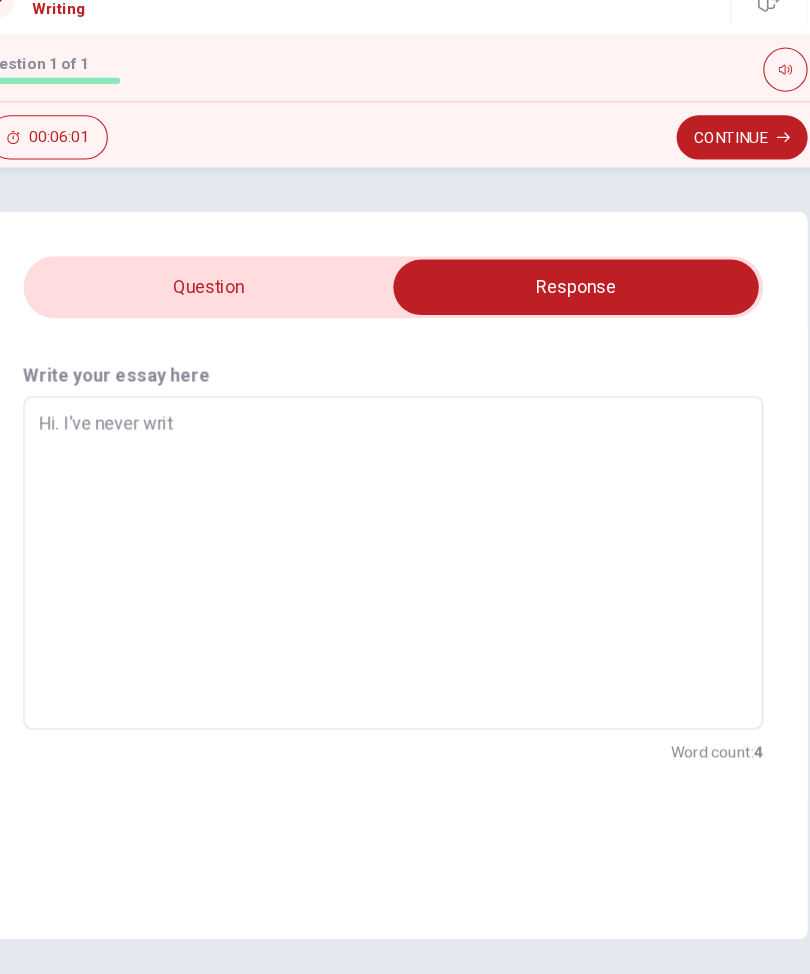 type on "x" 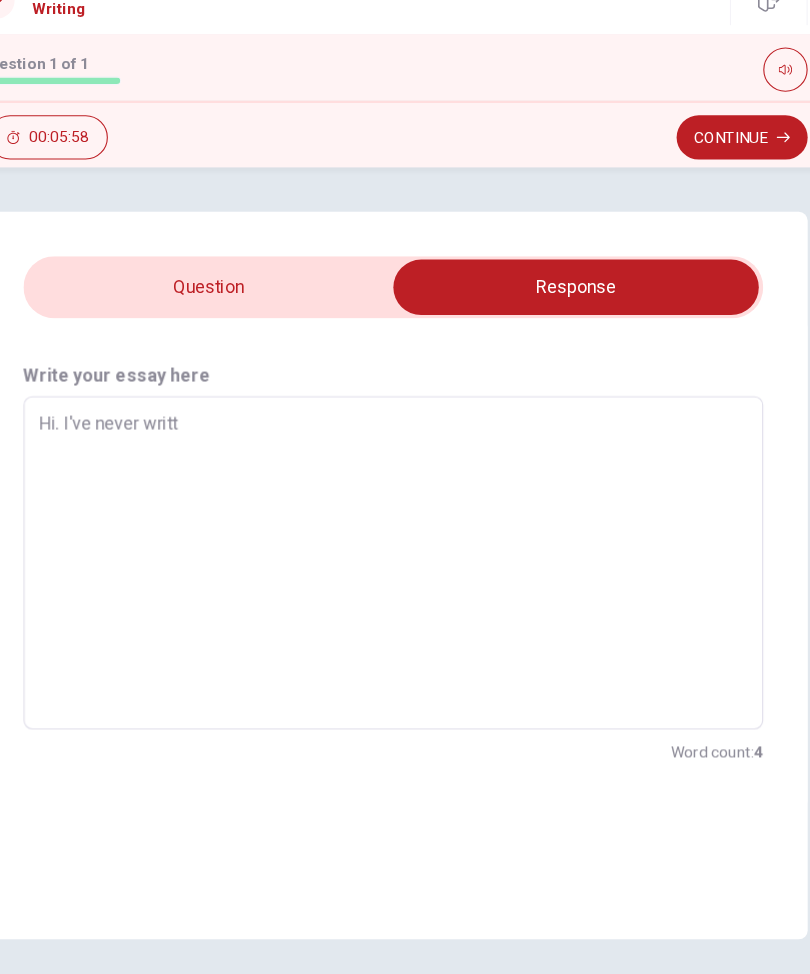 type on "x" 